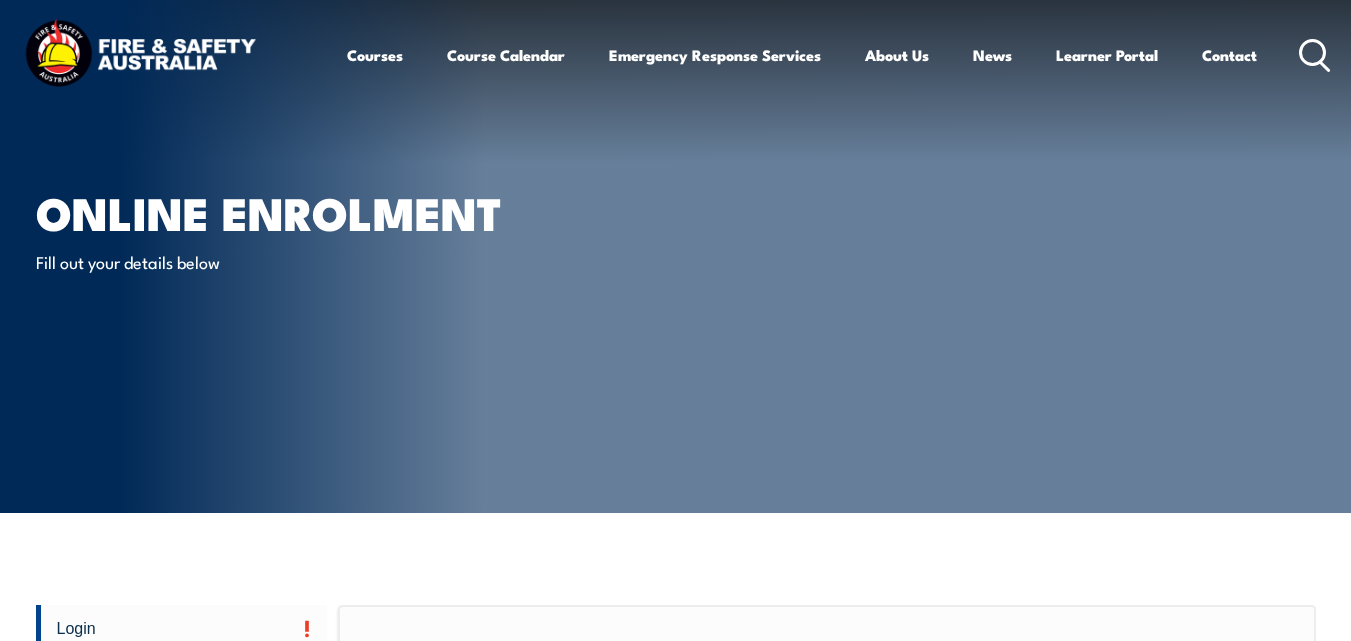 scroll, scrollTop: 16, scrollLeft: 0, axis: vertical 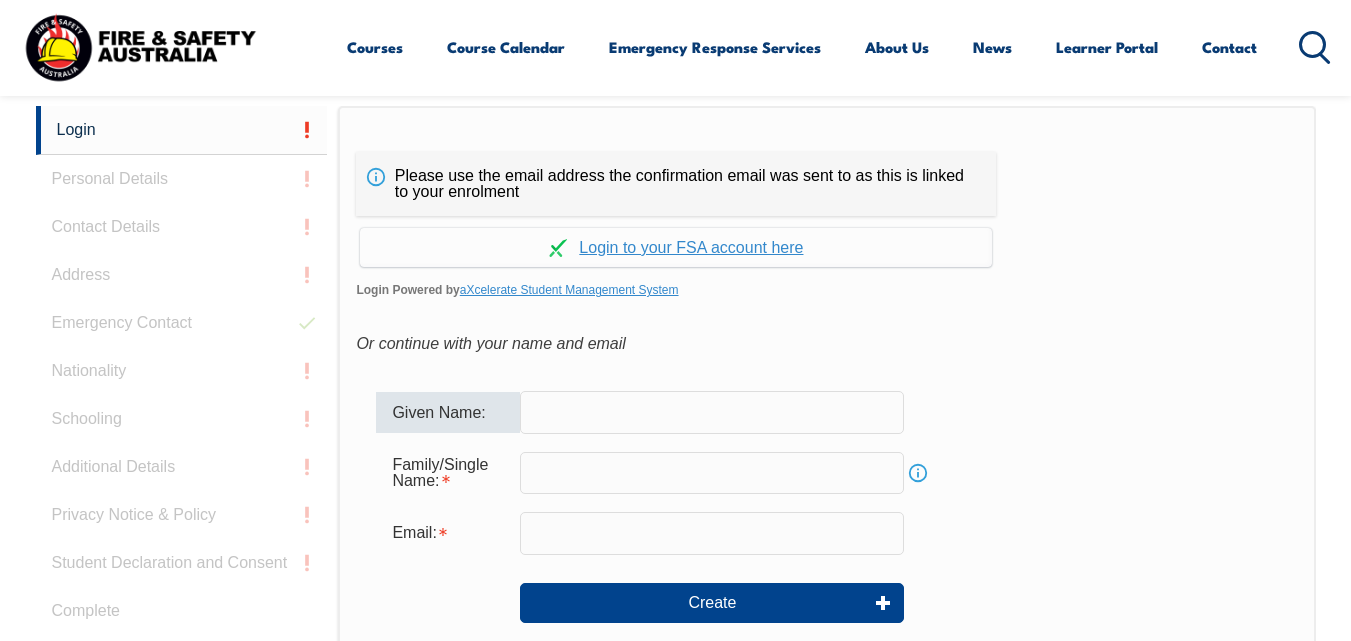 click at bounding box center (712, 412) 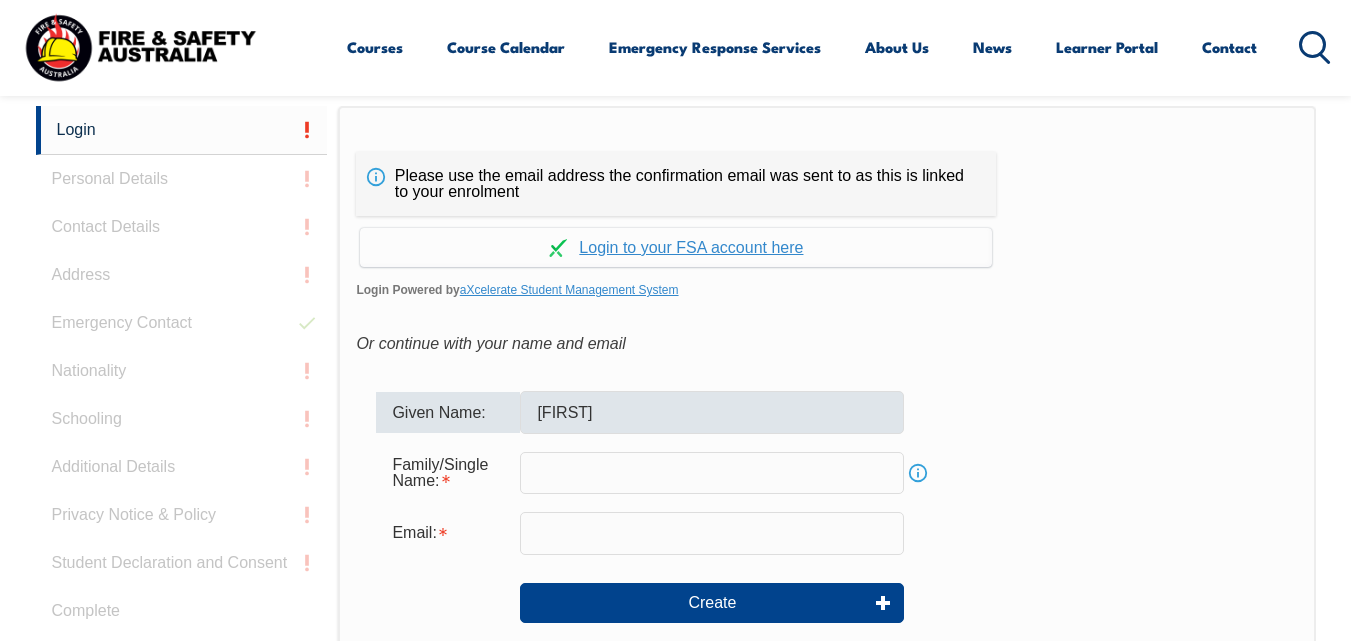 type on "[LAST]" 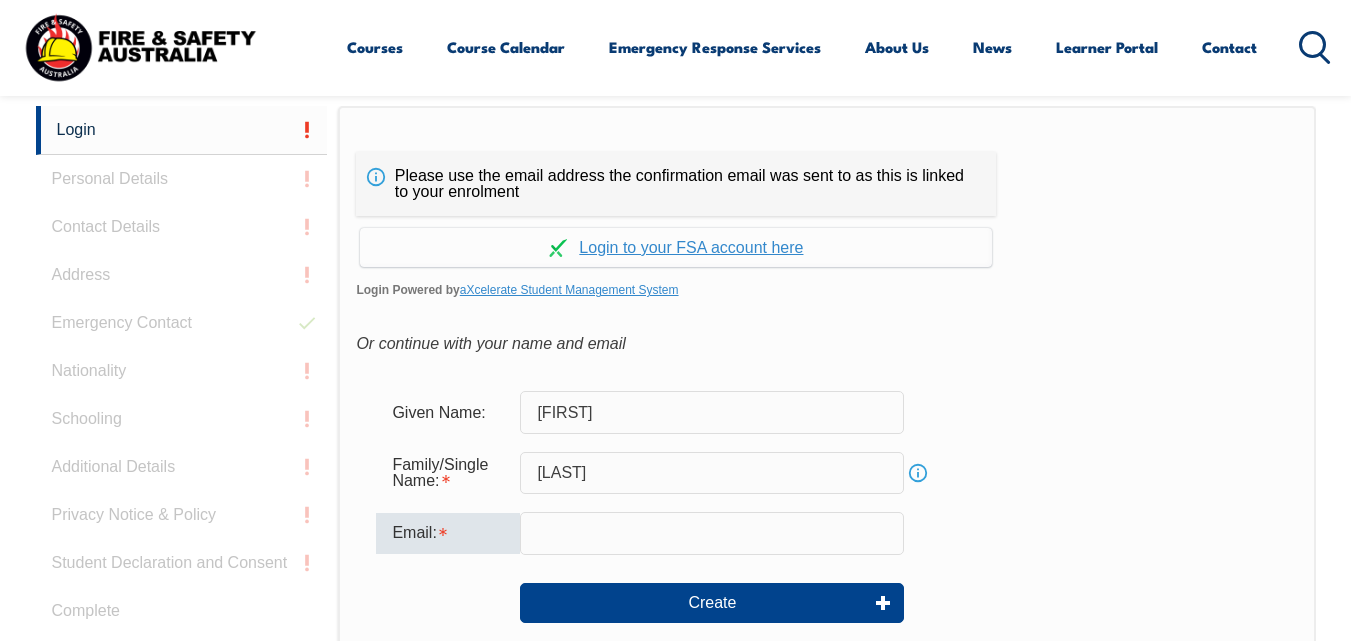 click at bounding box center [712, 533] 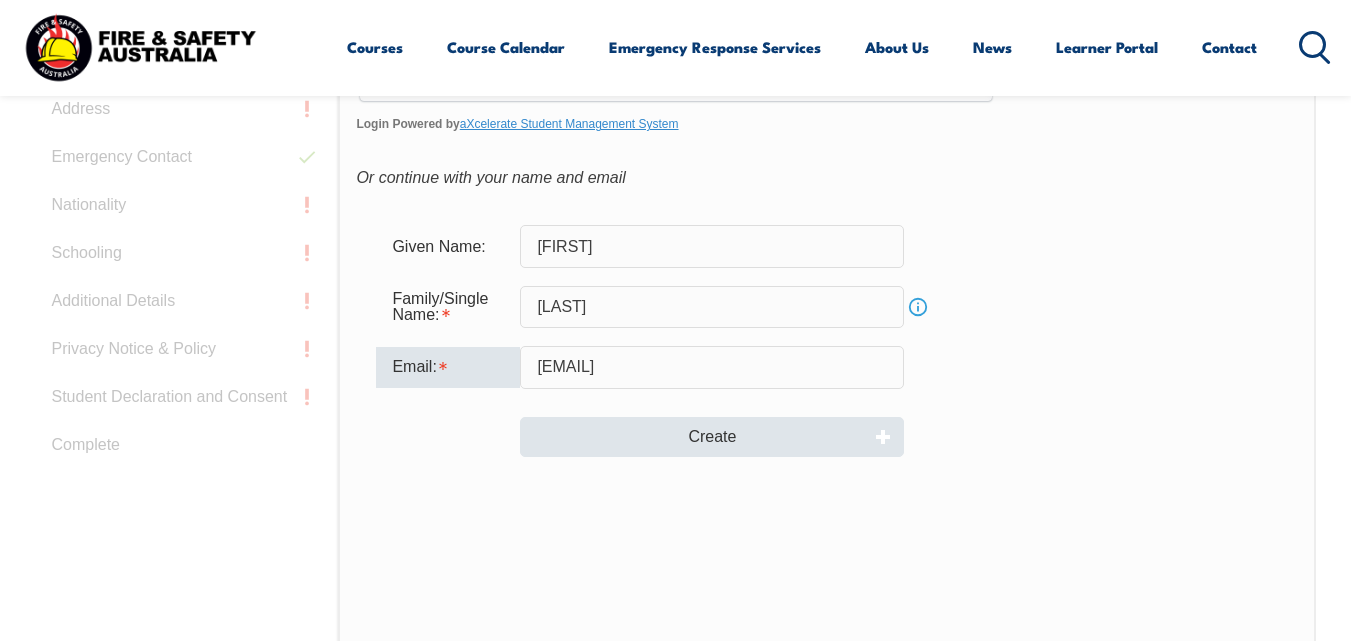 scroll, scrollTop: 667, scrollLeft: 0, axis: vertical 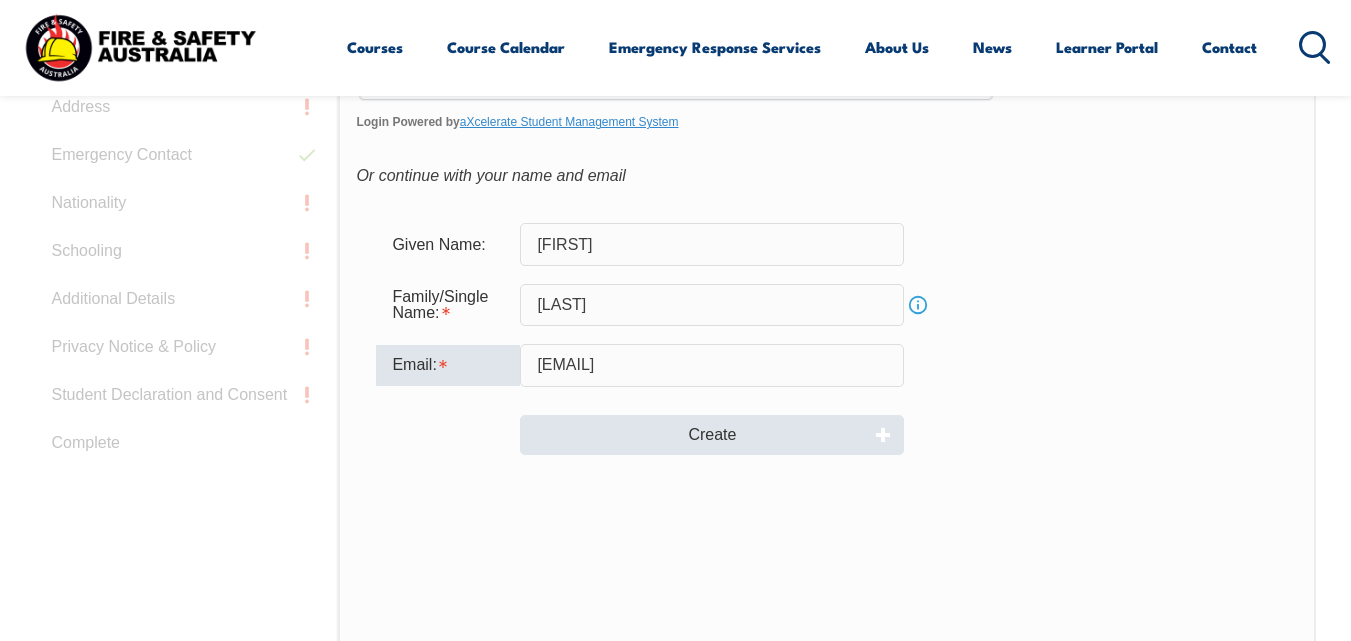 type on "[EMAIL]" 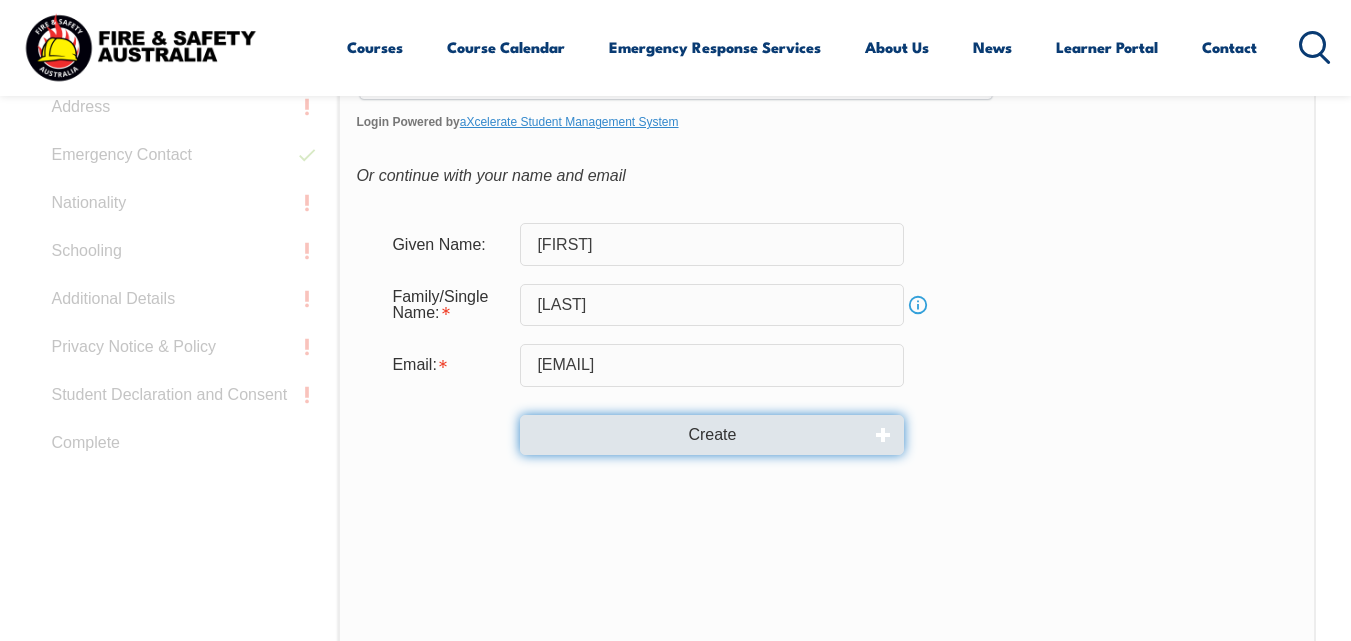 click on "Create" at bounding box center [712, 435] 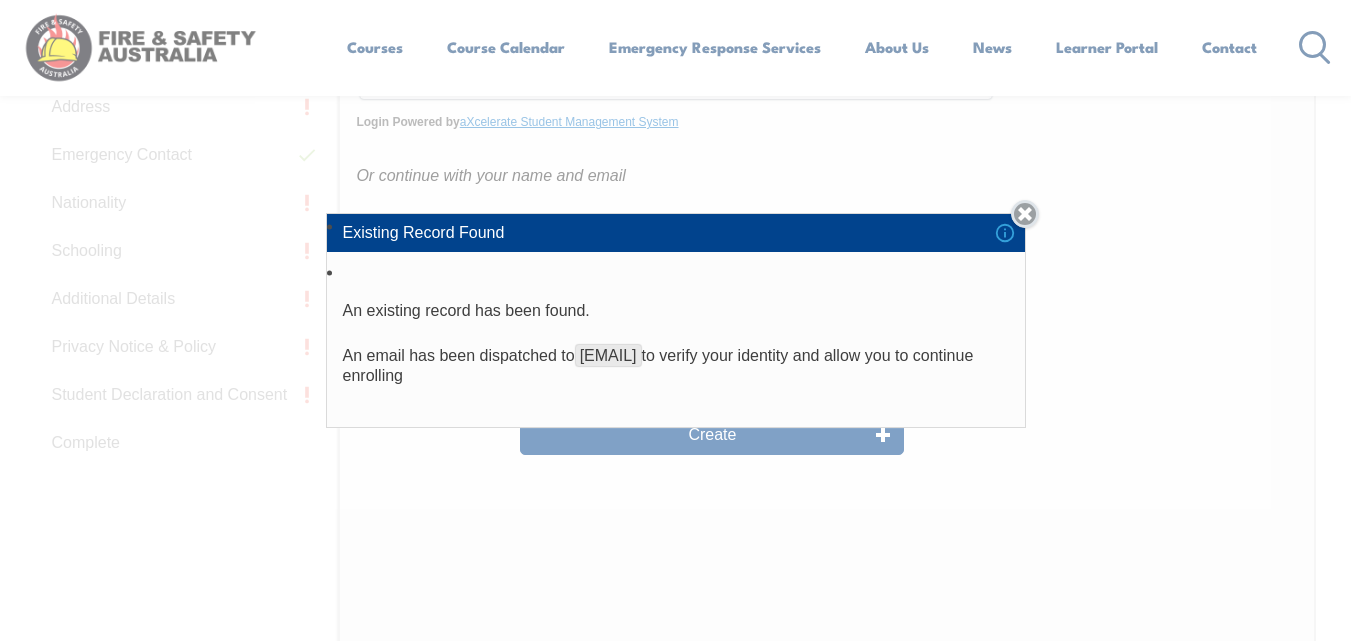 click on "Close" at bounding box center (1025, 214) 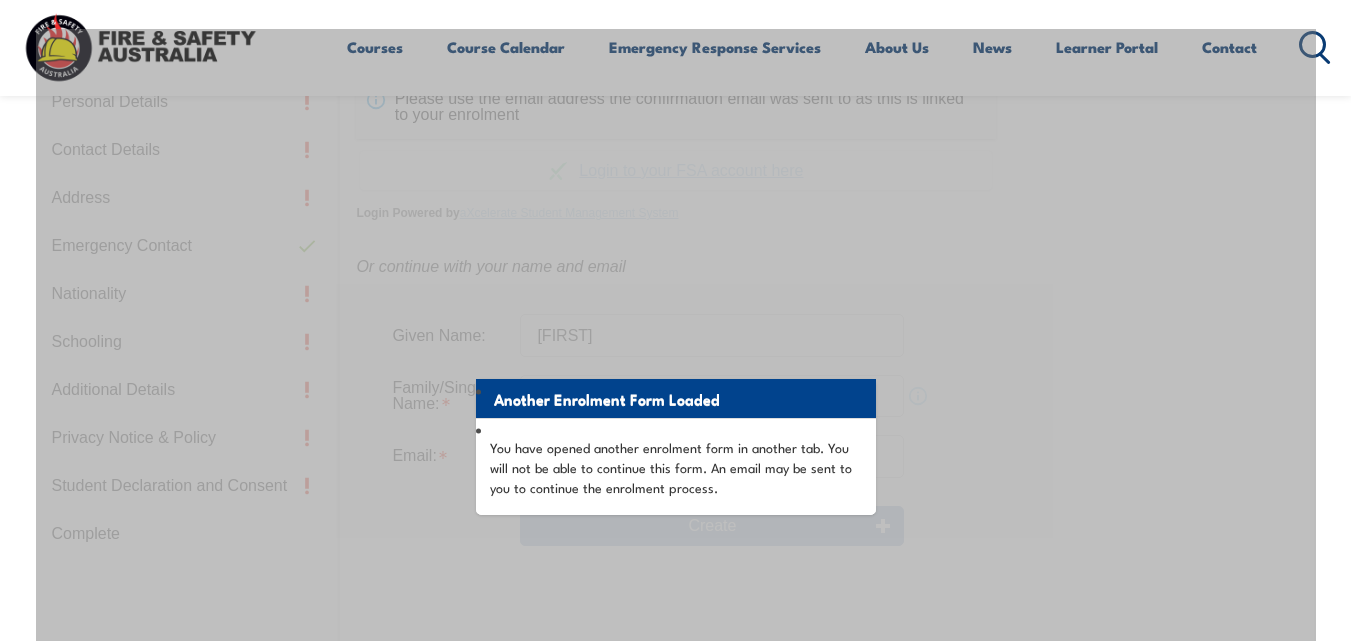 scroll, scrollTop: 577, scrollLeft: 0, axis: vertical 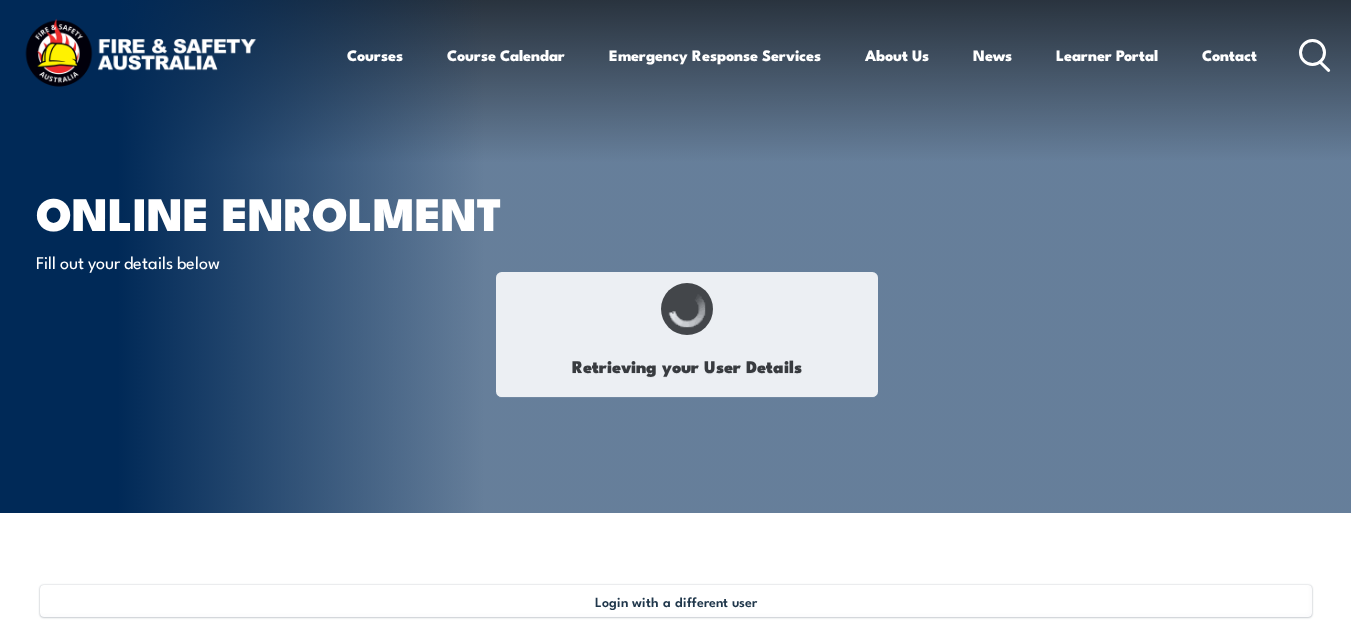 type on "[FIRST]" 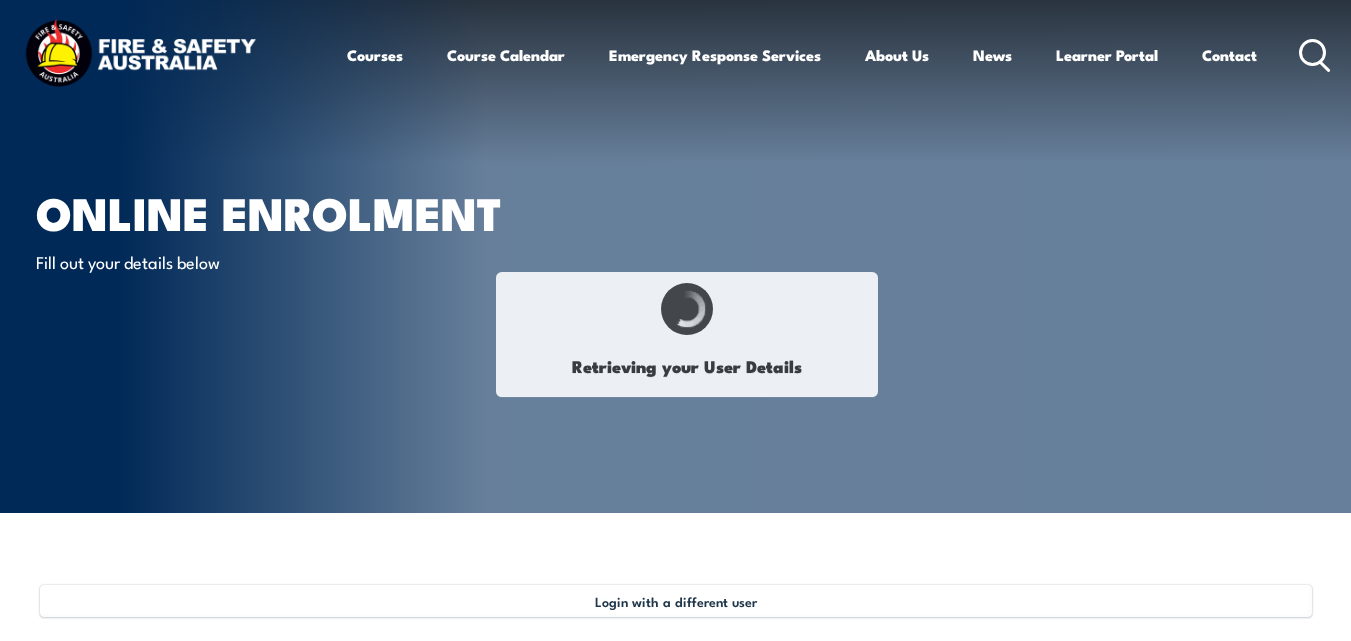 type on "[LAST]" 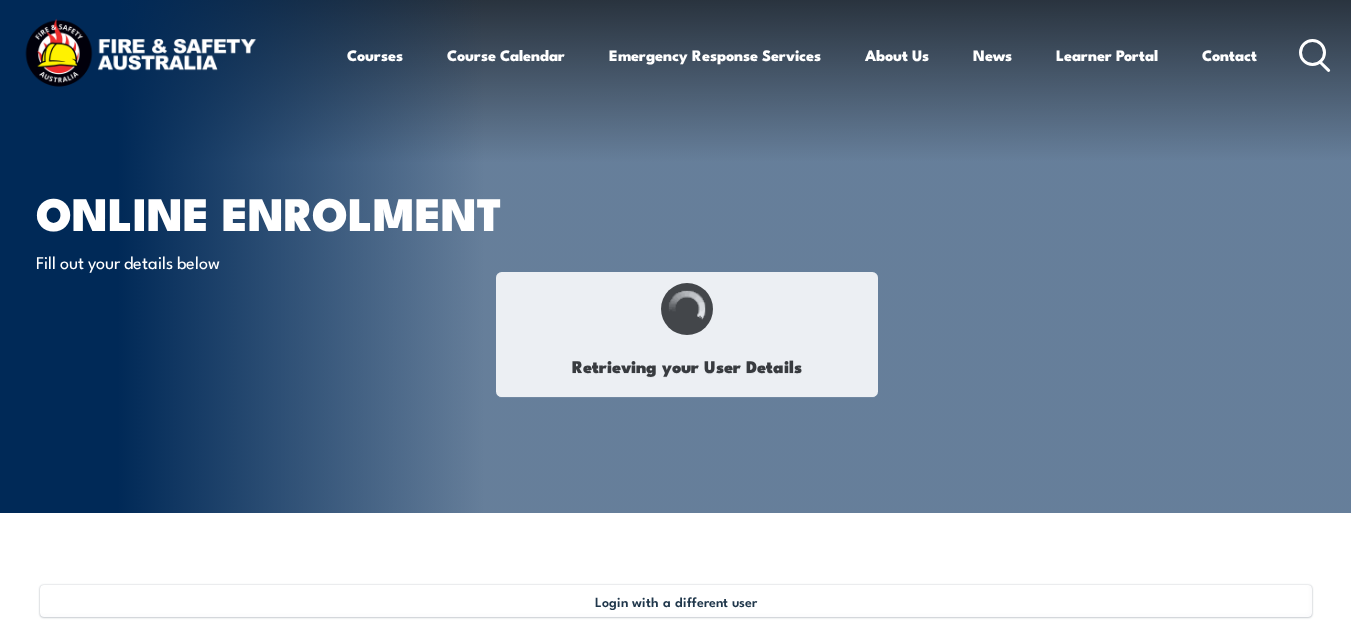 type on "[DATE]" 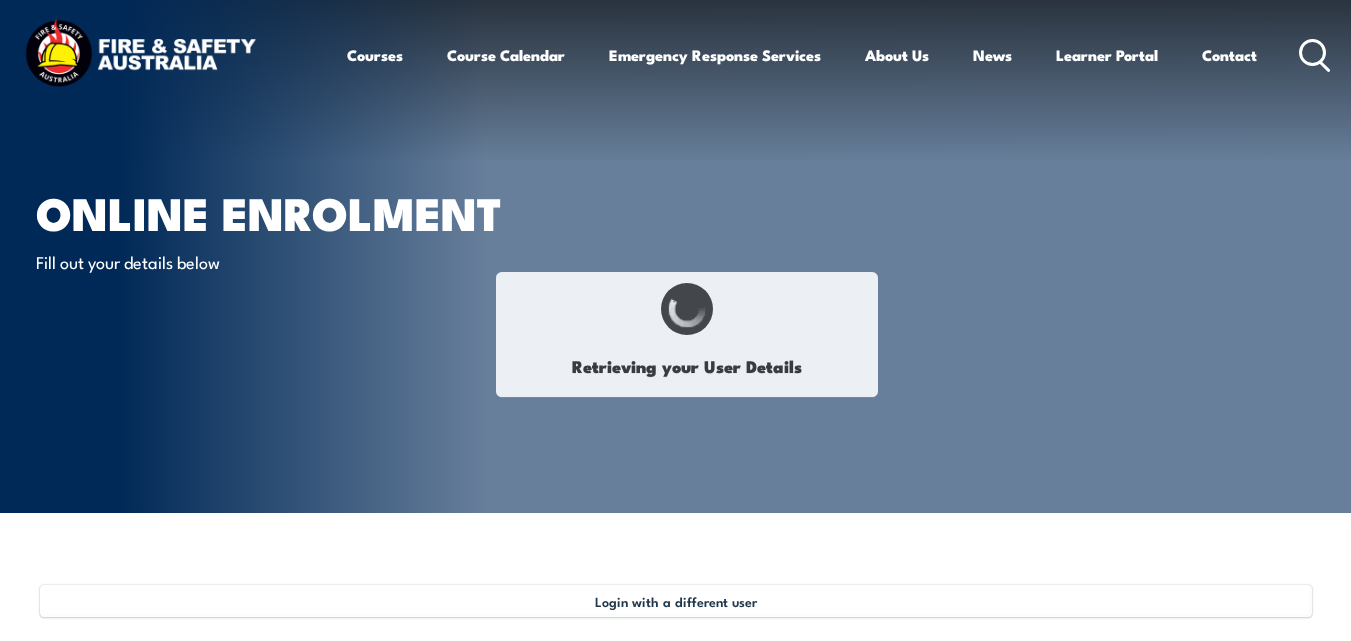 type on "[LICENSE]" 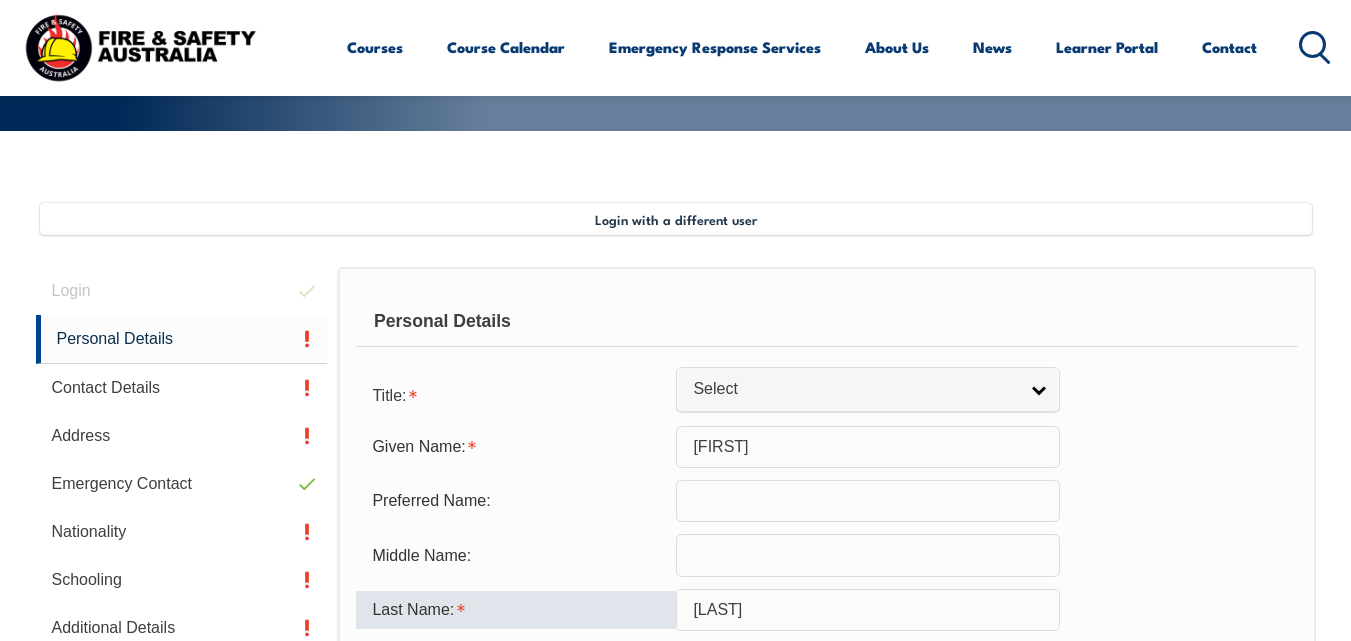 scroll, scrollTop: 485, scrollLeft: 0, axis: vertical 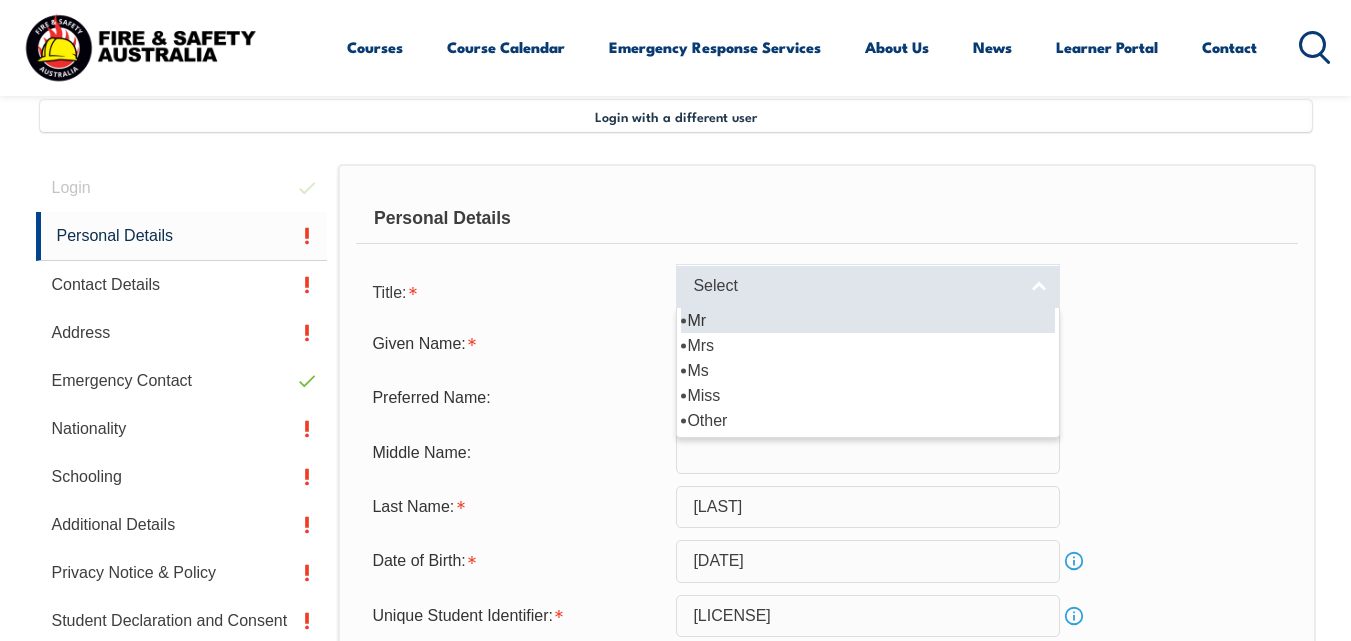 click on "Select" at bounding box center [855, 286] 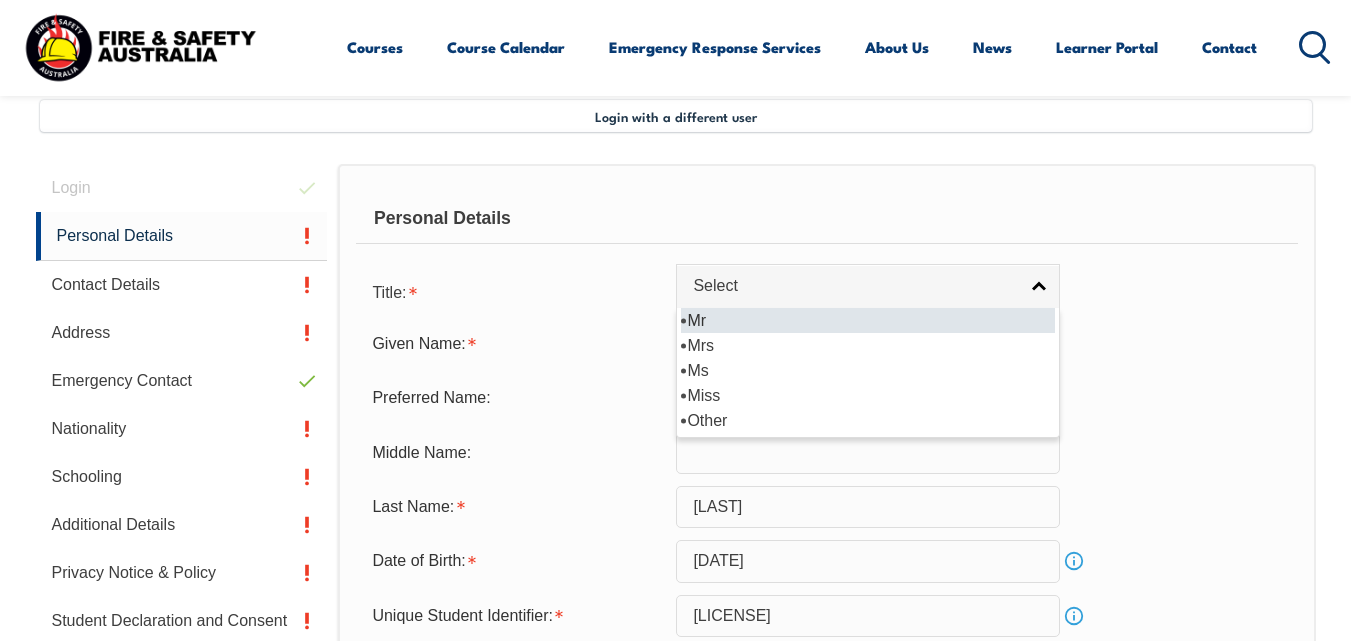 click on "Mr" at bounding box center (868, 320) 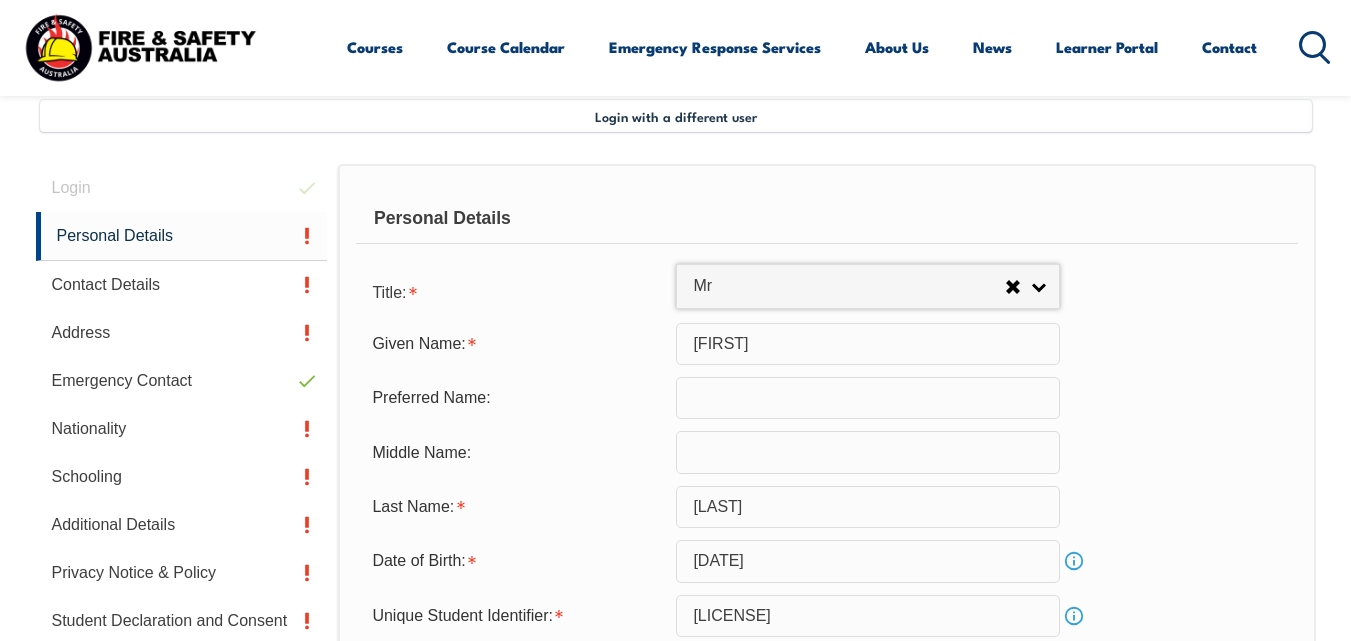 click at bounding box center [868, 398] 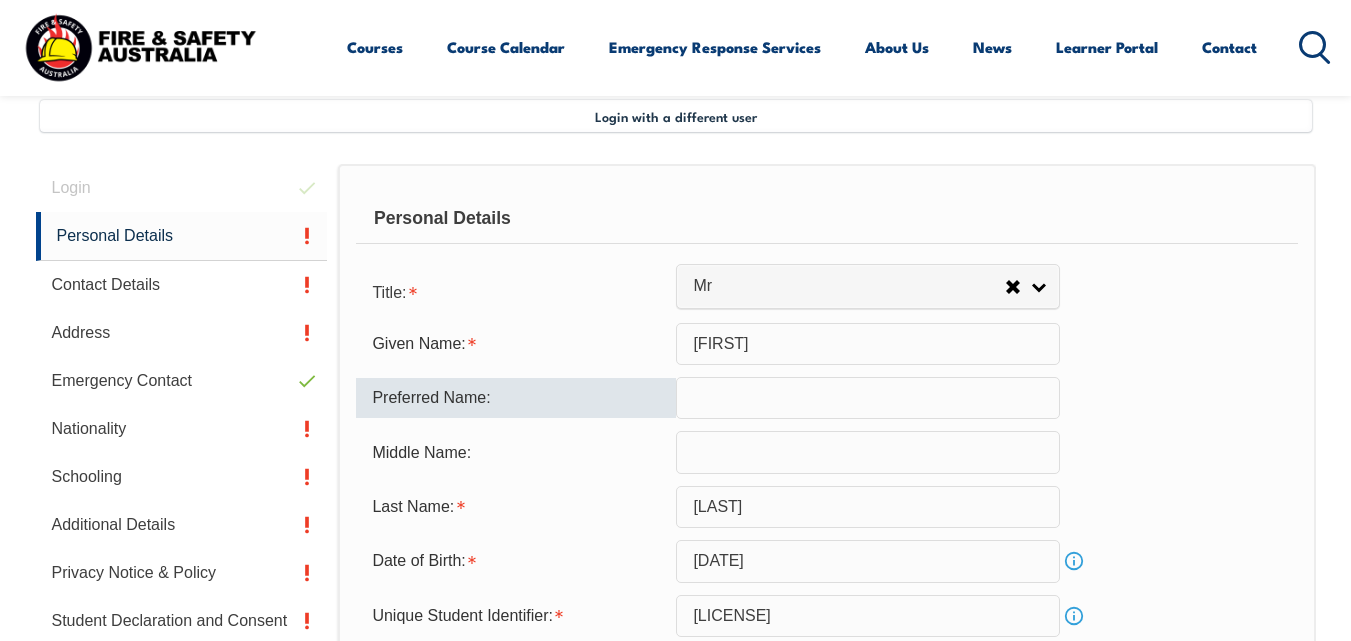 type on "m" 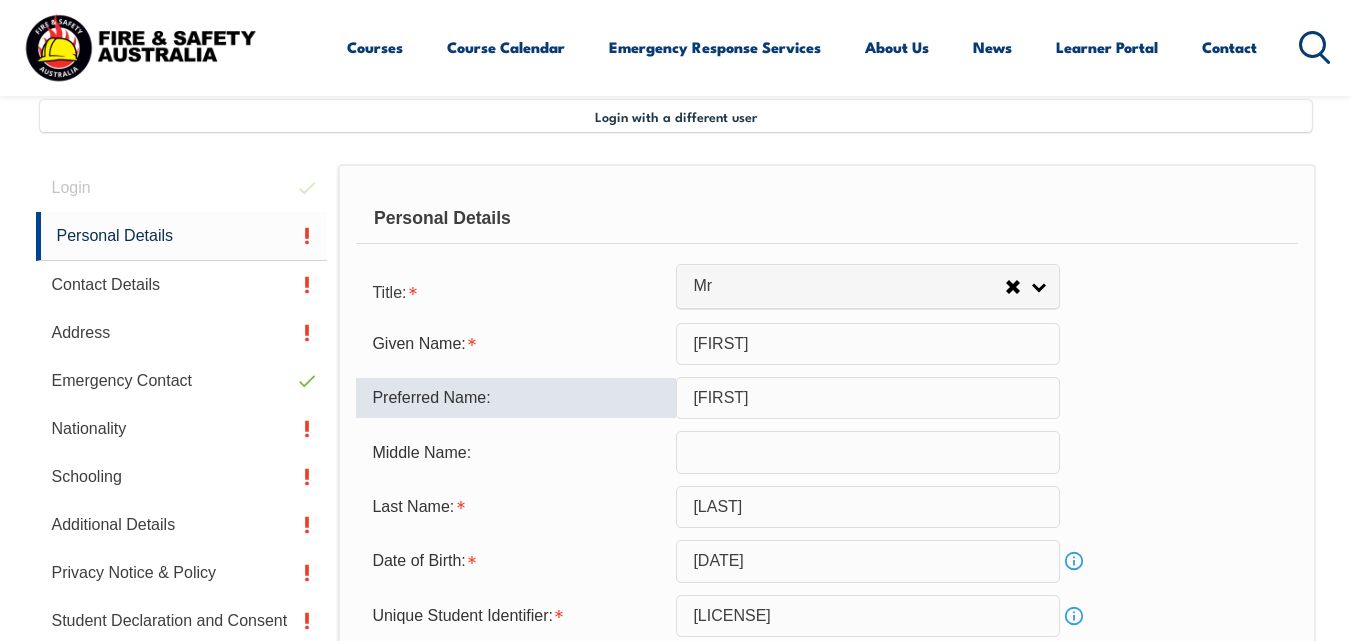 type on "[FIRST]" 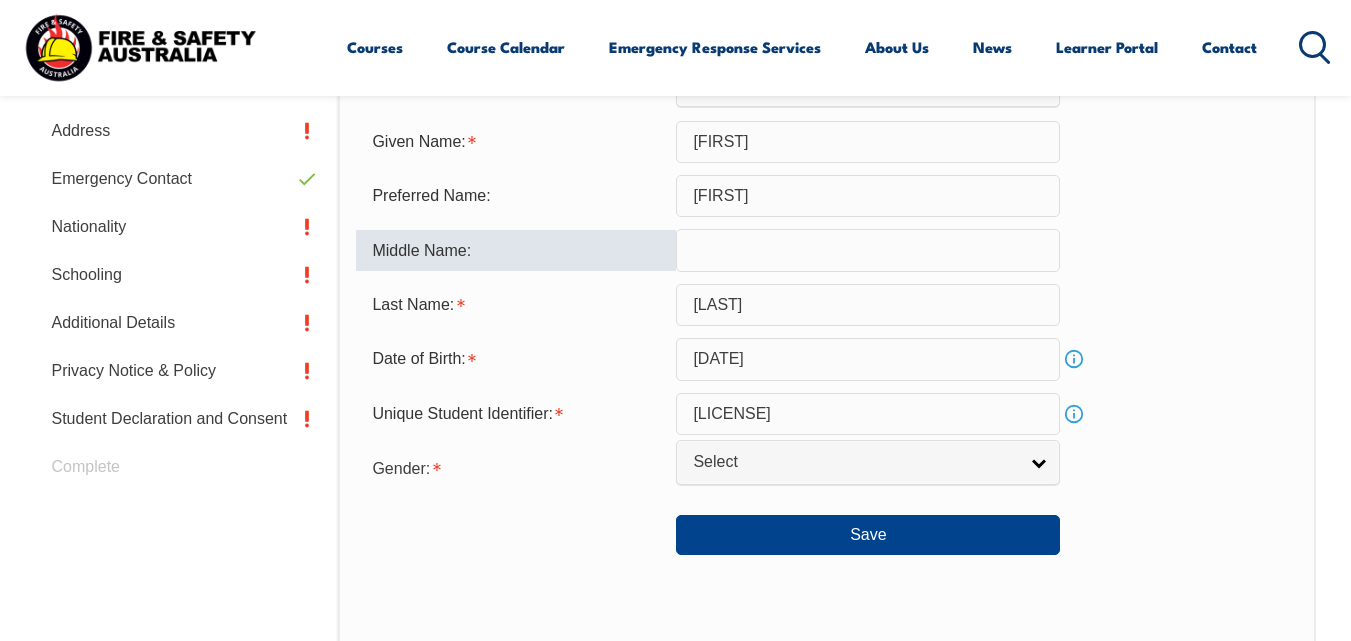 scroll, scrollTop: 688, scrollLeft: 0, axis: vertical 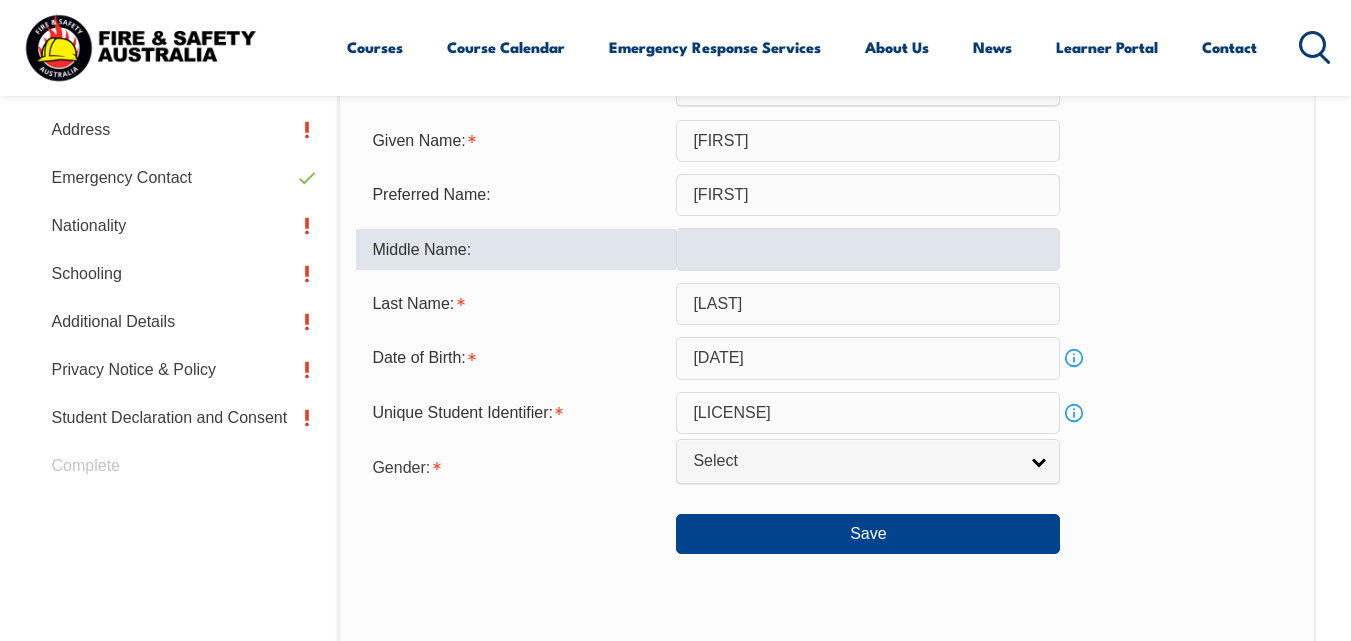click on "Select" at bounding box center [855, 461] 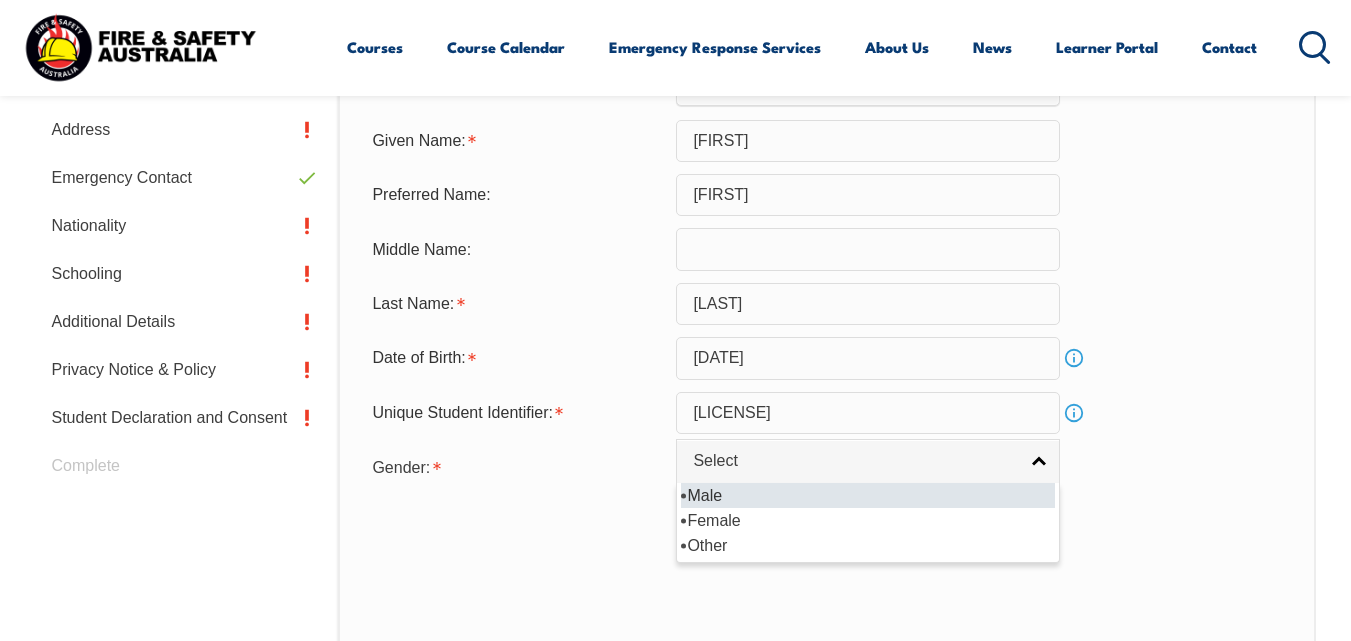 click on "Male" at bounding box center (868, 495) 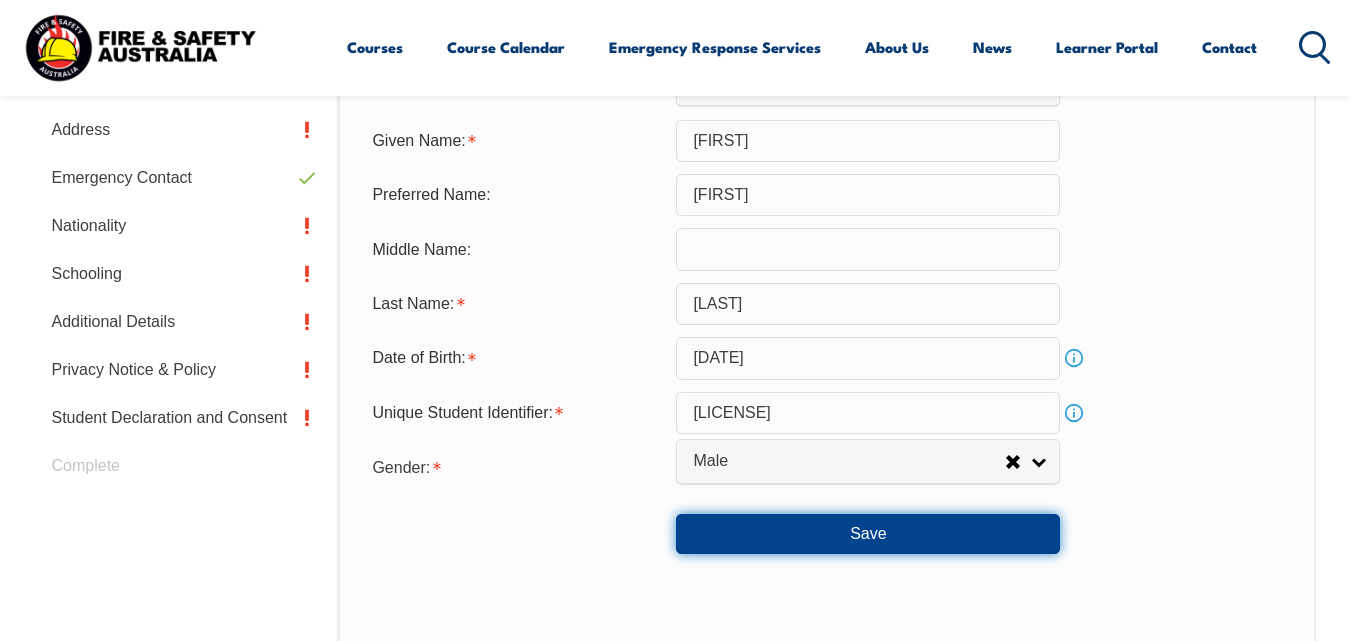click on "Save" at bounding box center (868, 534) 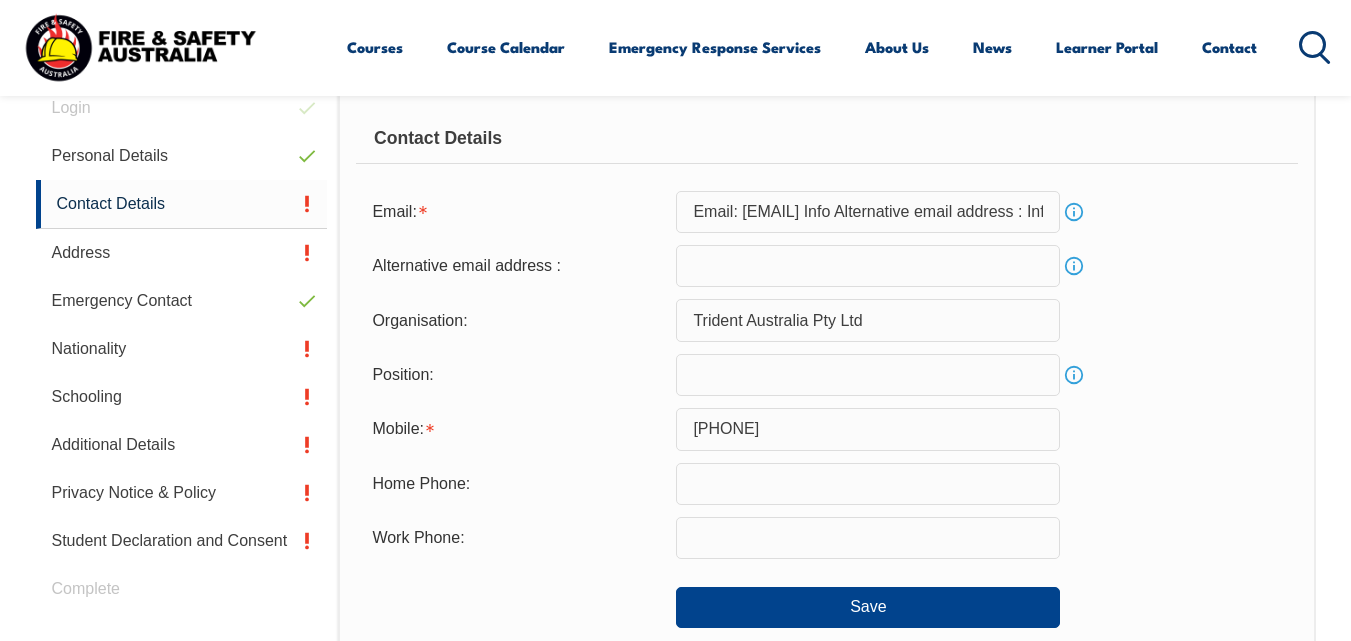 scroll, scrollTop: 485, scrollLeft: 0, axis: vertical 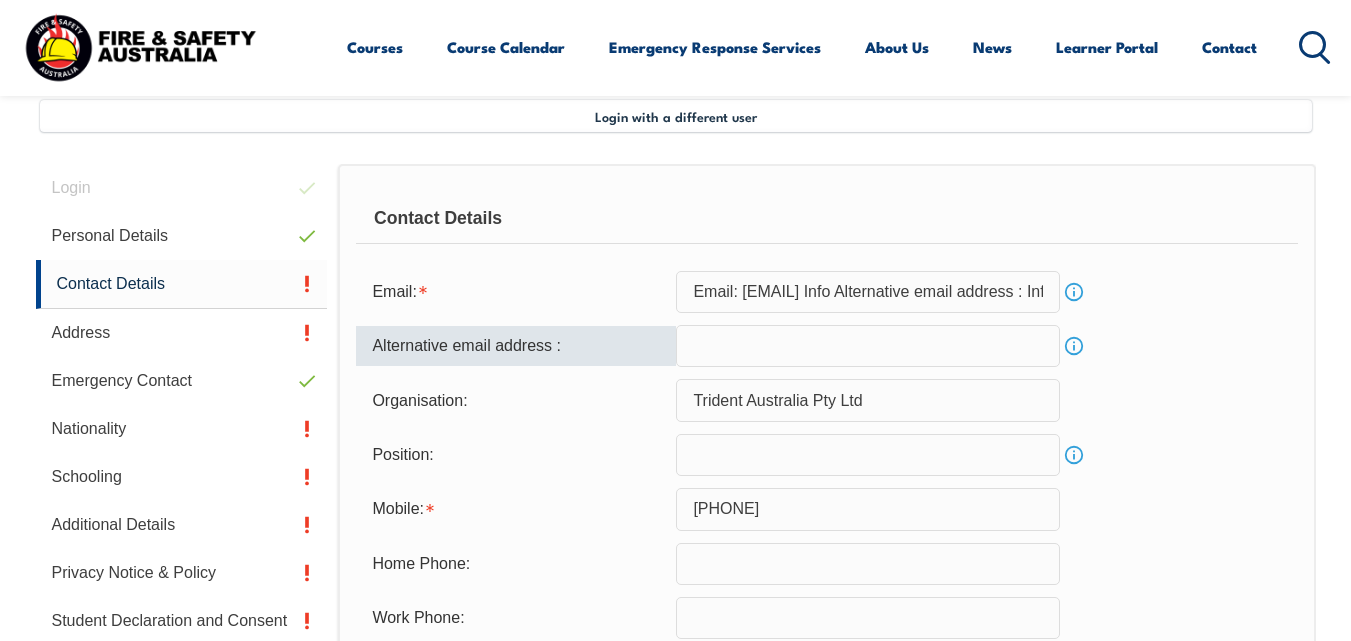 click at bounding box center (868, 346) 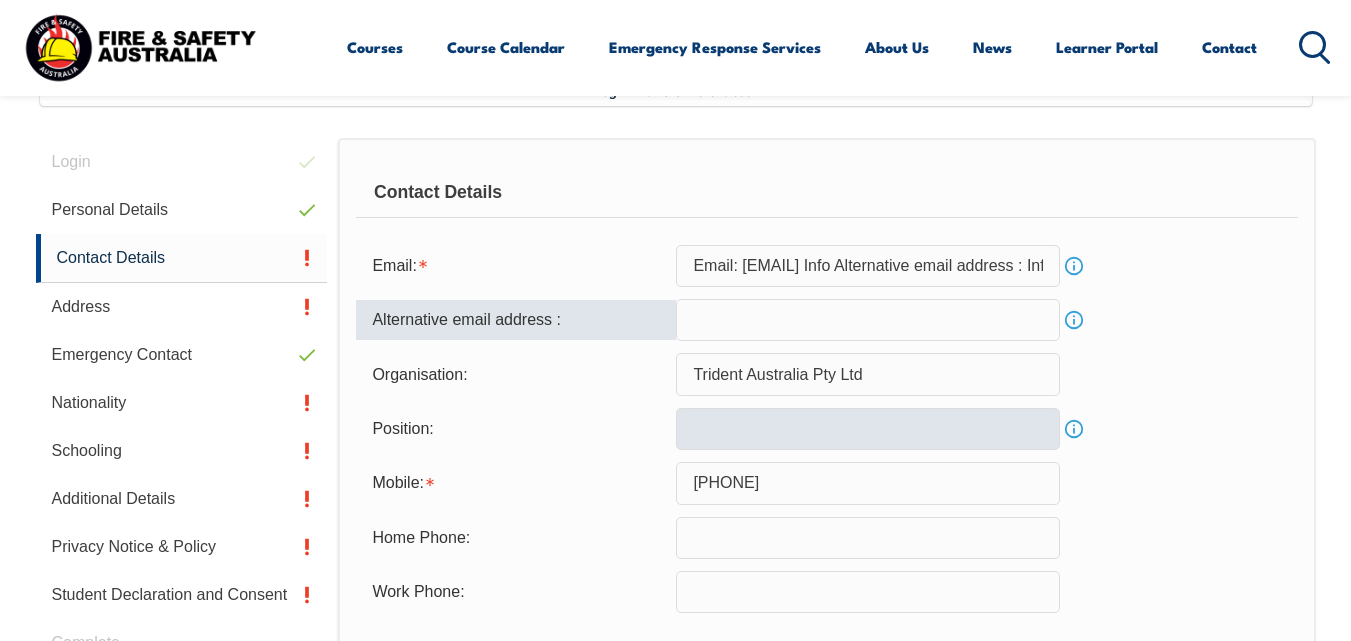 scroll, scrollTop: 510, scrollLeft: 0, axis: vertical 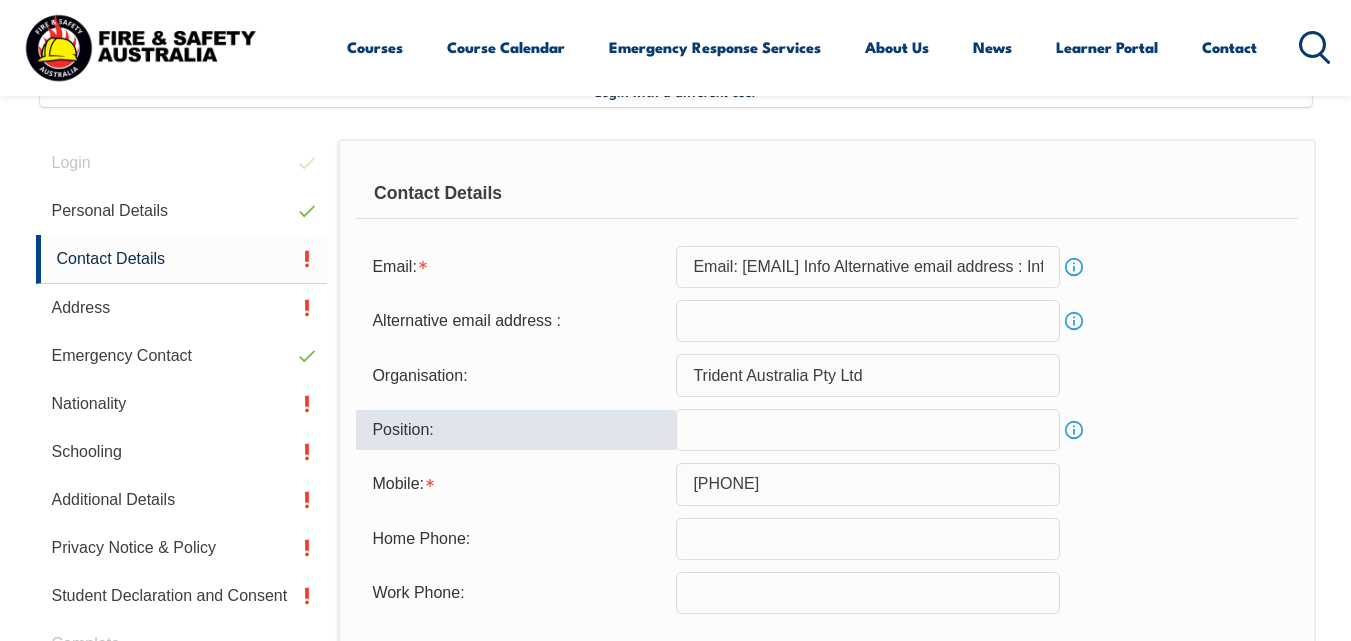 click at bounding box center [868, 430] 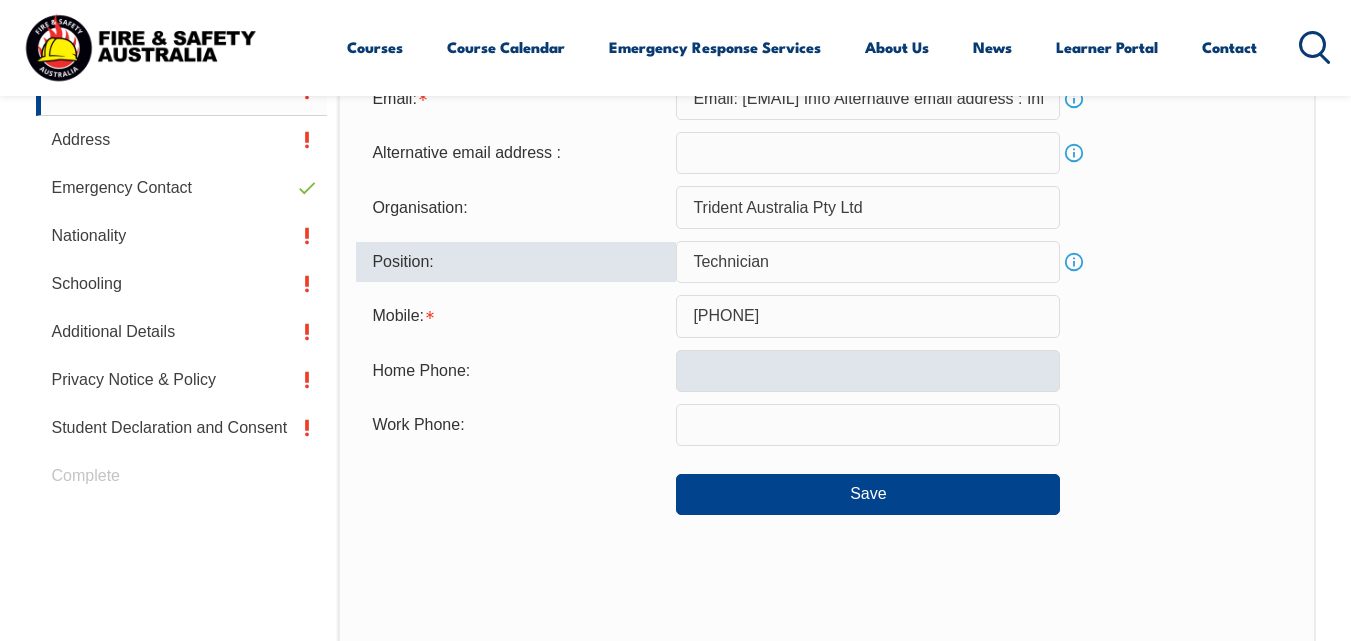 scroll, scrollTop: 679, scrollLeft: 0, axis: vertical 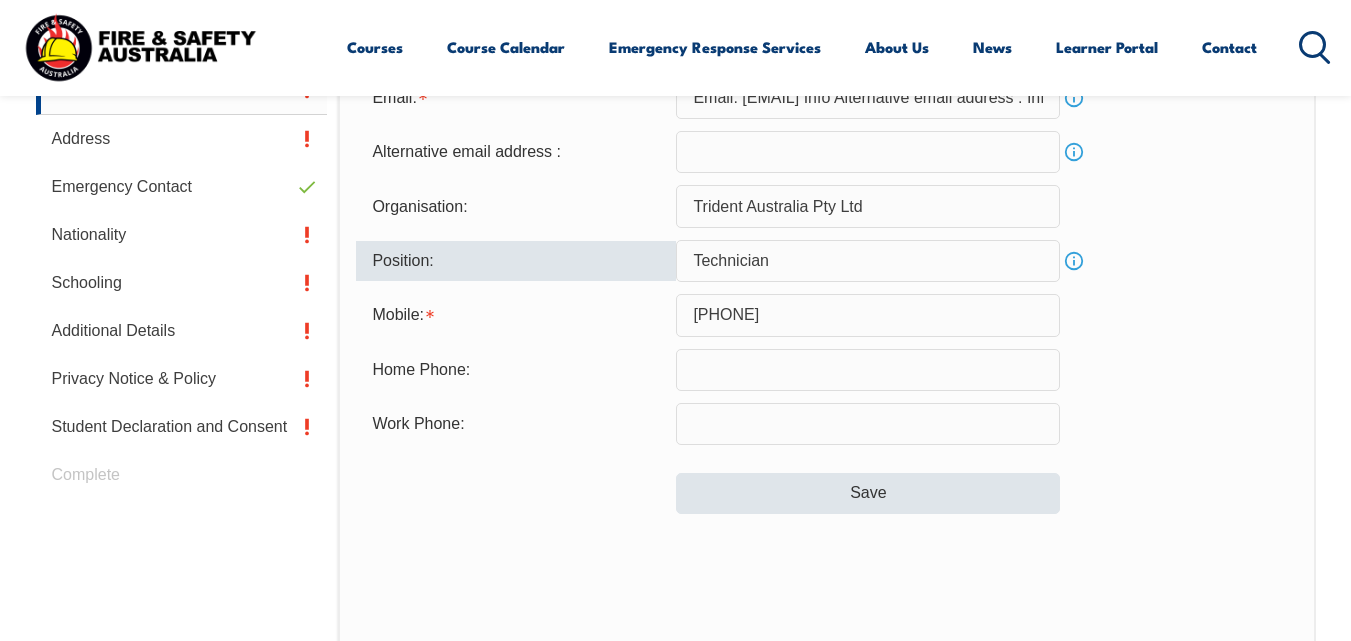 type on "Technician" 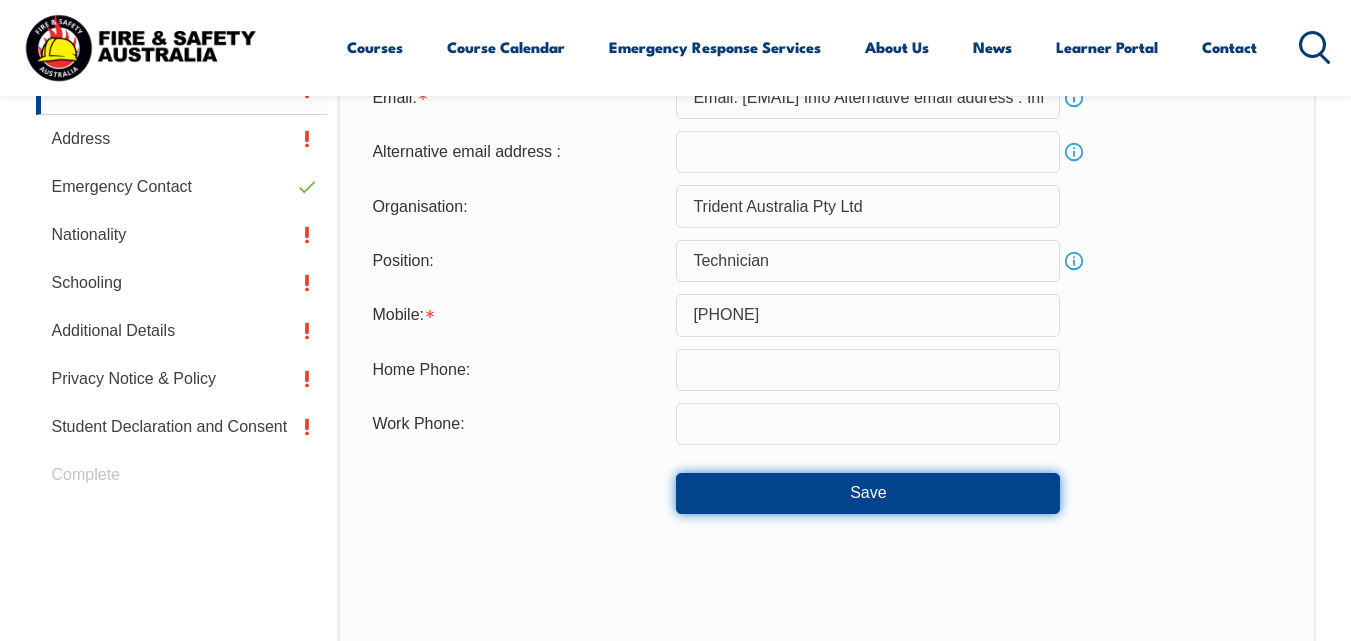 click on "Save" at bounding box center [868, 493] 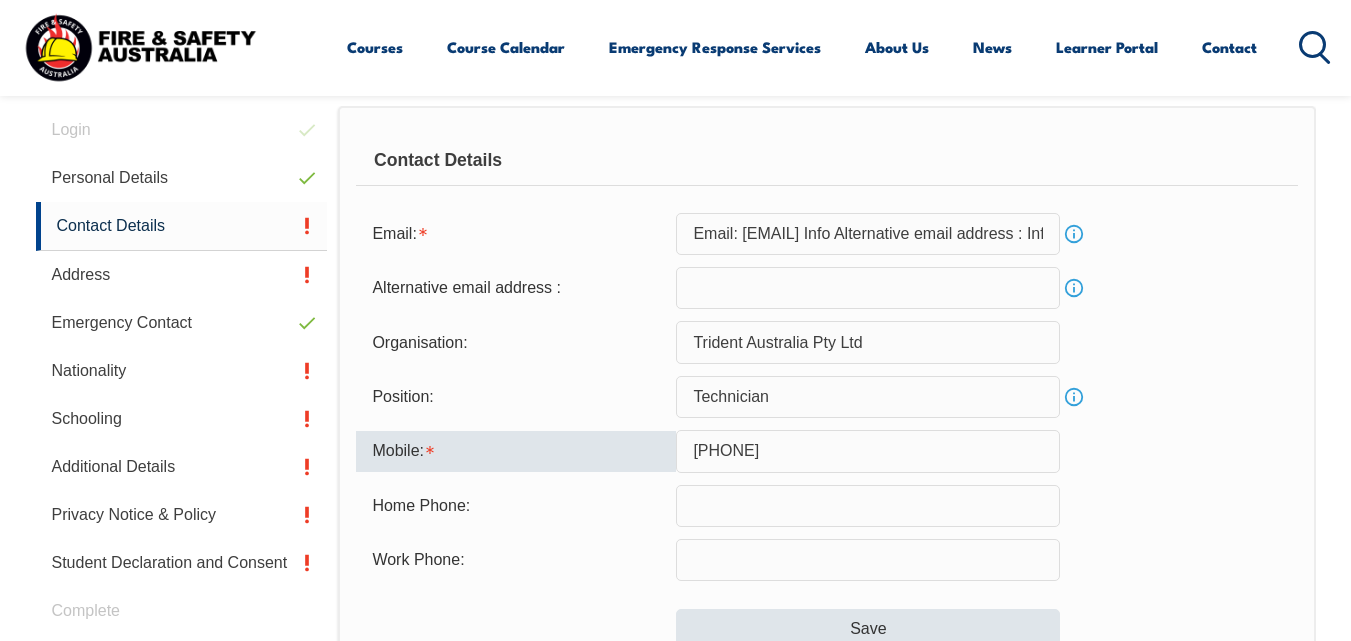scroll, scrollTop: 542, scrollLeft: 0, axis: vertical 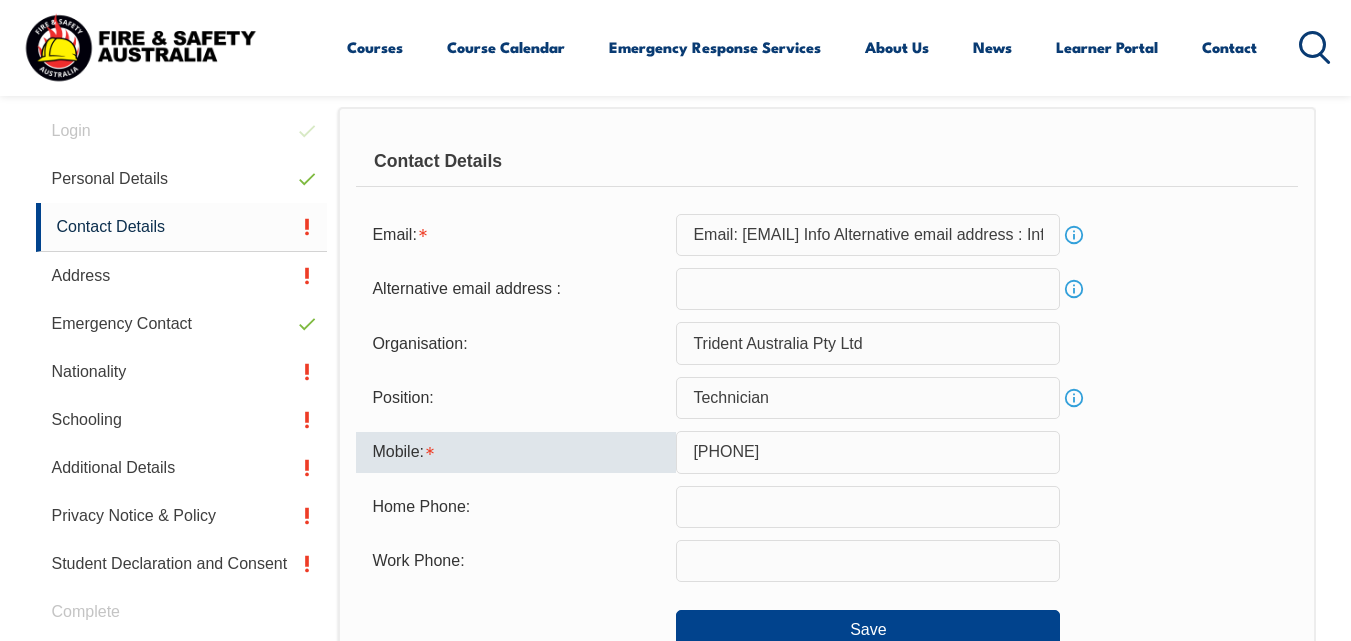 click on "[PHONE]" at bounding box center [868, 452] 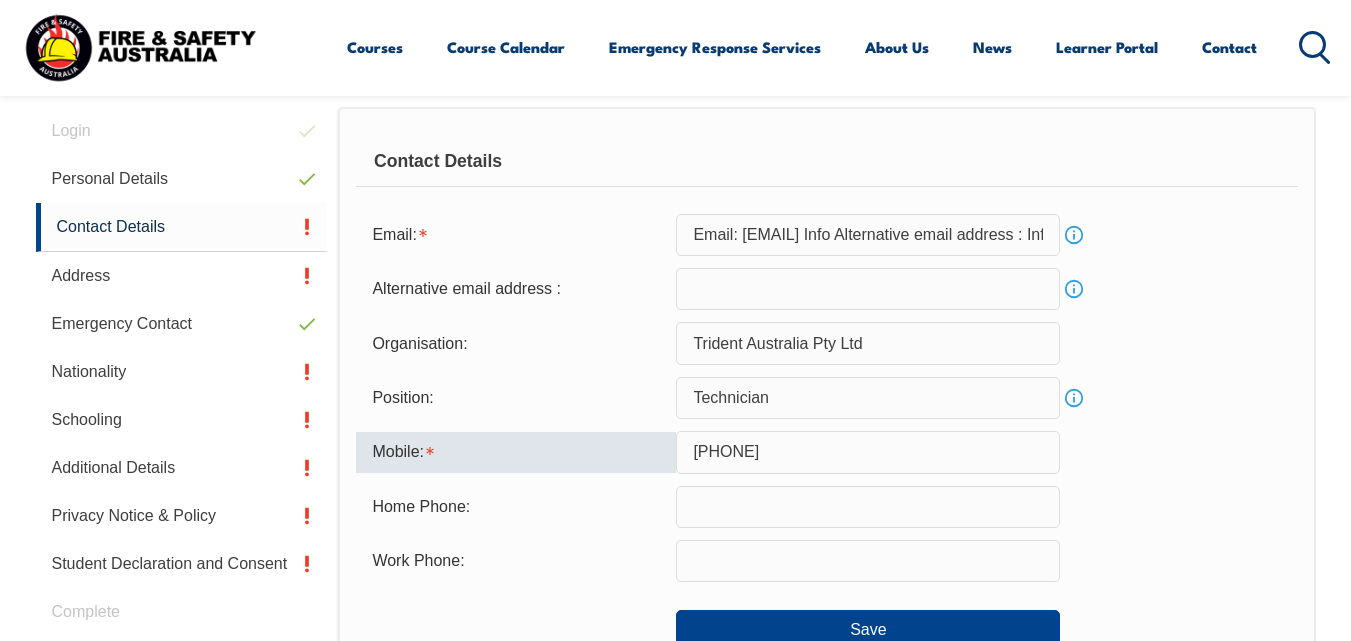 type on "[PHONE]" 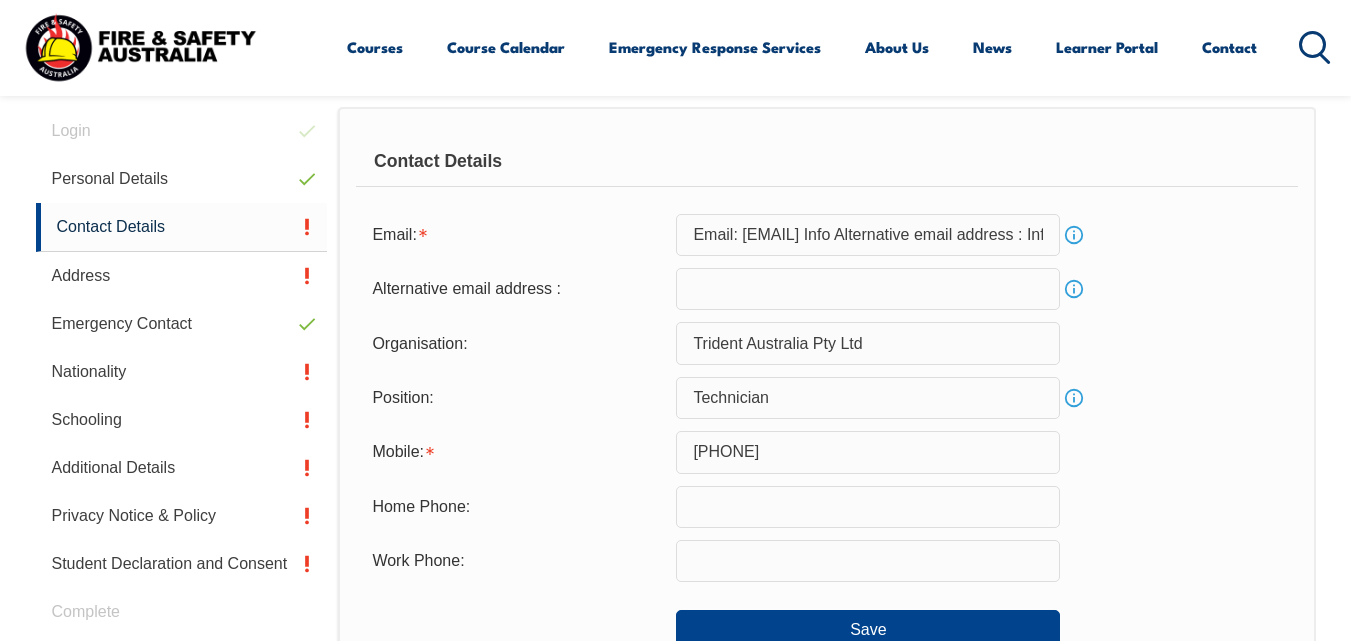 click on "Email: [EMAIL] Info Alternative email address : Info Organisation: Trident Australia Pty Ltd Position: Technician Info Mobile: [PHONE] Home Phone: Work Phone: Save" at bounding box center (826, 432) 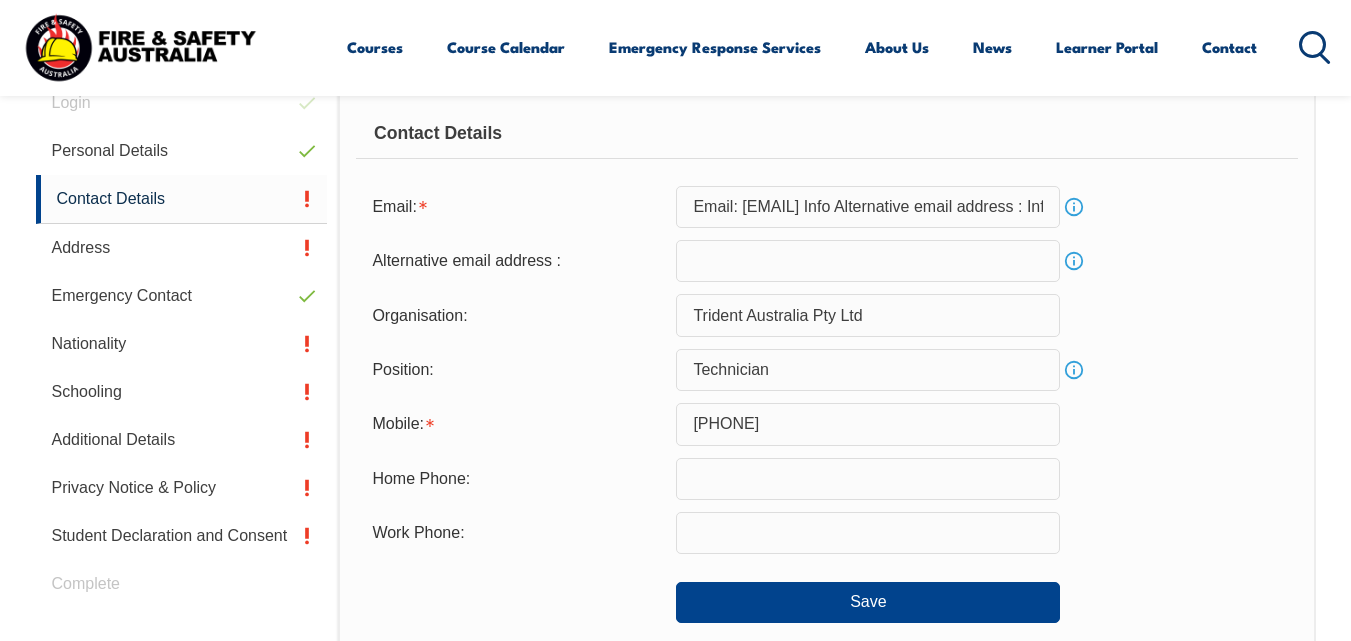 scroll, scrollTop: 585, scrollLeft: 0, axis: vertical 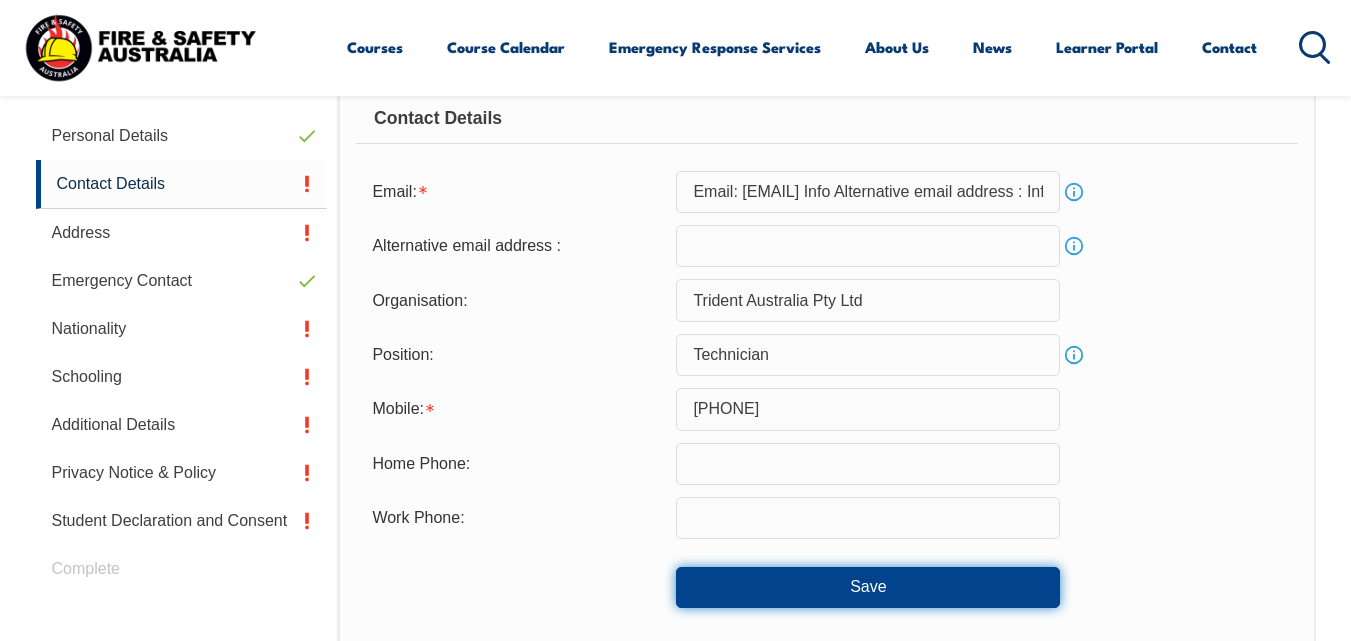click on "Save" at bounding box center (868, 587) 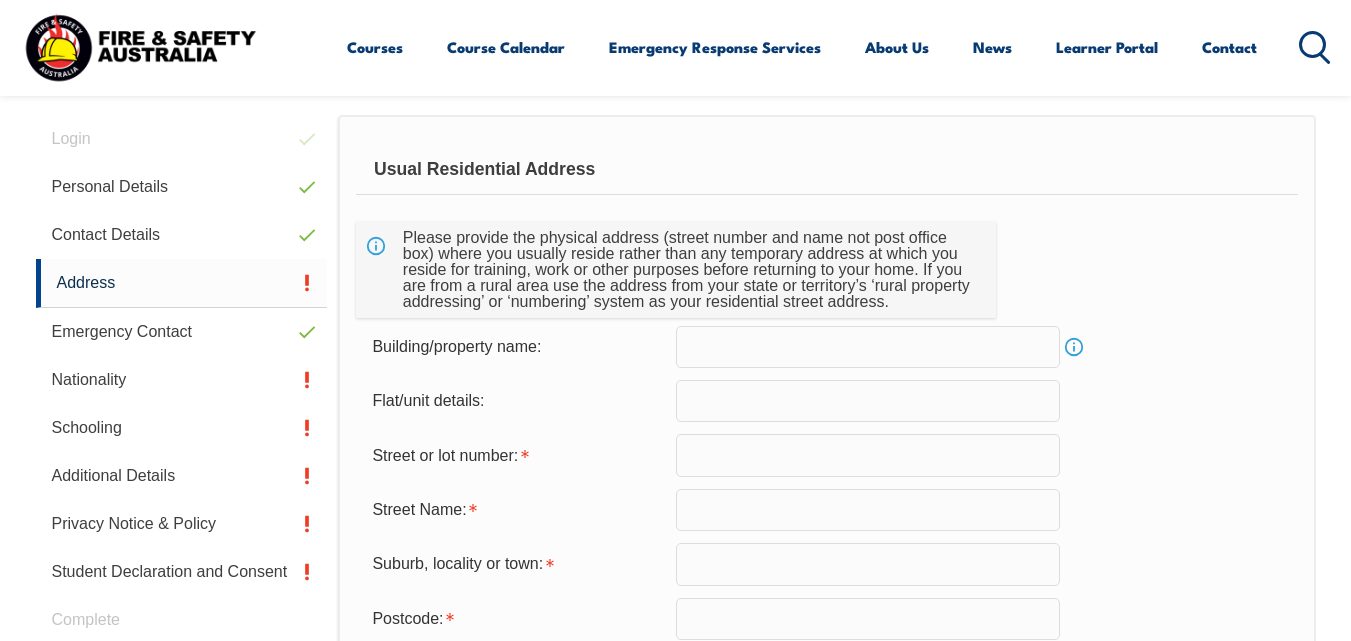 scroll, scrollTop: 535, scrollLeft: 0, axis: vertical 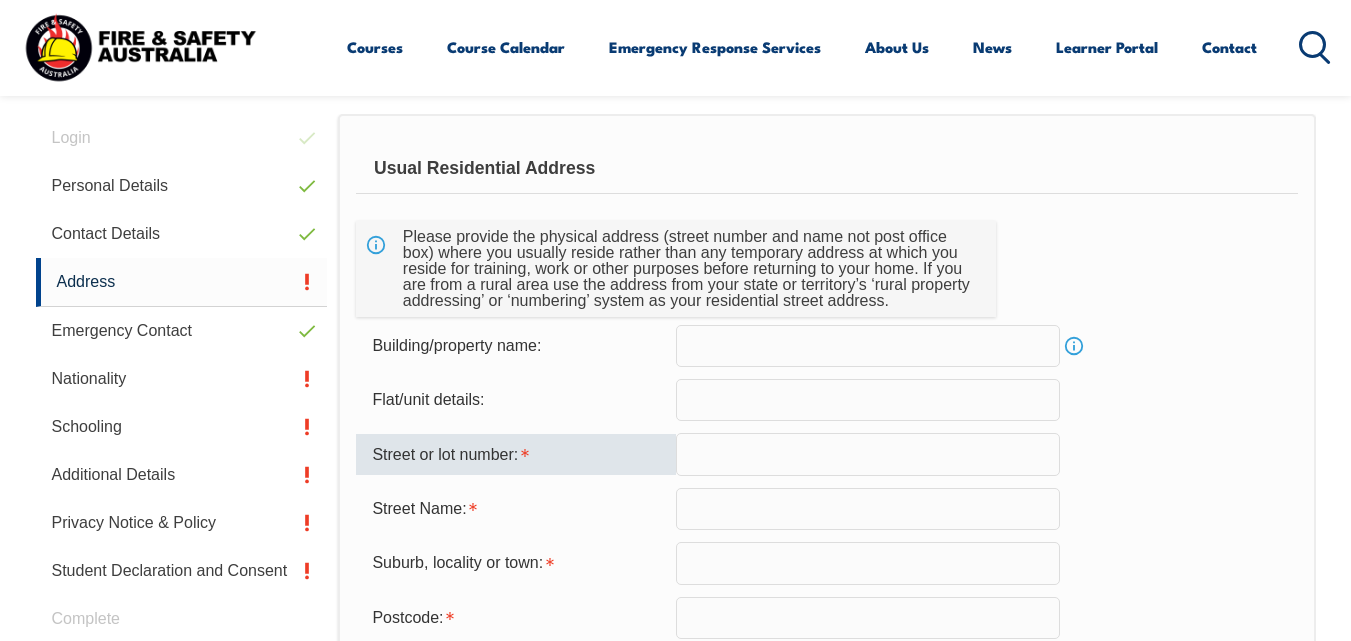 click at bounding box center (868, 454) 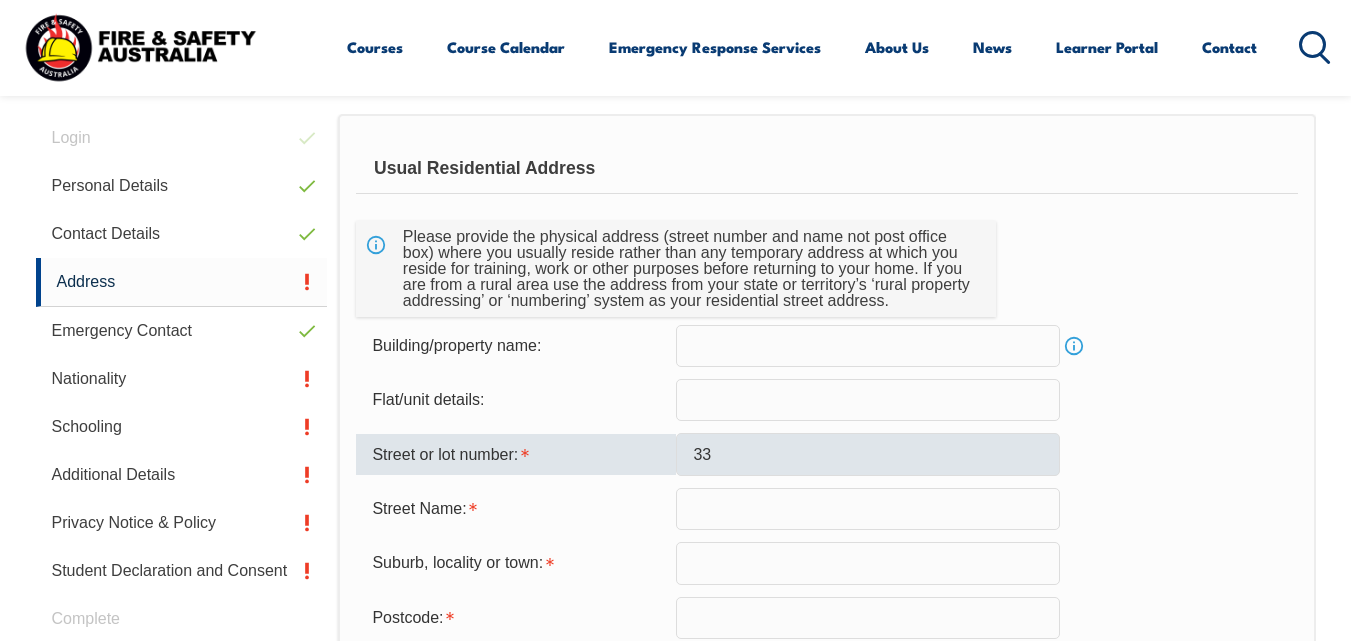 type on "[NUMBER] [STREET]" 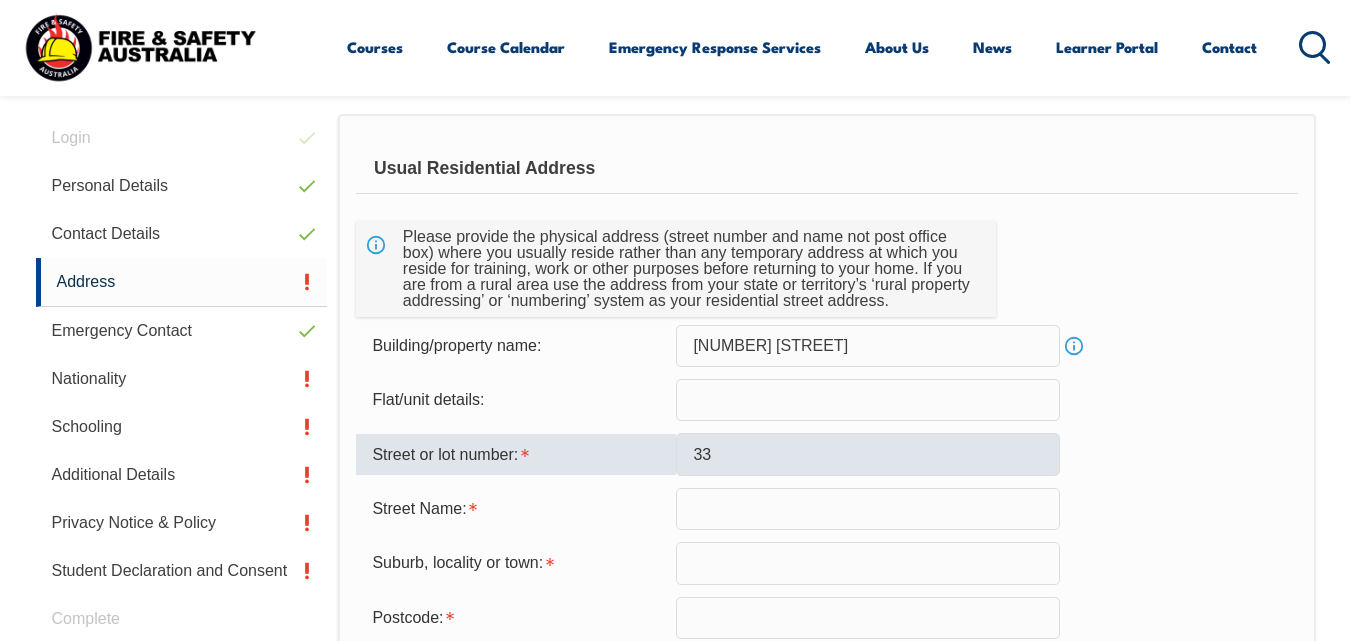 type on "[STREET]" 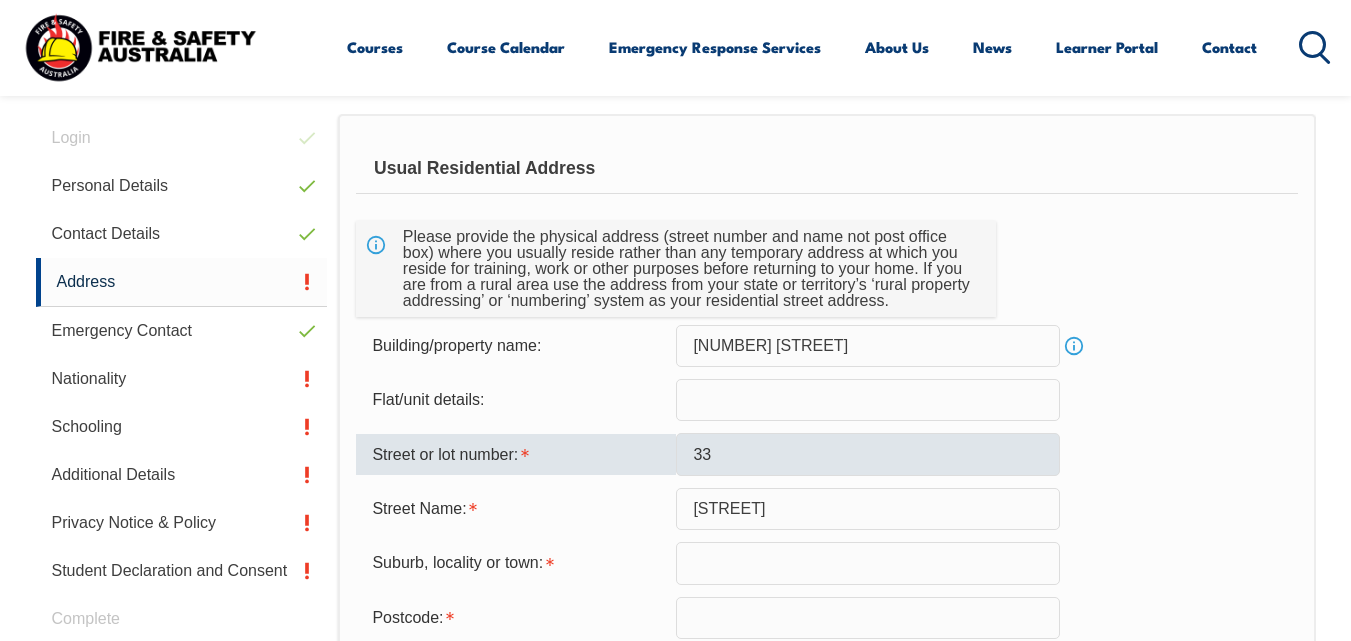 type on "[LOCATION]" 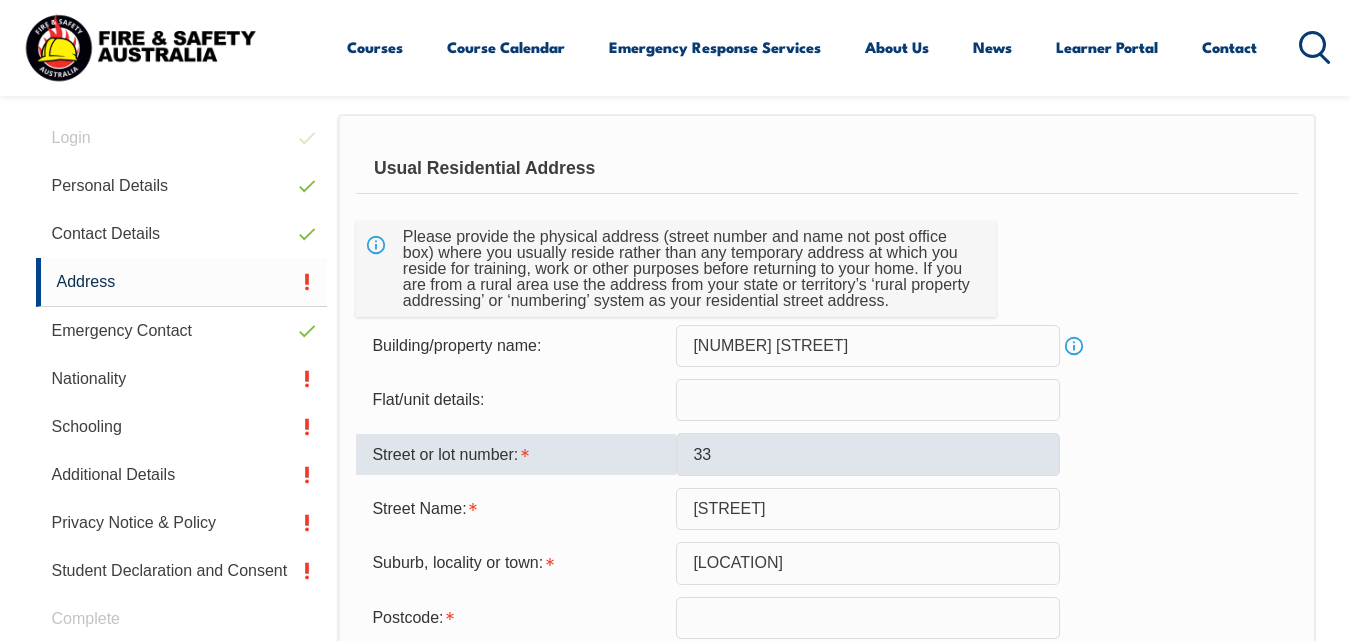type on "[POSTAL_CODE]" 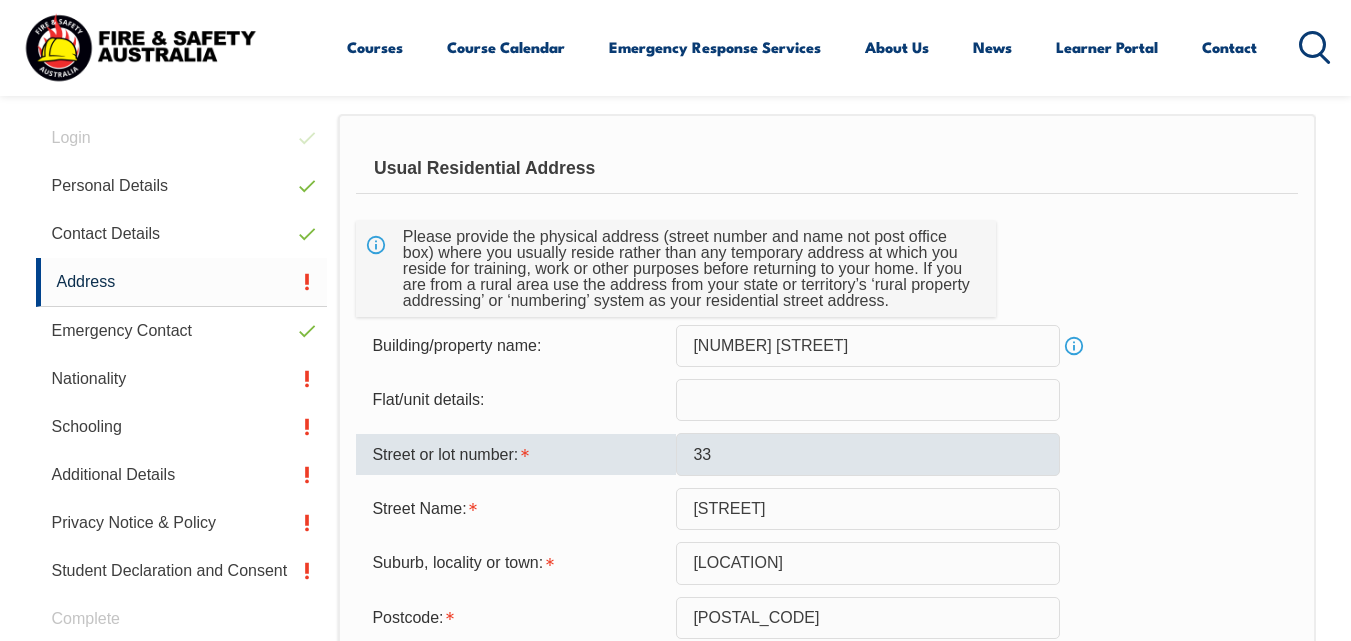 select on "WA" 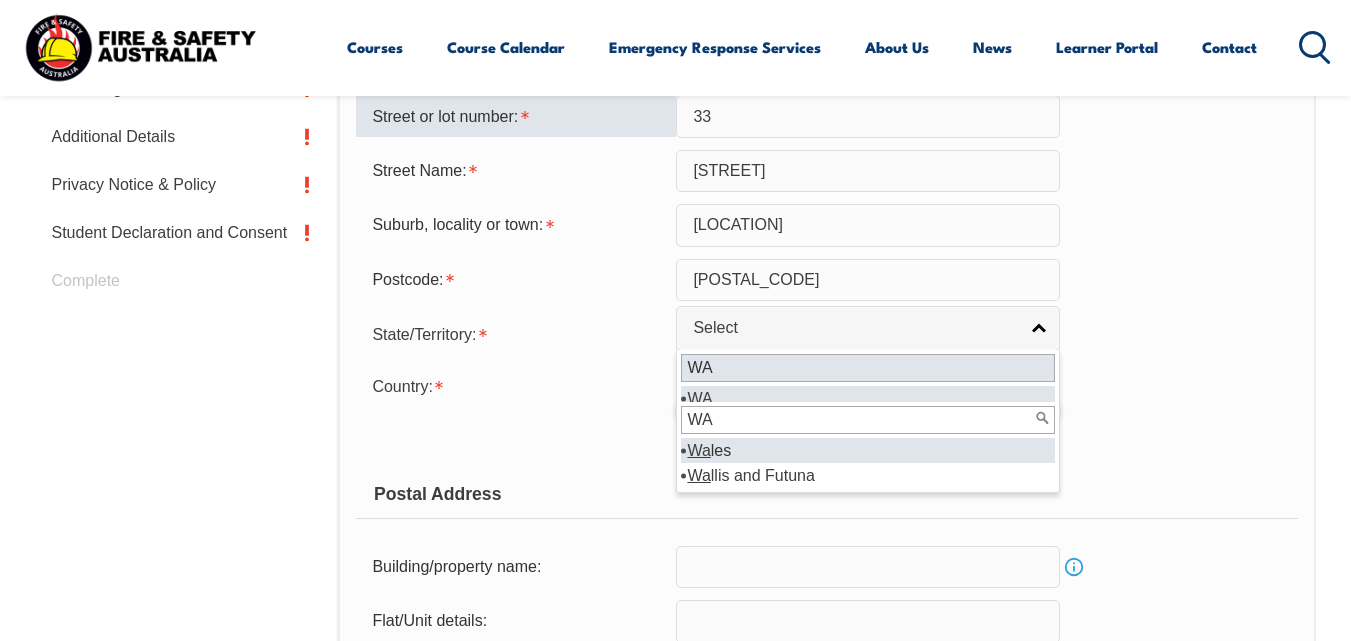scroll, scrollTop: 973, scrollLeft: 0, axis: vertical 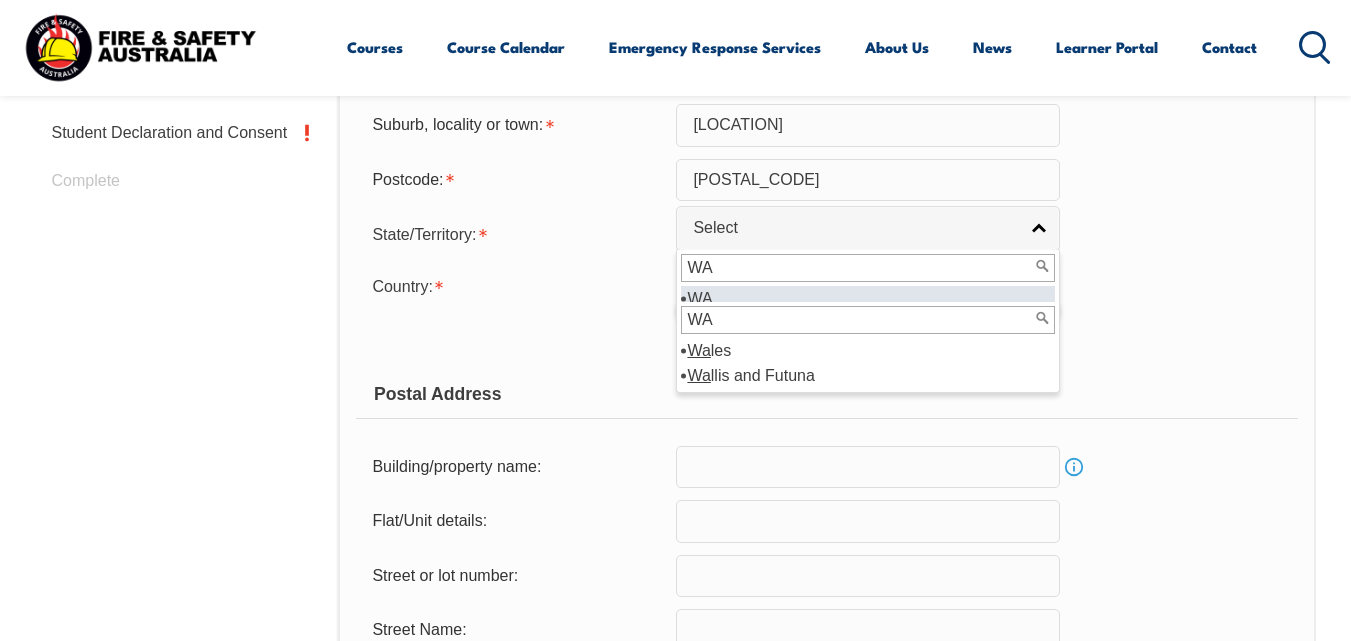 click on "Copy Residential Address to Postal:" at bounding box center (516, 337) 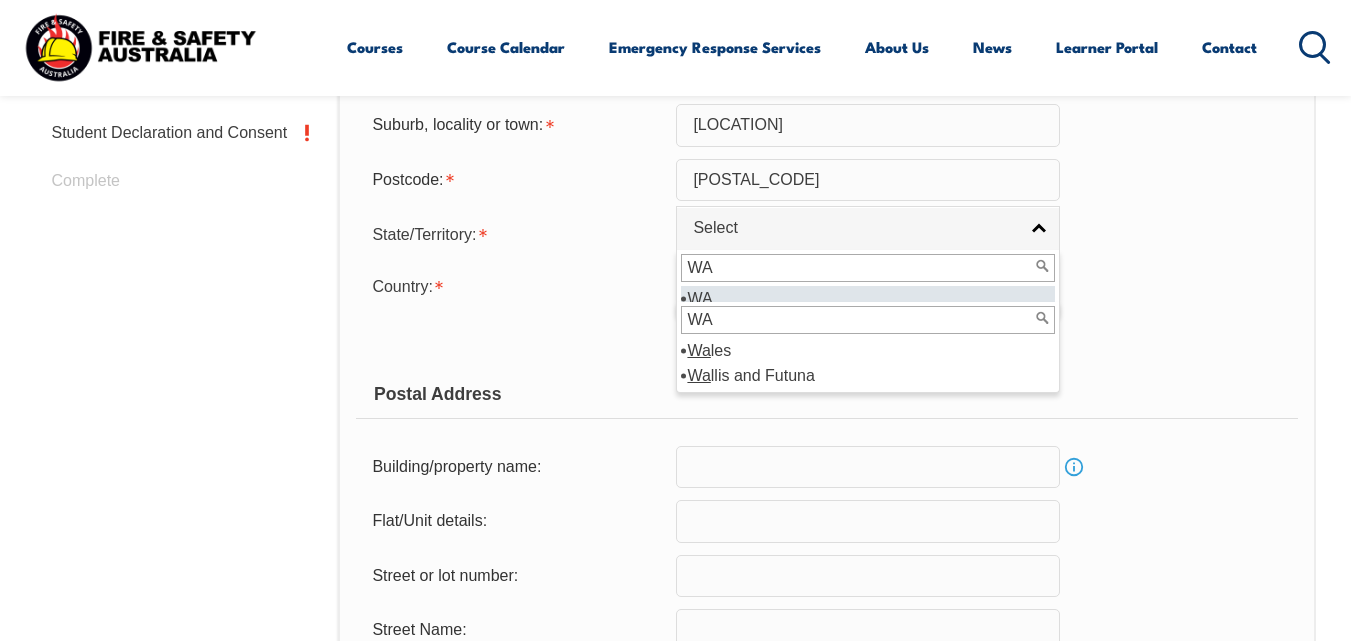 click on "WA" at bounding box center [868, 268] 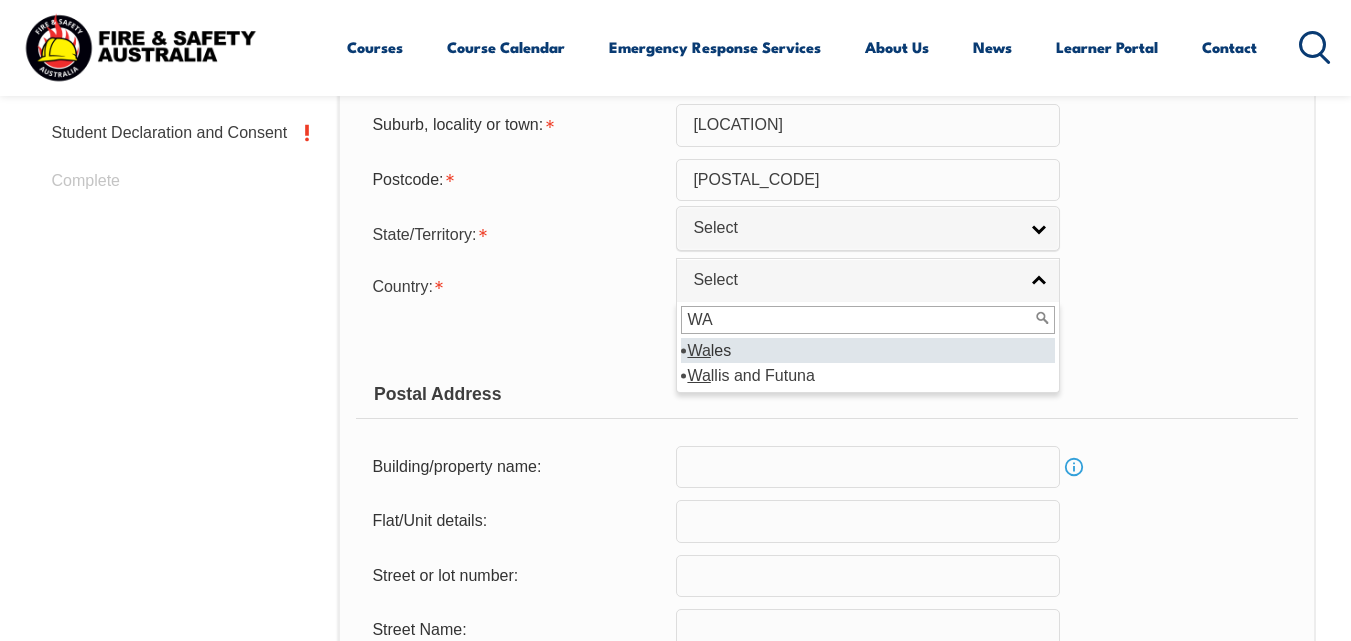 click on "WA" at bounding box center [868, 320] 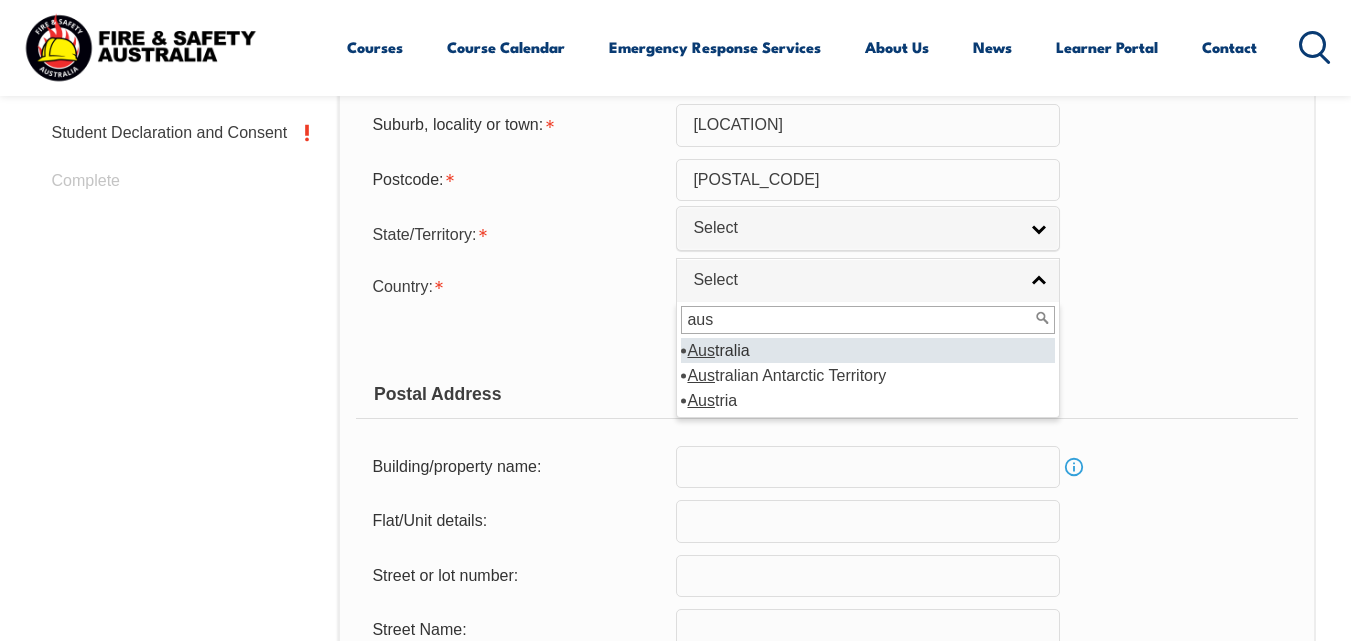 type on "aus" 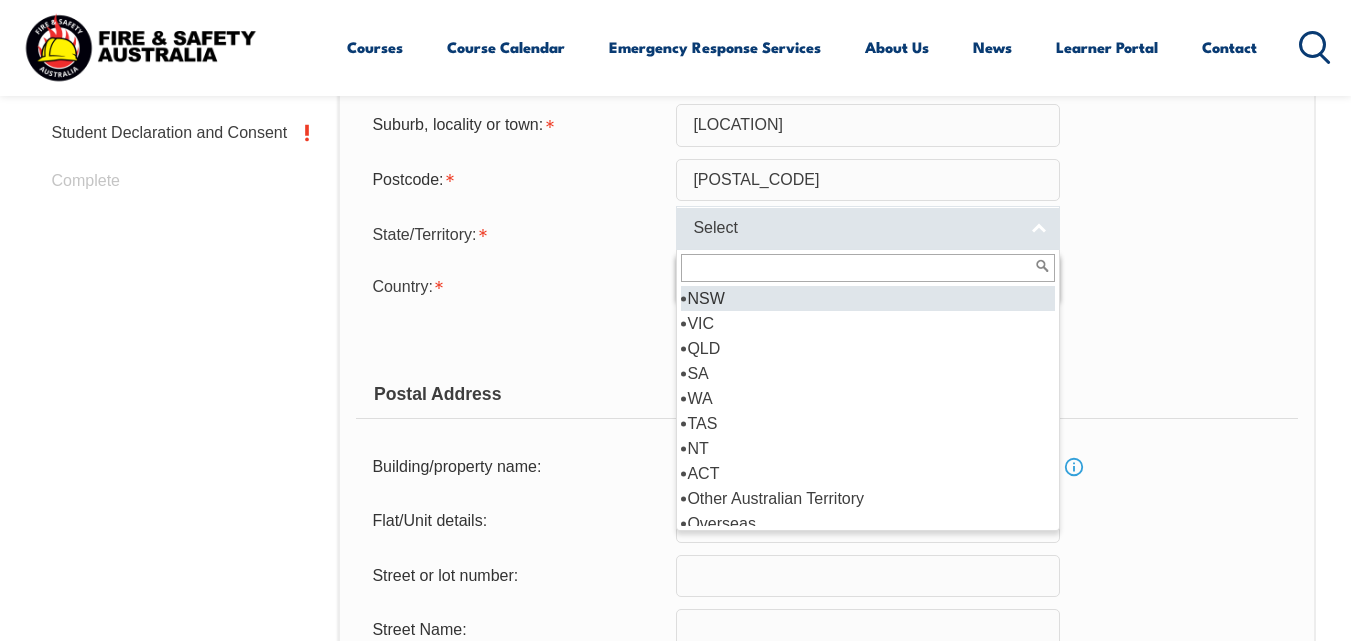 click on "Select" at bounding box center (868, 228) 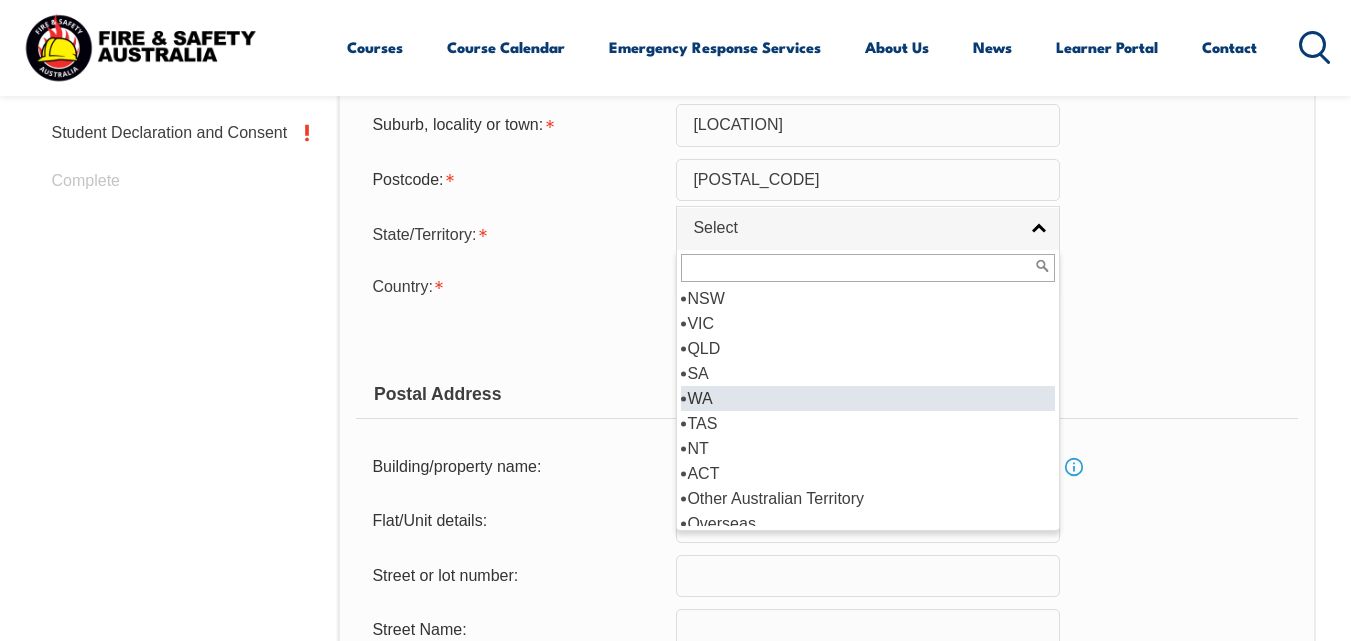 click on "WA" at bounding box center (868, 398) 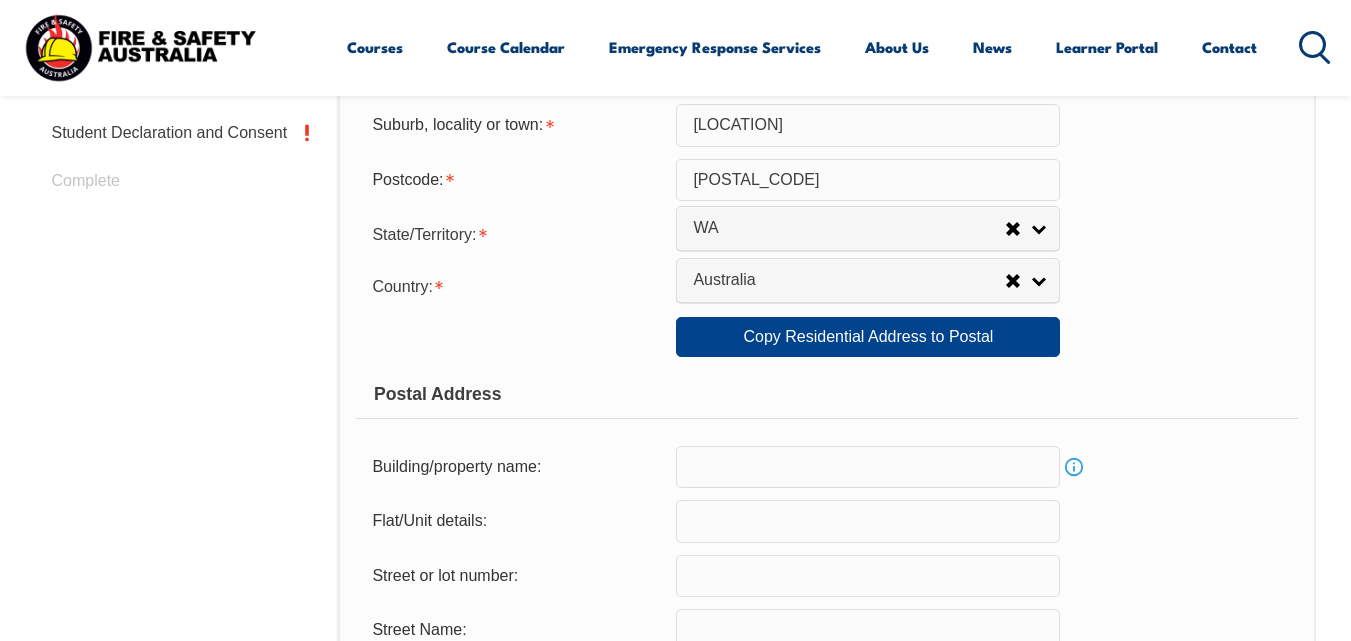 click on "Country: Adelie Land (France) Afghanistan Aland Islands Albania Algeria Andorra Angola Anguilla Antigua and Barbuda Argentina Argentinian Antarctic Territory Armenia Aruba Australia Australian Antarctic Territory Austria Azerbaijan Bahamas Bahrain Bangladesh Barbados Belarus Belgium Belize Benin Bermuda Bhutan Bolivia Bonaire, Sint Eustatius and Saba Bosnia and Herzegovina Botswana Brazil British Antarctic Territory Brunei Darussalam Bulgaria Burkina Faso Burundi Cambodia Cameroon Canada Cape Verde Cayman Islands Central African Republic Chad Chile Chilean Antarctic Territory China (excludes SARs and Taiwan) Colombia Comoros Congo, Democratic Republic of Congo, Republic of Cook Islands Costa Rica Cote d'Ivoire Croatia Cuba Curacao Cyprus Czechia Denmark Djibouti Dominica Dominican Republic Ecuador Egypt El Salvador England Equatorial Guinea Eritrea Estonia Eswatini Ethiopia Falkland Islands Faroe Islands Fiji Finland France French Guiana French Polynesia Gabon Gambia Georgia Germany Ghana Gibraltar Greece" at bounding box center (826, 285) 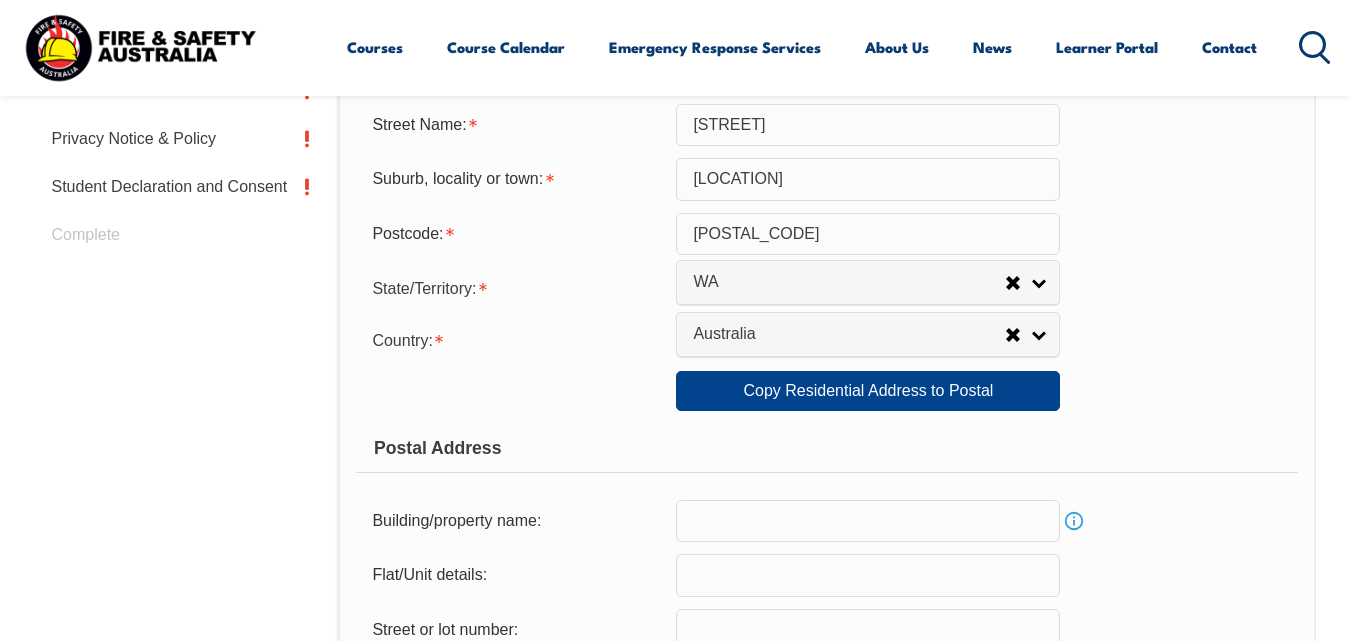 scroll, scrollTop: 920, scrollLeft: 0, axis: vertical 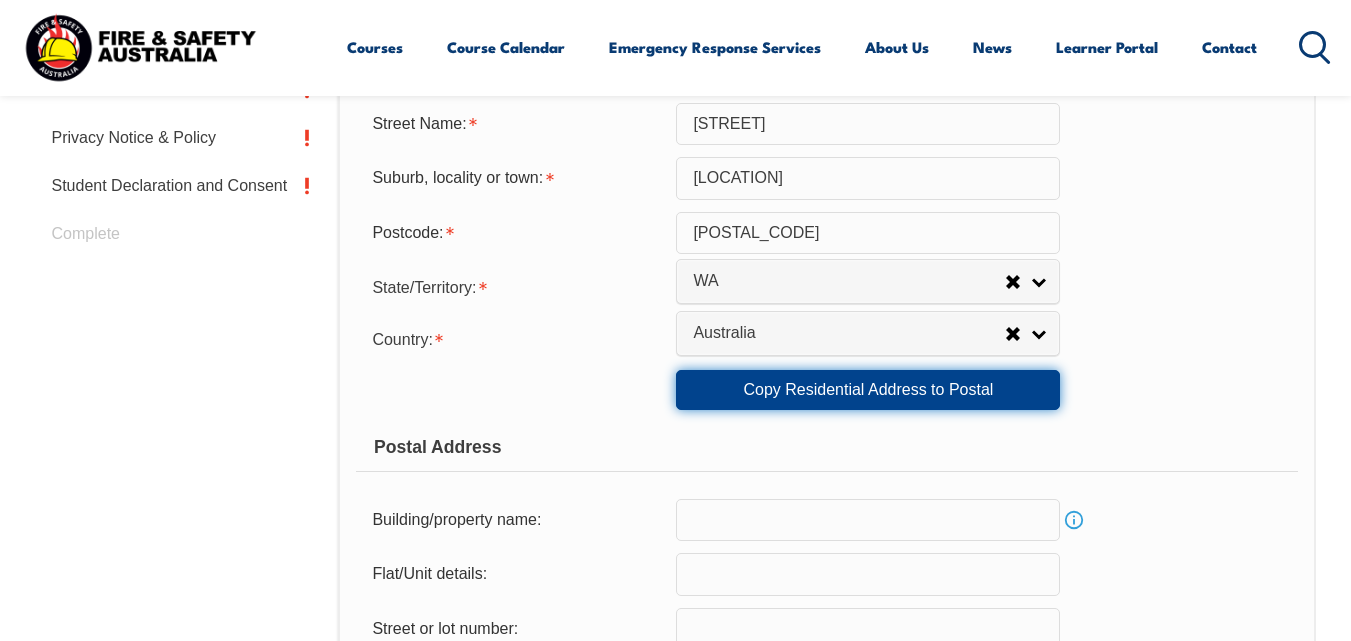 click on "Copy Residential Address to Postal" at bounding box center (868, 390) 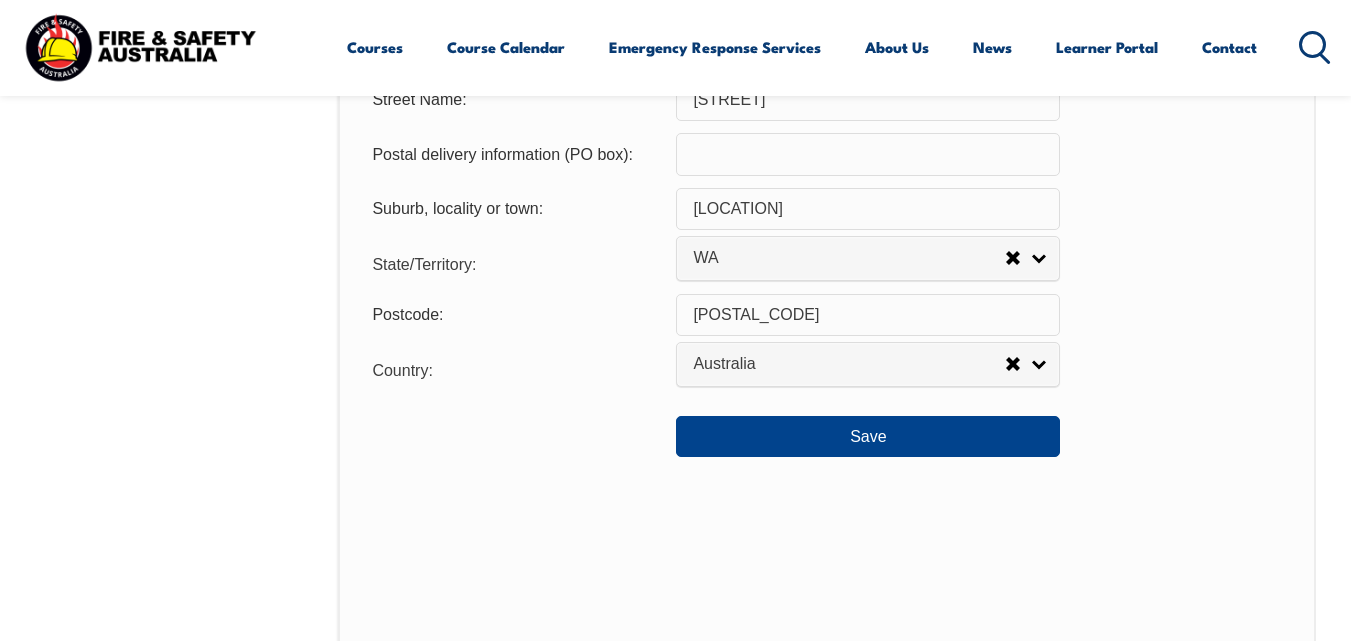 scroll, scrollTop: 1504, scrollLeft: 0, axis: vertical 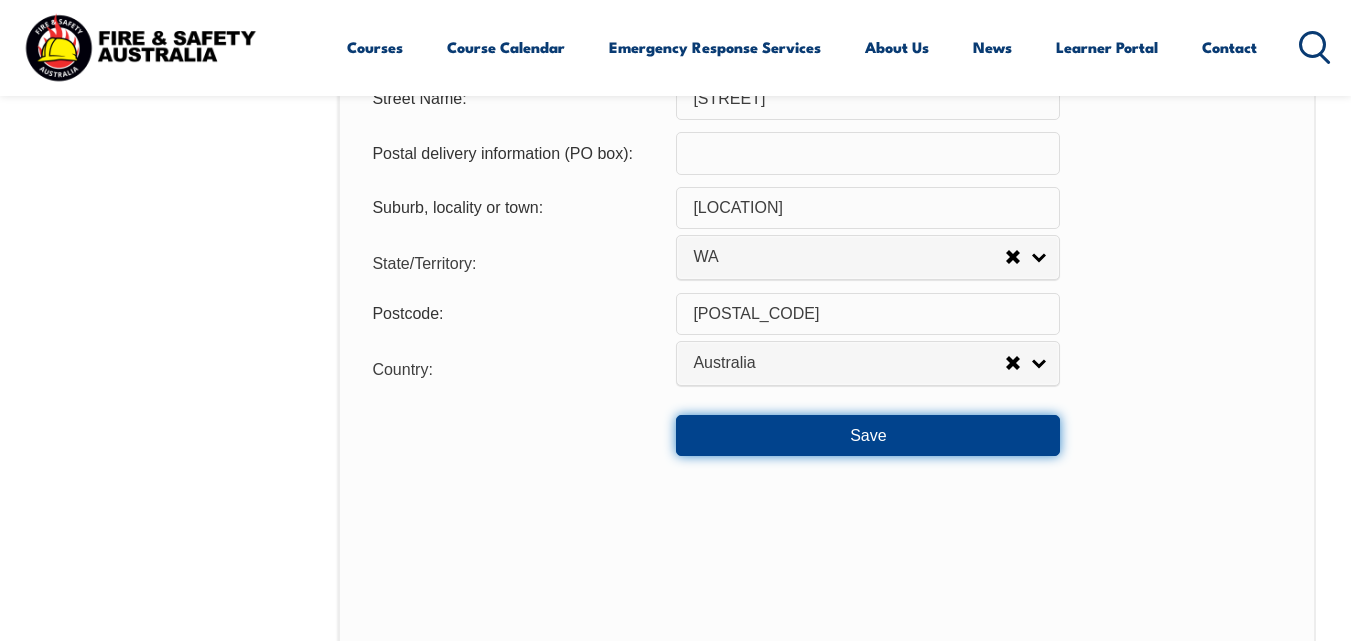 click on "Save" at bounding box center [868, 435] 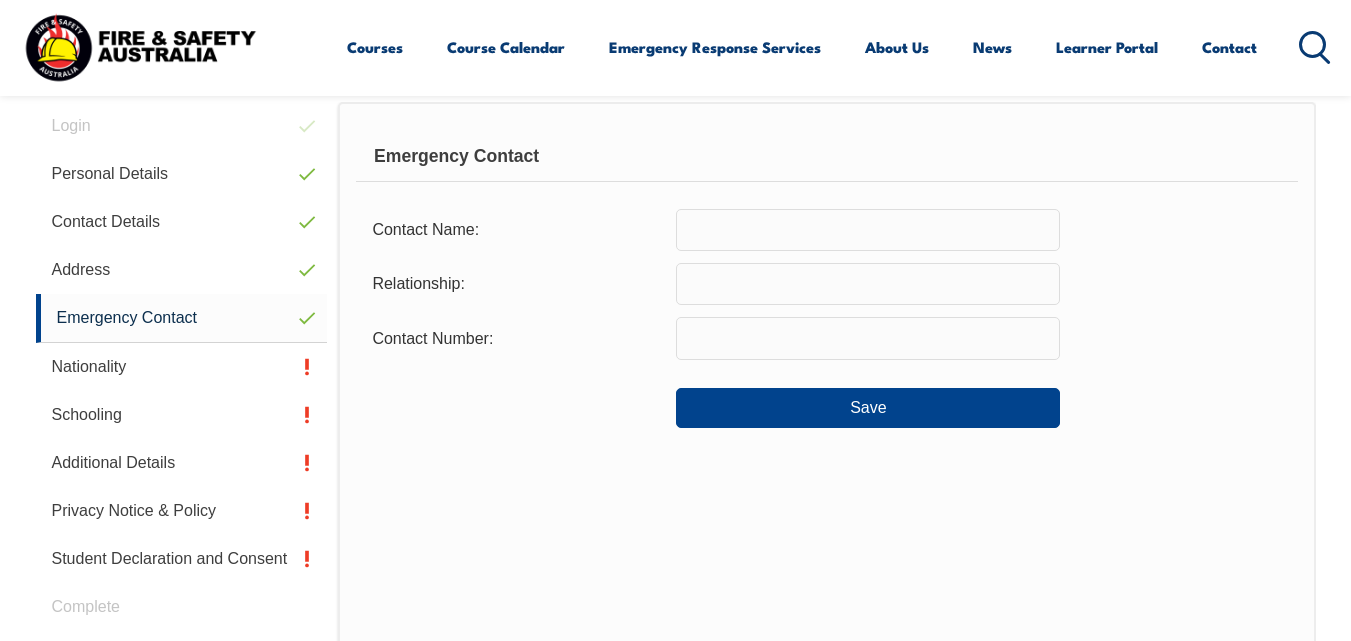 scroll, scrollTop: 485, scrollLeft: 0, axis: vertical 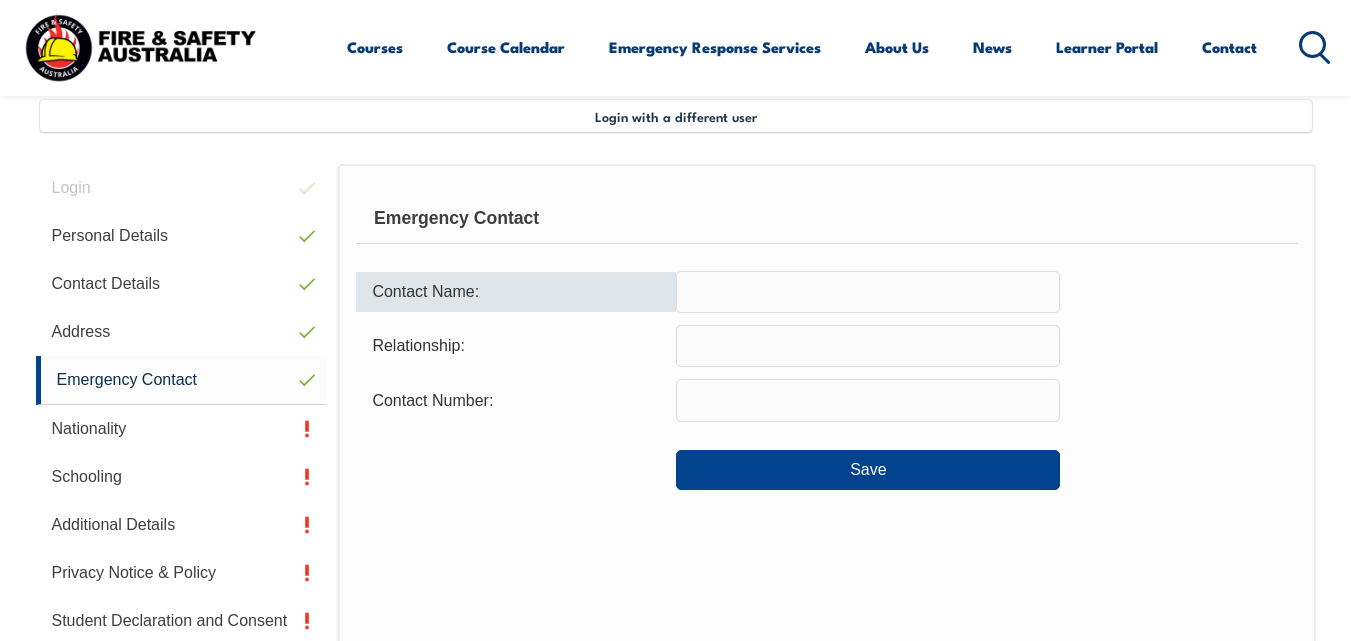 click at bounding box center (868, 292) 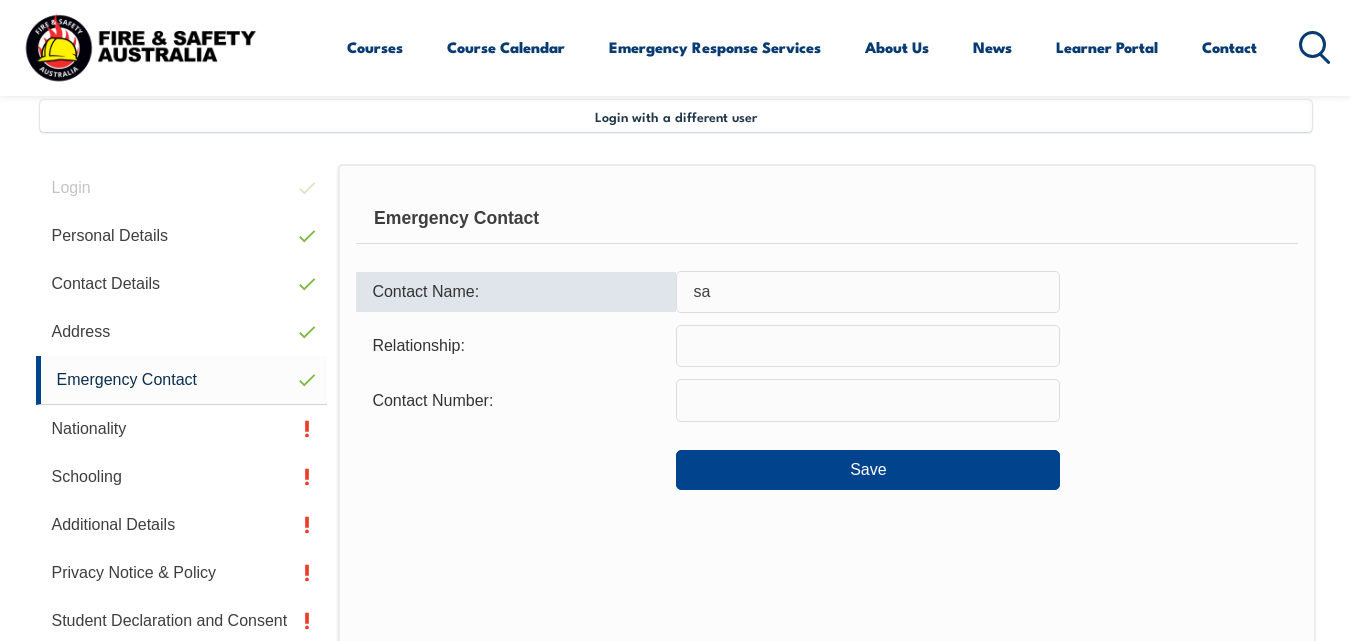 type on "s" 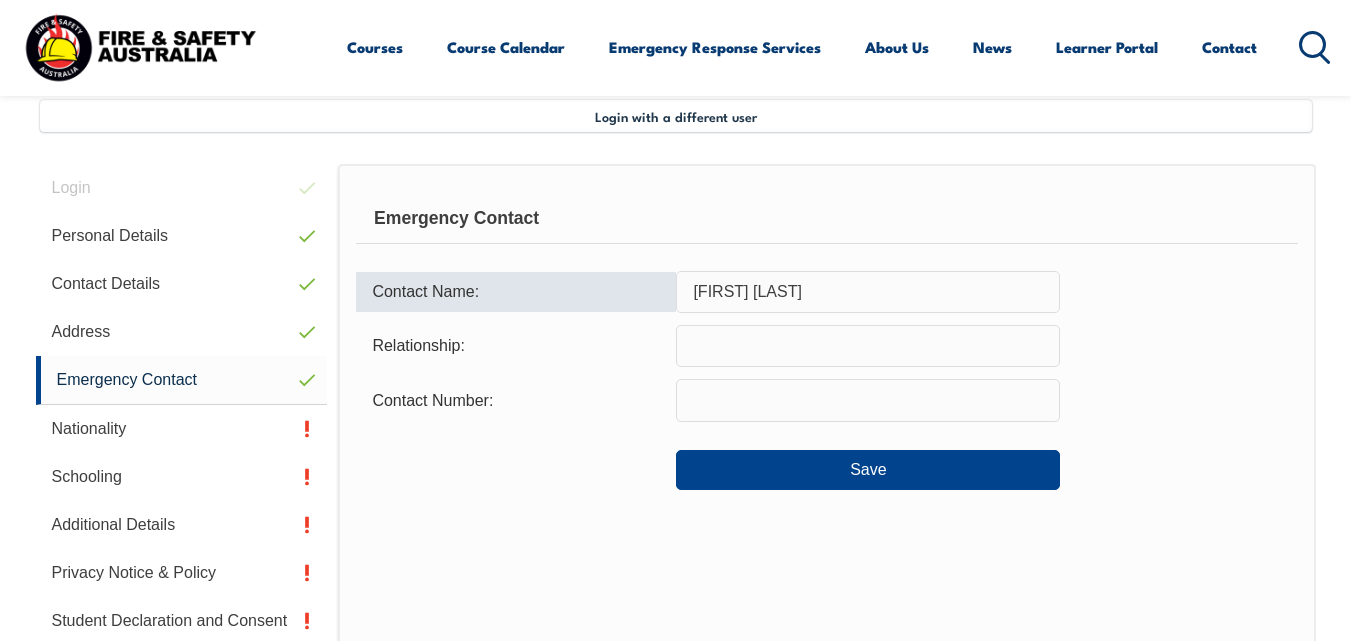 type on "[FIRST] [LAST]" 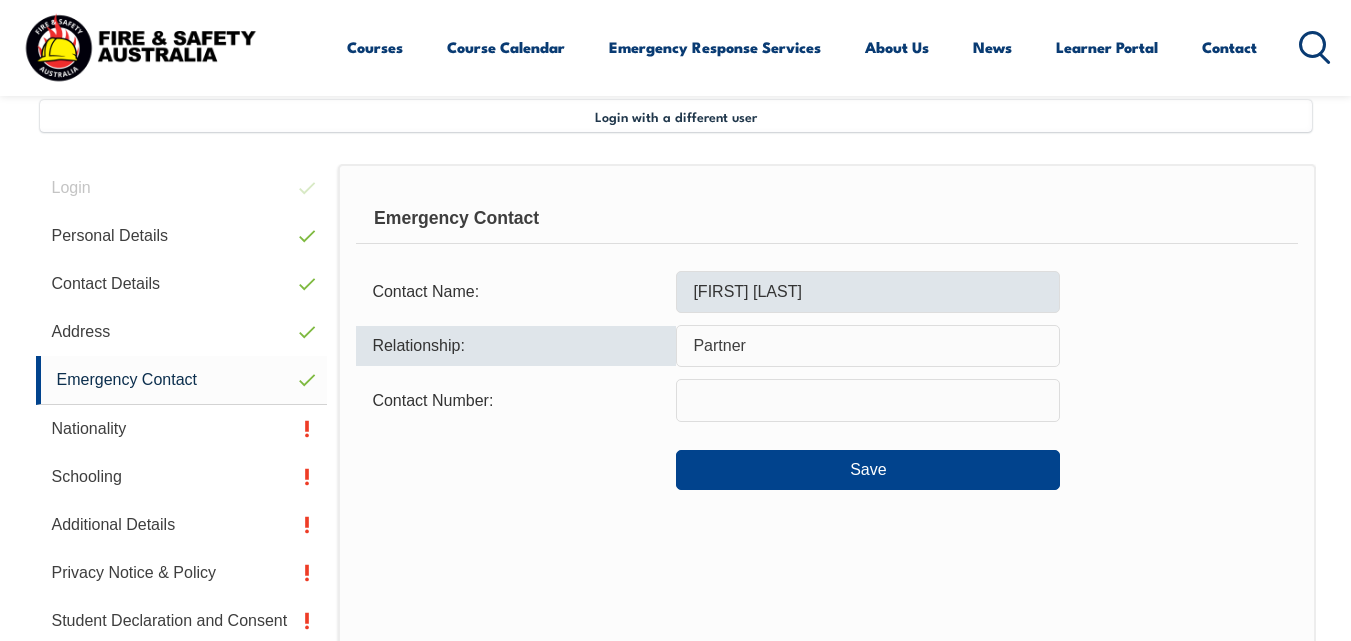 type on "Partner" 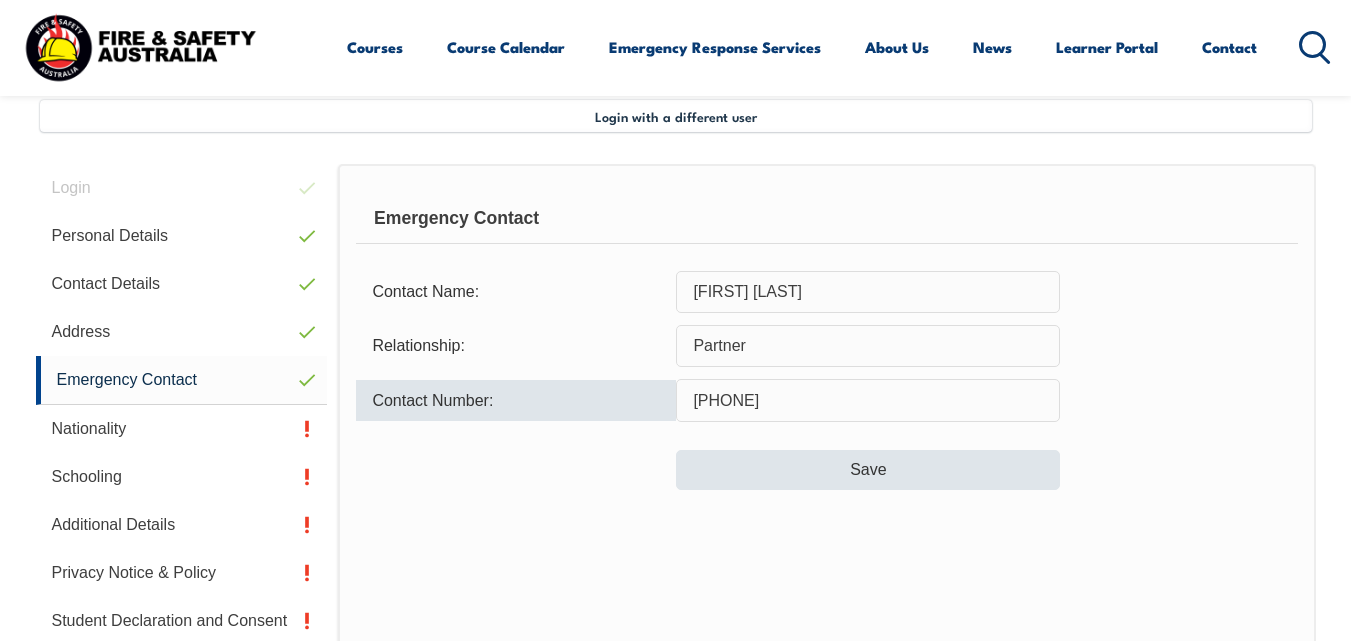 type on "[PHONE]" 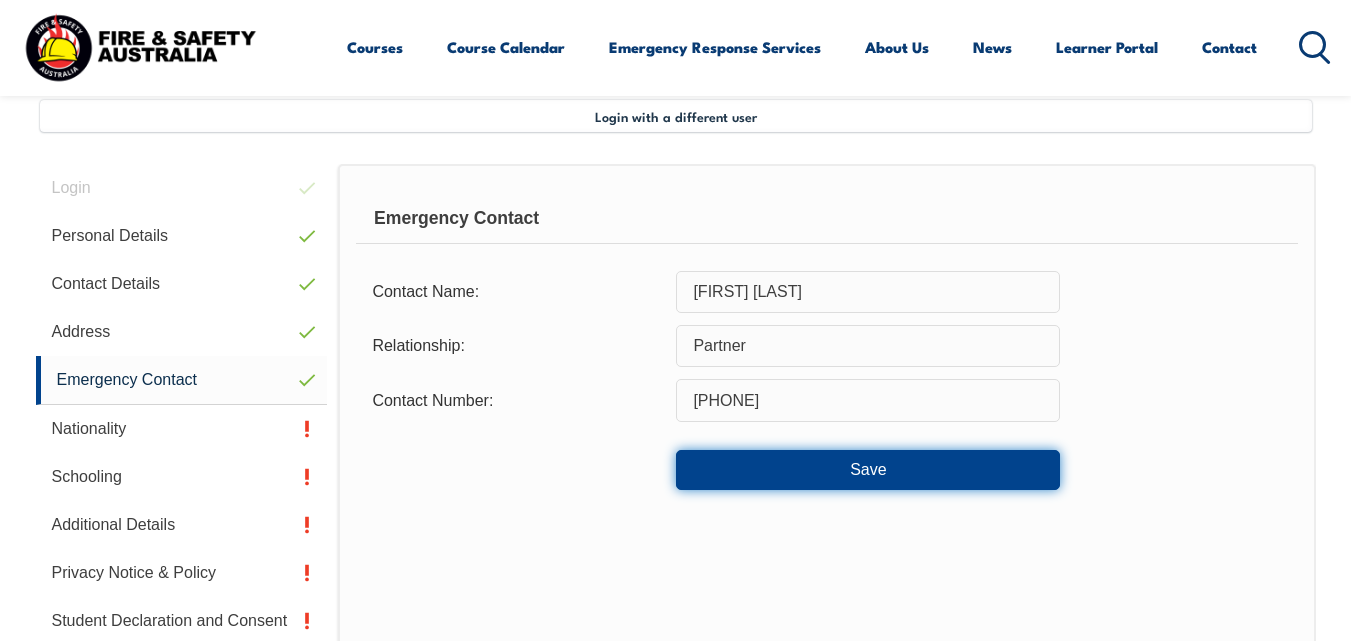 click on "Save" at bounding box center [868, 470] 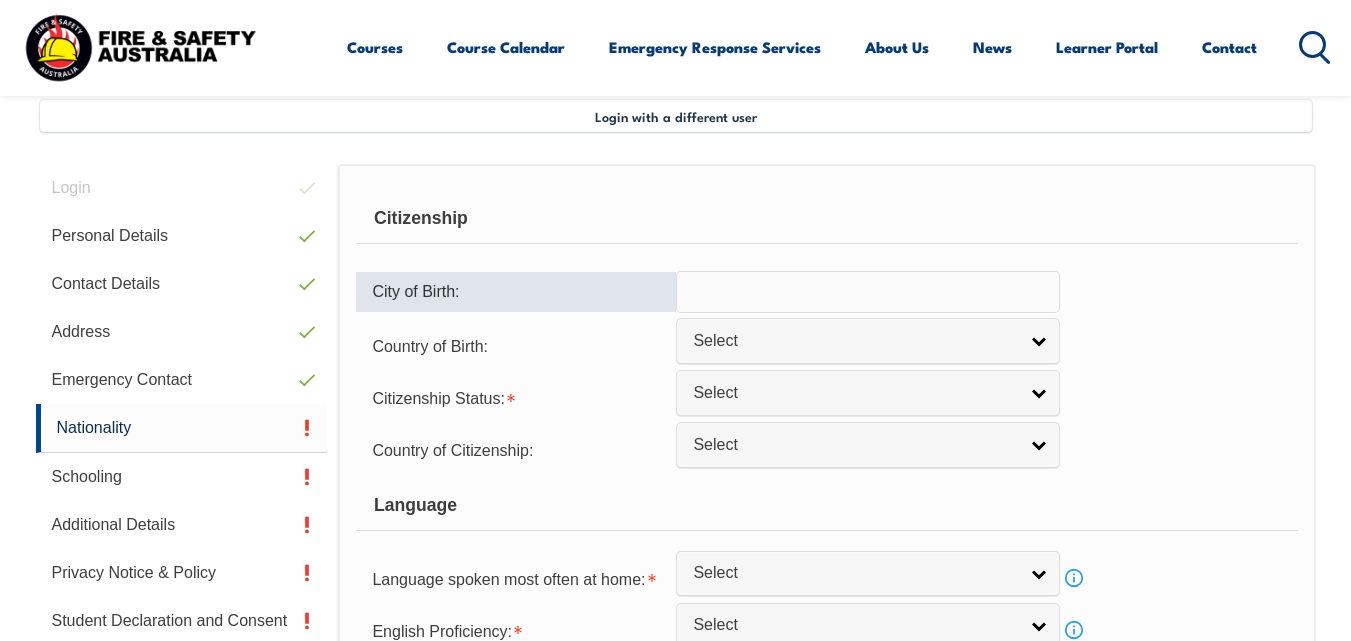 click at bounding box center (868, 292) 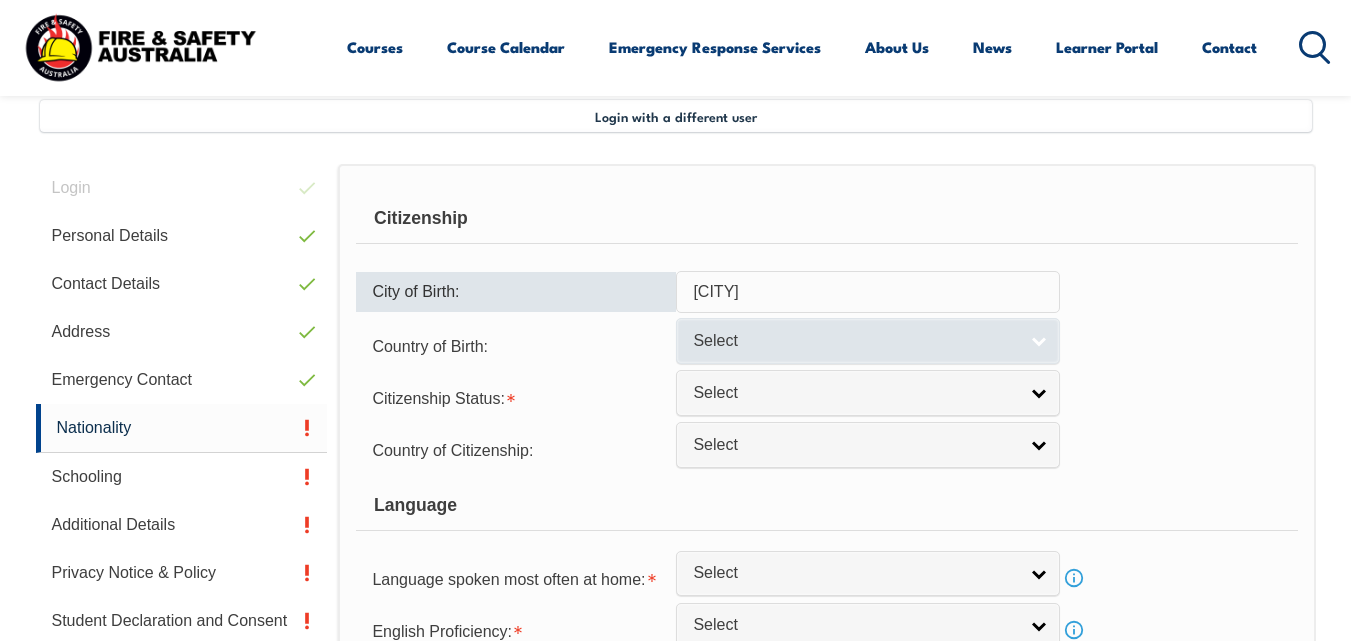 type on "[CITY]" 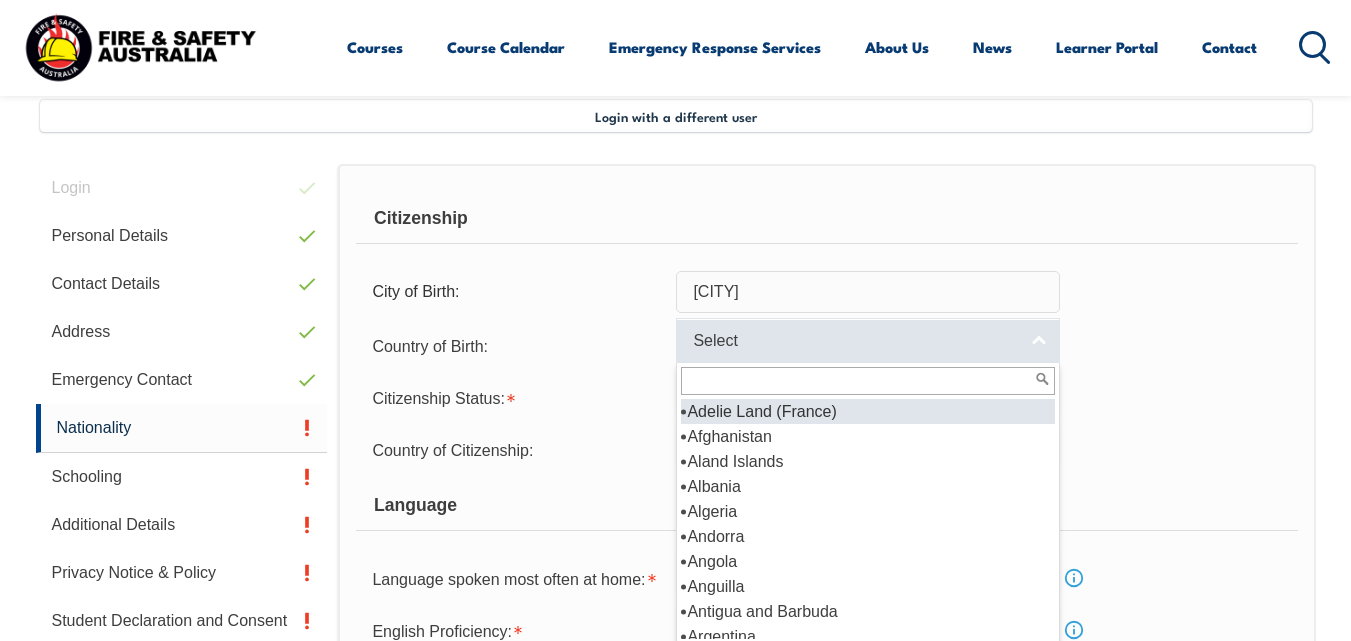 click on "Select" at bounding box center [868, 340] 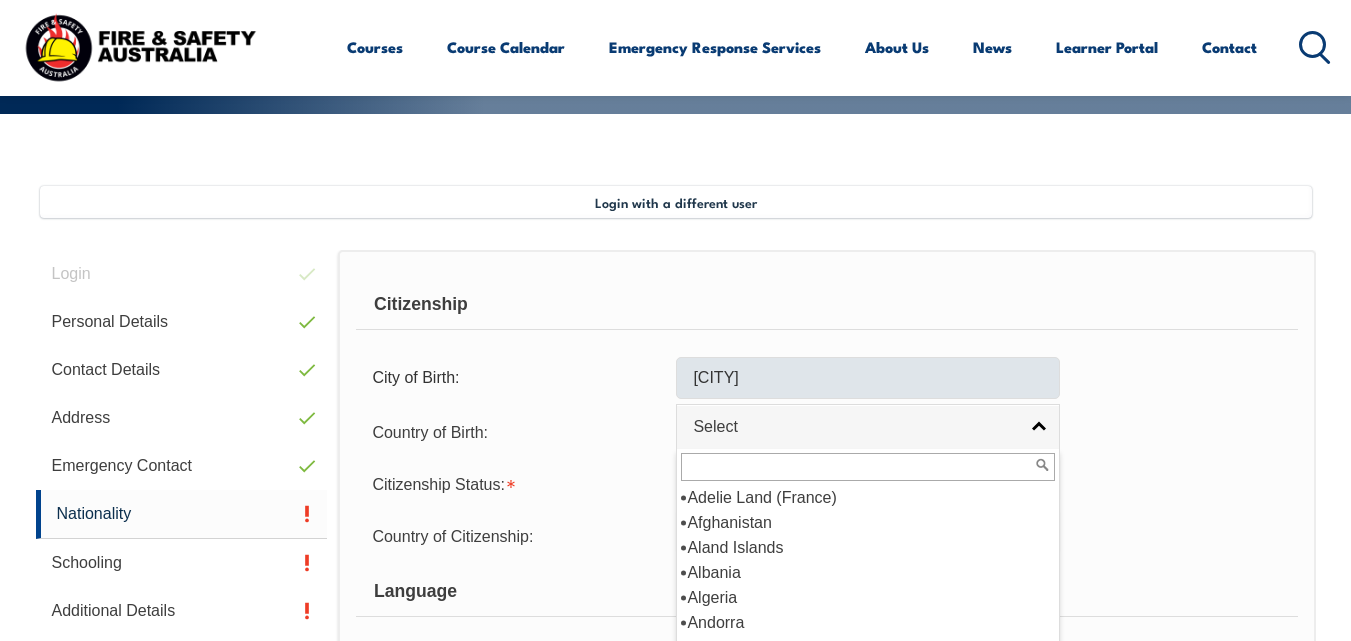 scroll, scrollTop: 396, scrollLeft: 0, axis: vertical 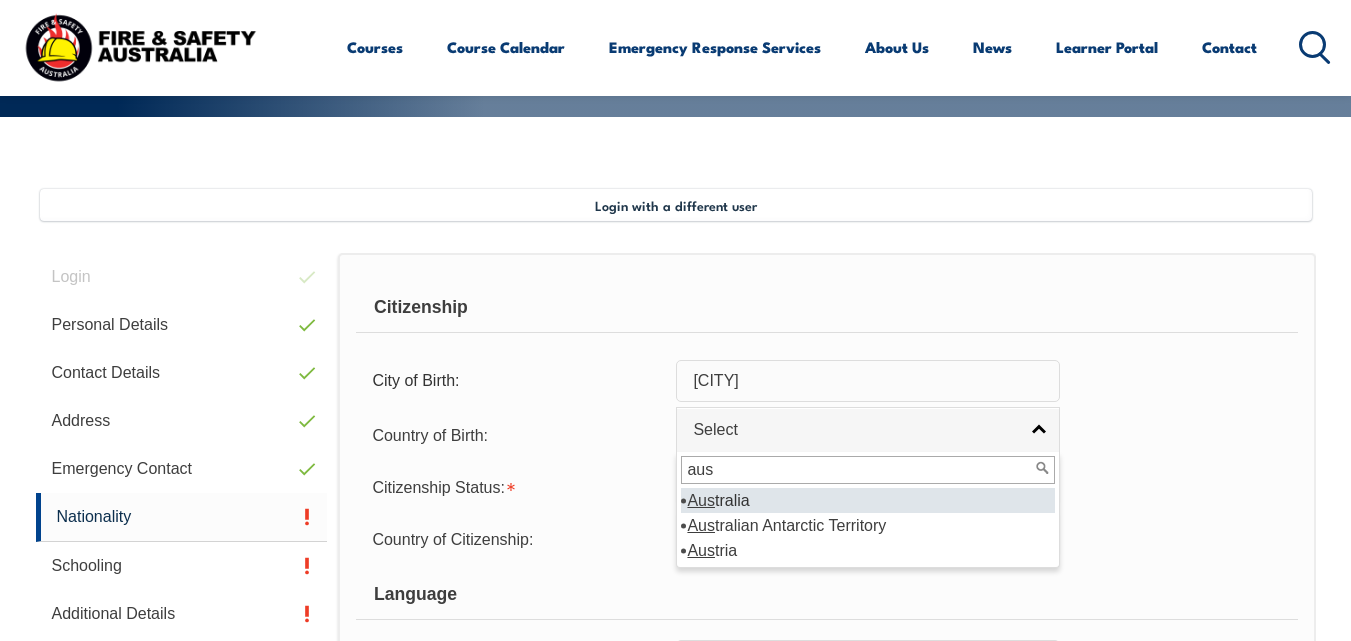 type on "aus" 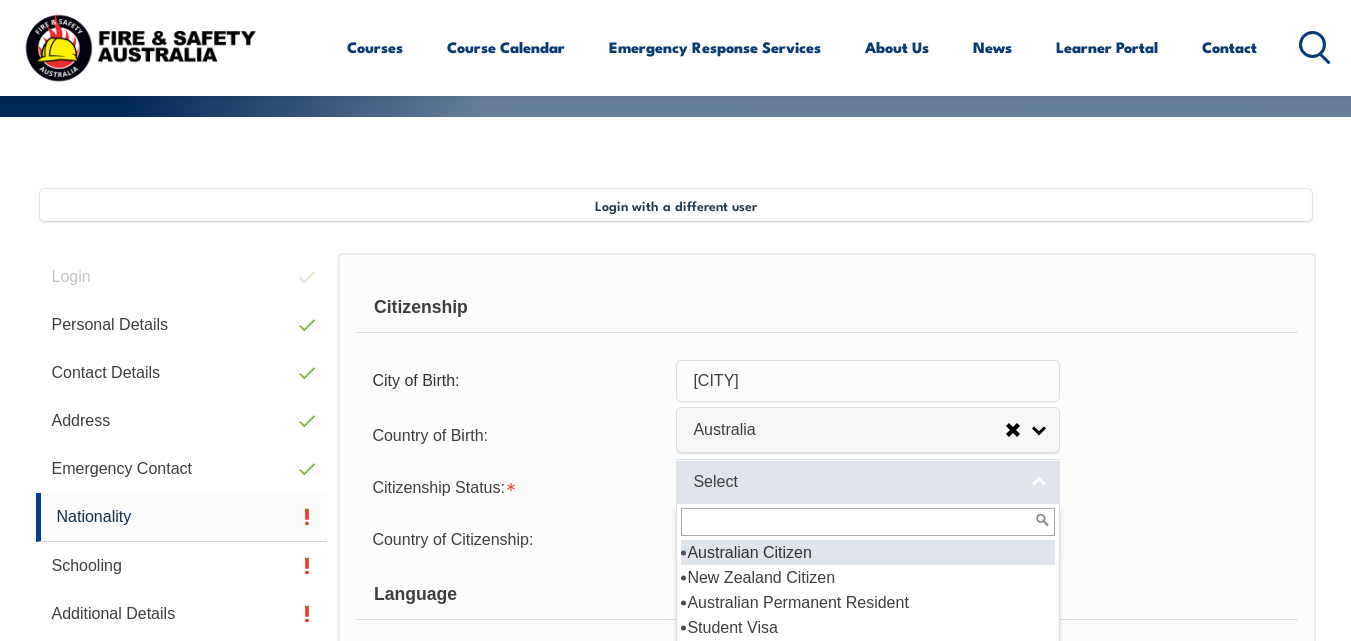 click on "Select" at bounding box center [855, 482] 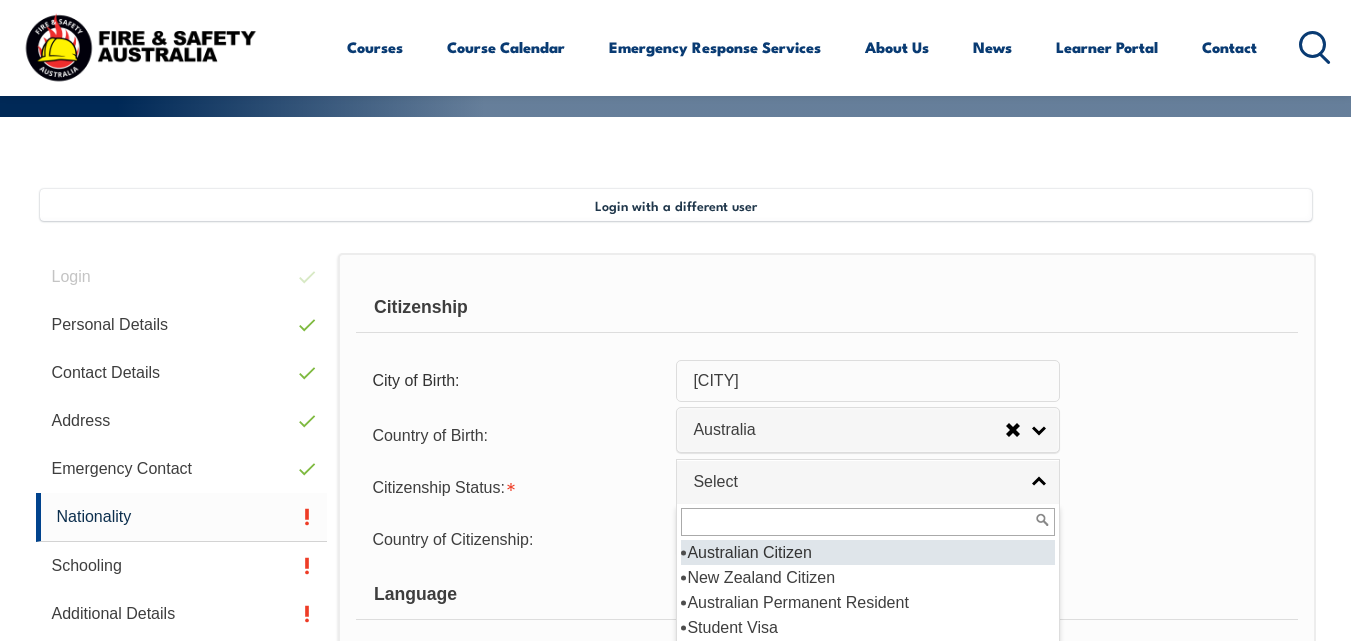click on "Australian Citizen" at bounding box center (868, 552) 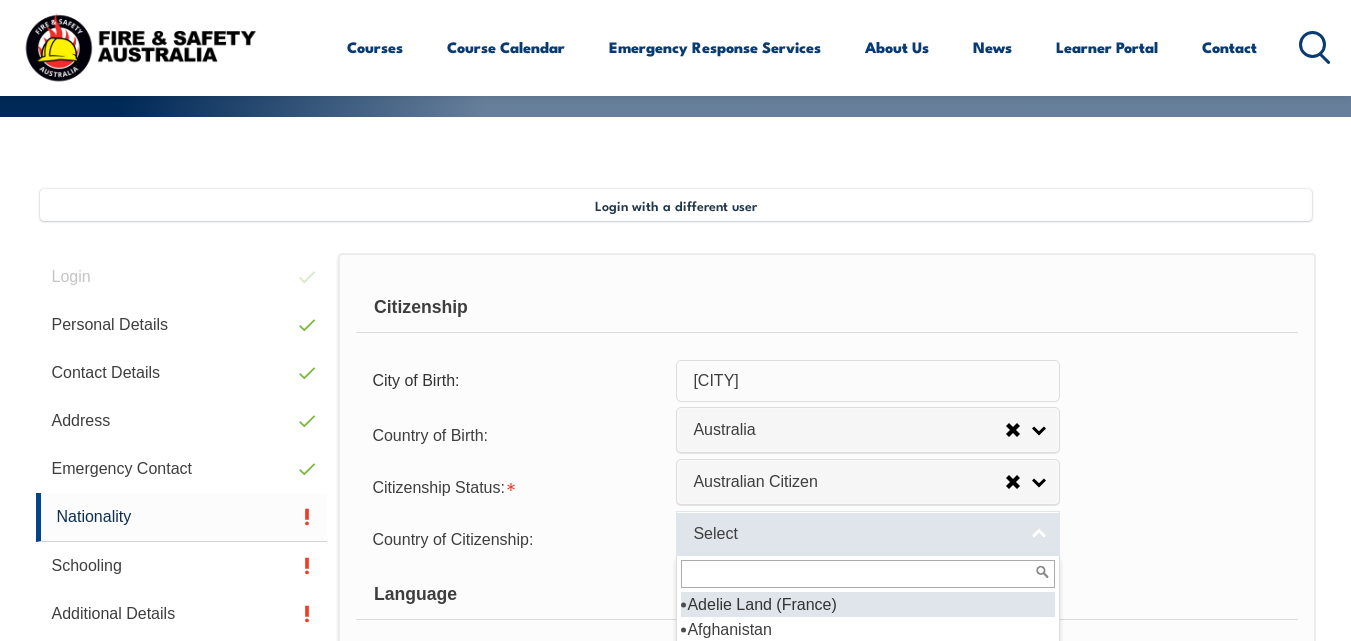 click on "Select" at bounding box center (868, 533) 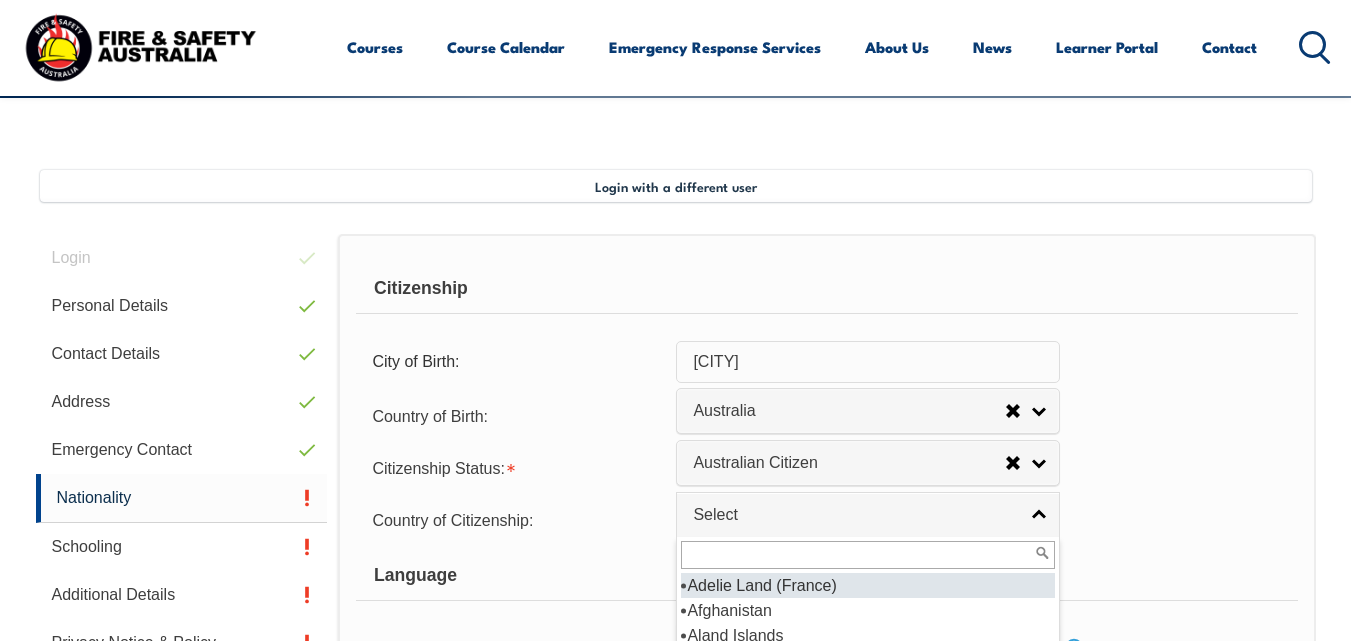 scroll, scrollTop: 417, scrollLeft: 0, axis: vertical 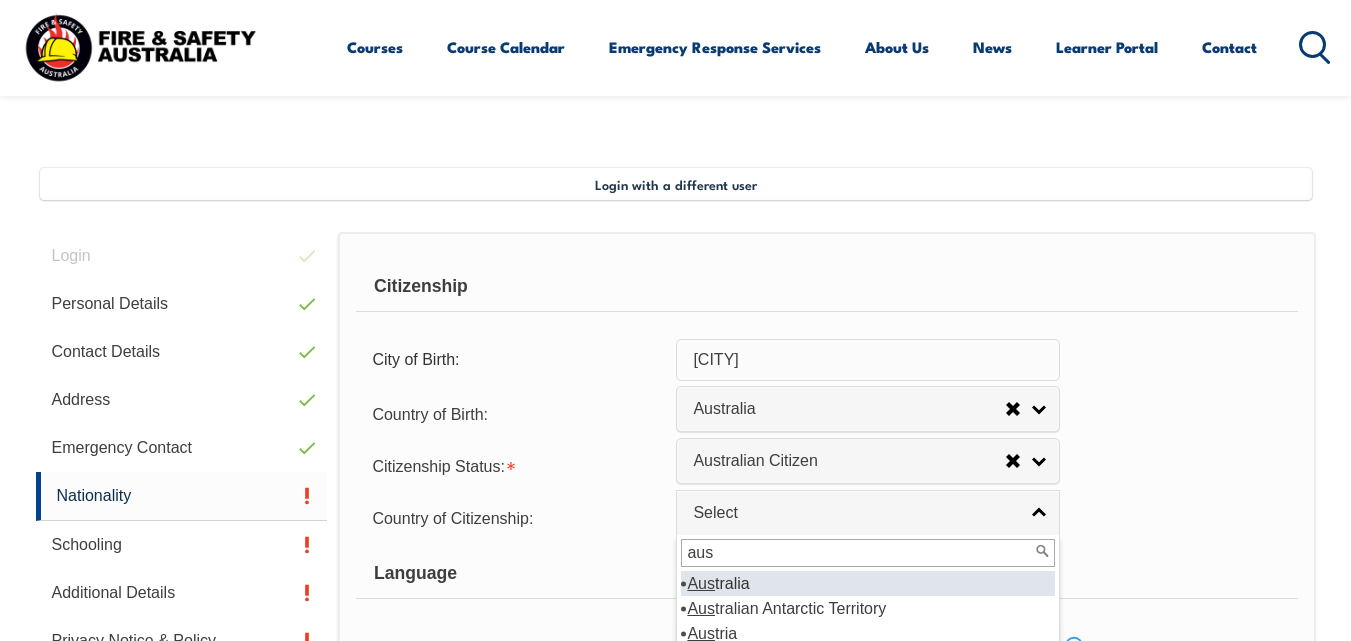 type on "aus" 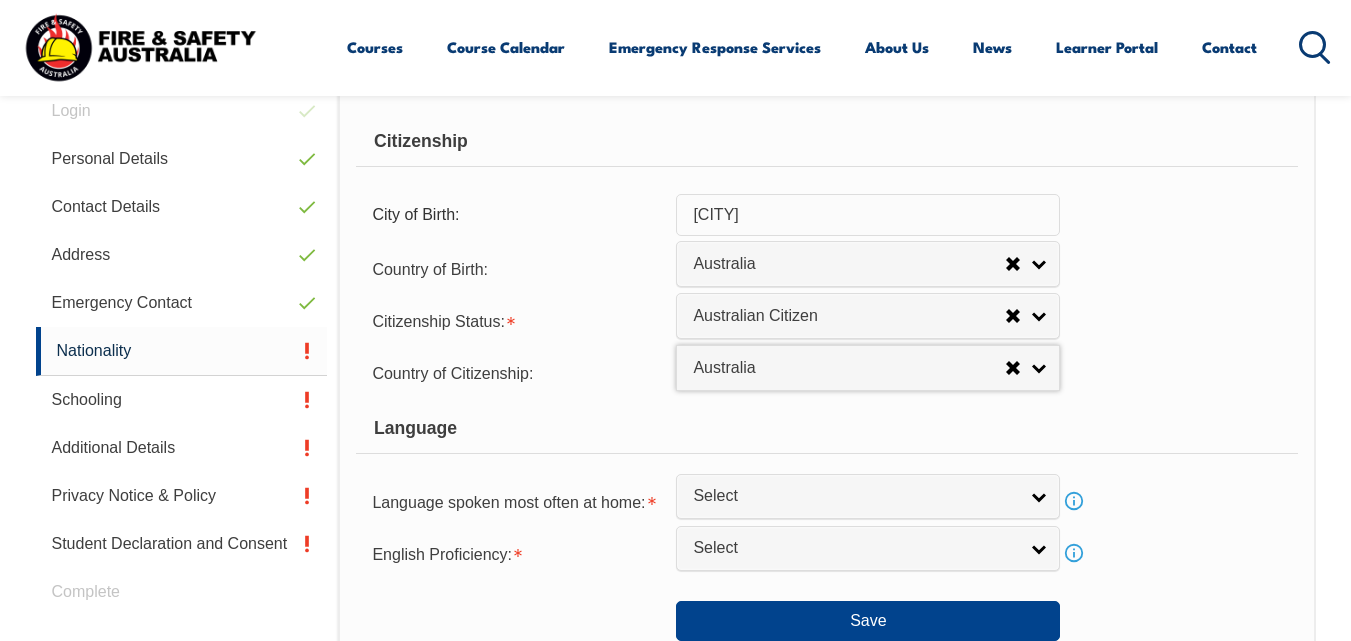 scroll, scrollTop: 568, scrollLeft: 0, axis: vertical 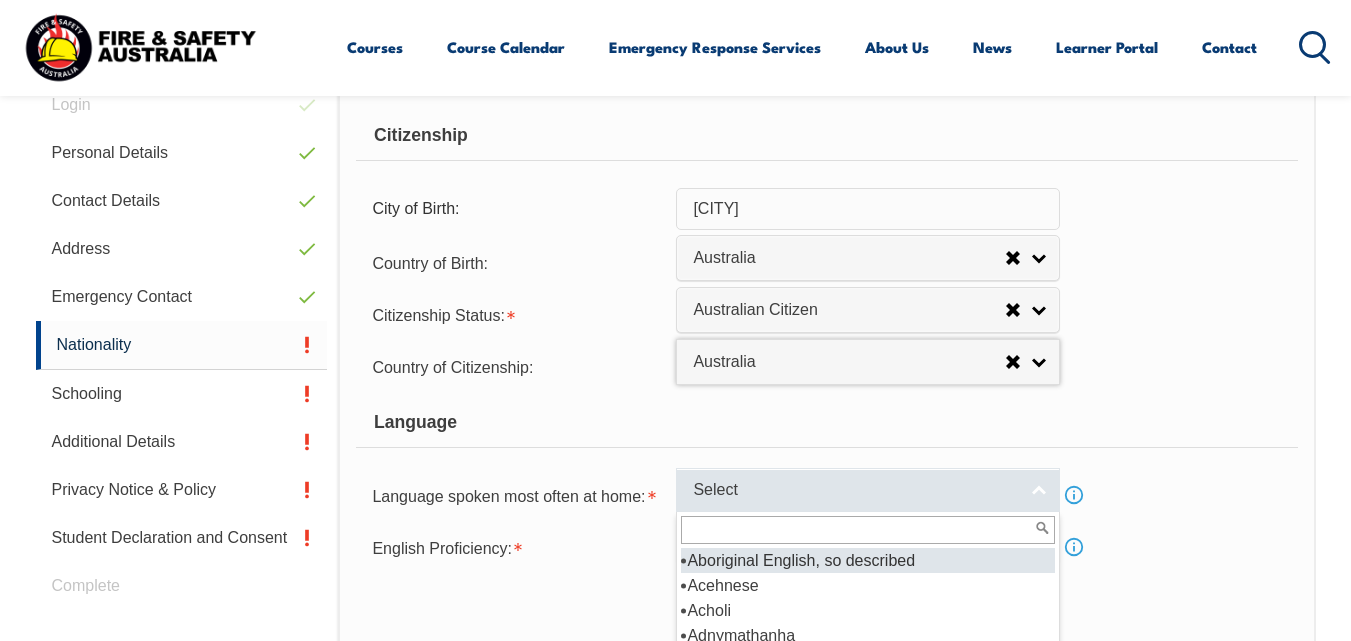 click on "Select" at bounding box center (855, 490) 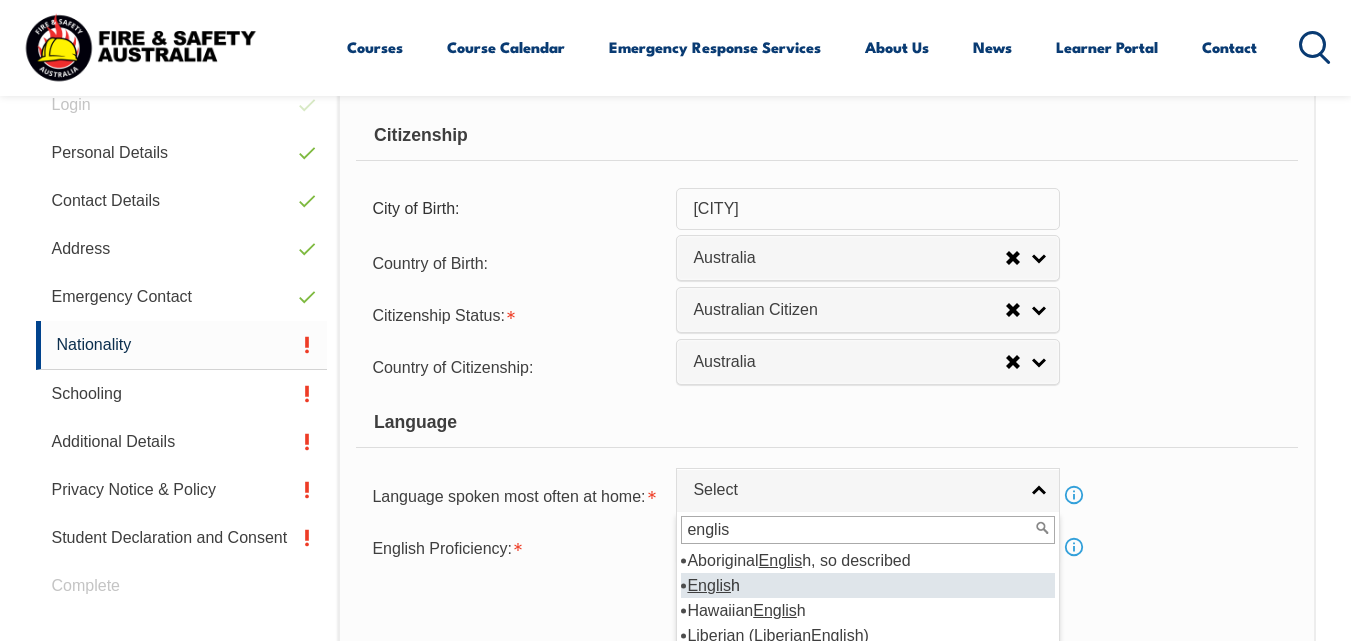 type on "englis" 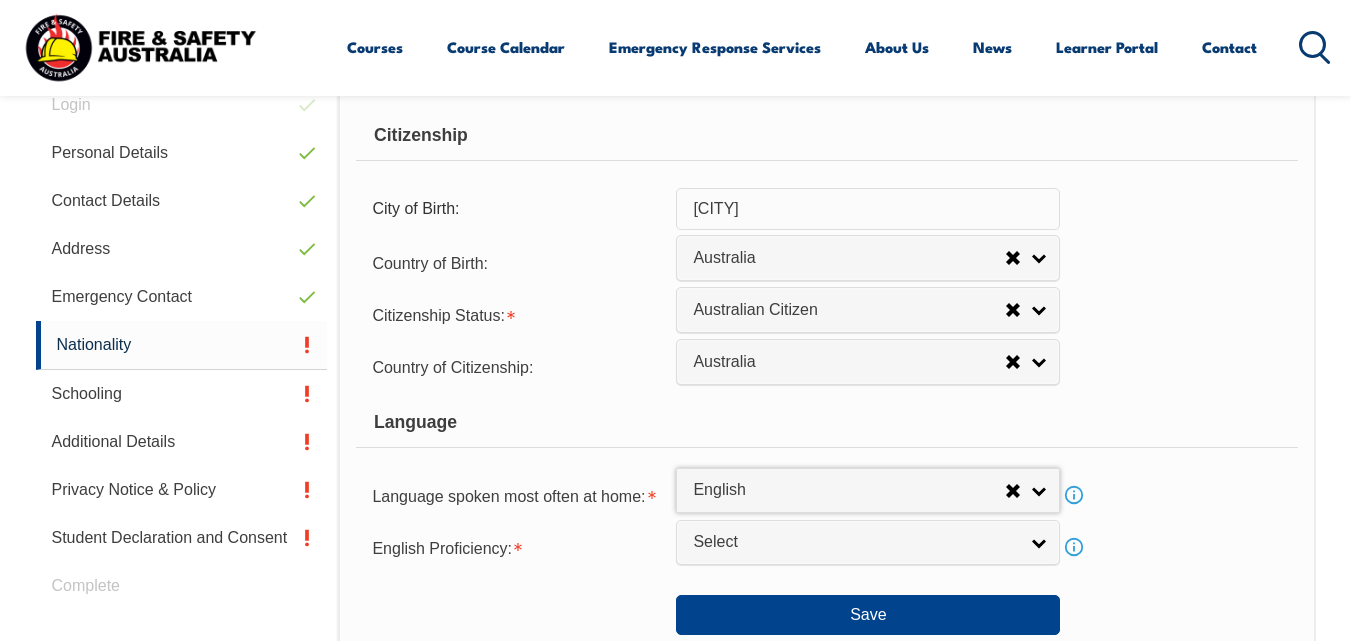 click on "Citizenship City of Birth: [CITY] Country of Birth: Adelie Land (France) Afghanistan Aland Islands Albania Algeria Andorra Angola Anguilla Antigua and Barbuda Argentina Argentinian Antarctic Territory Armenia Aruba Australia Australian Antarctic Territory Austria Azerbaijan Bahamas Bahrain Bangladesh Barbados Belarus Belgium Belize Benin Bermuda Bhutan Bolivia Bonaire, Sint Eustatius and Saba Bosnia and Herzegovina Botswana Brazil British Antarctic Territory Brunei Darussalam Bulgaria Burkina Faso Burundi Cambodia Cameroon Canada Cape Verde Cayman Islands Central African Republic Chad Chile Chilean Antarctic Territory China (excludes SARs and Taiwan) Colombia Comoros Congo, Democratic Republic of Congo, Republic of Cook Islands Costa Rica Cote d'Ivoire Croatia Cuba Curacao Cyprus Czechia Denmark Djibouti Dominica Dominican Republic Ecuador Egypt El Salvador England Equatorial Guinea Eritrea Estonia Eswatini Ethiopia Falkland Islands Faroe Islands Fiji Finland France French Guiana French Polynesia Gabon Gambia" at bounding box center (826, 373) 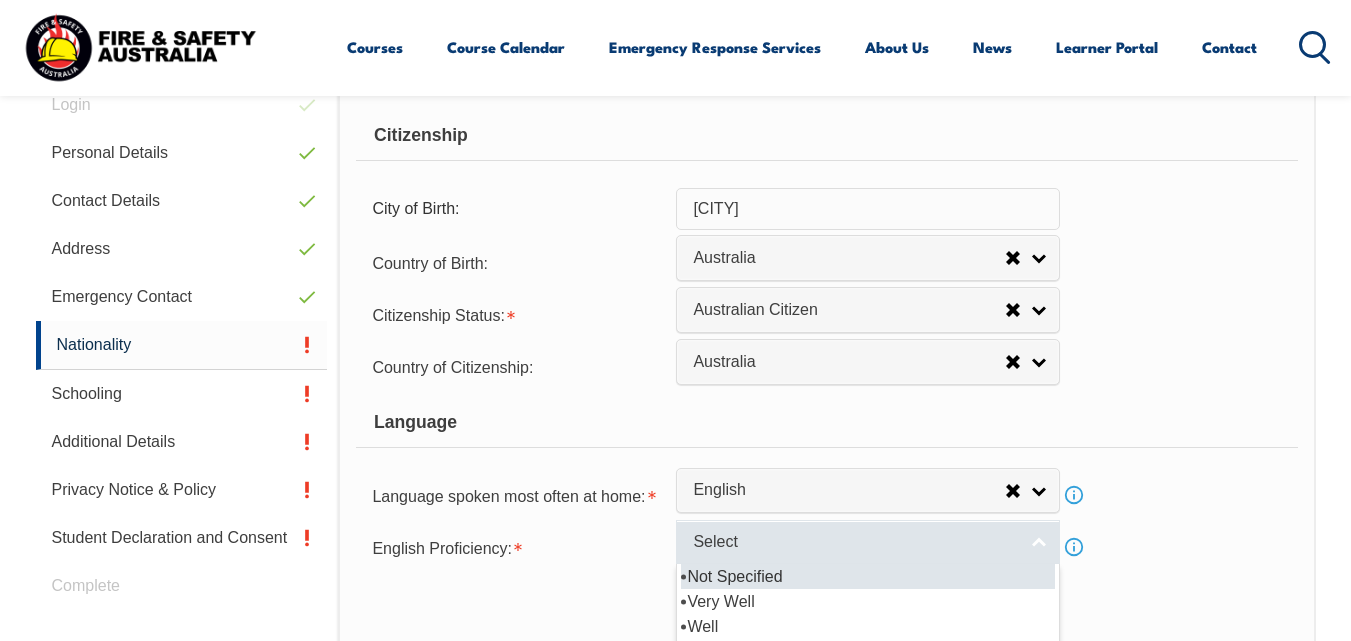 click on "Select" at bounding box center [855, 542] 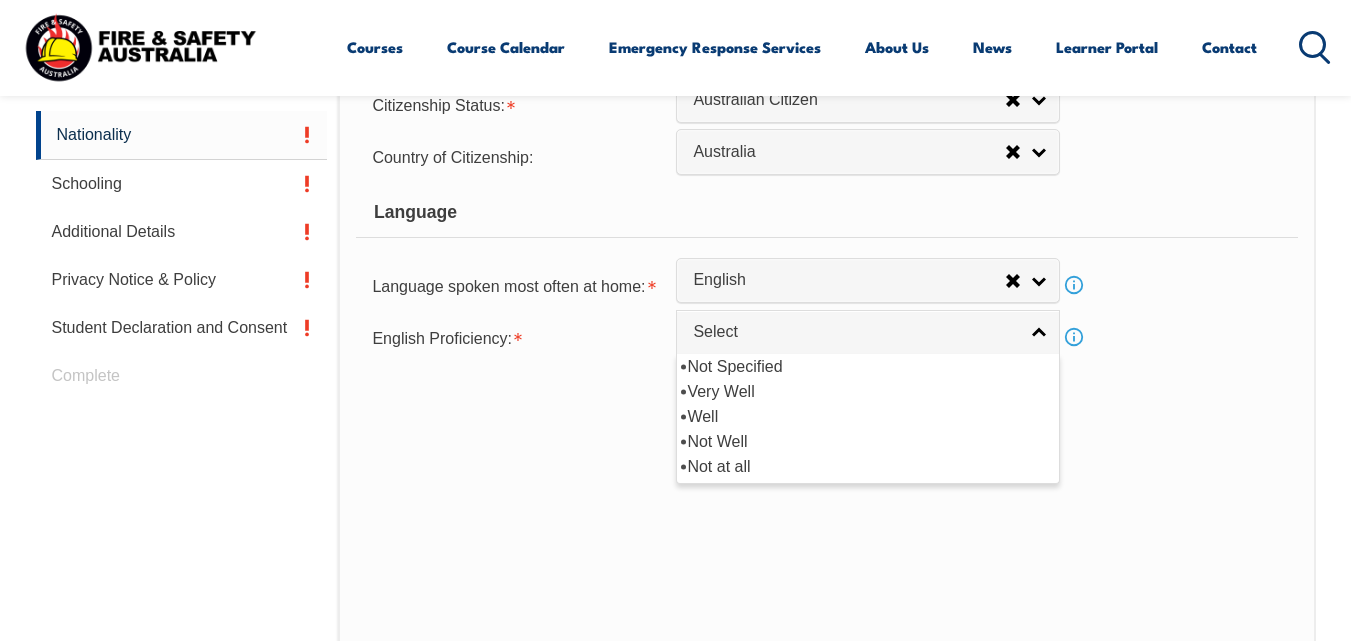scroll, scrollTop: 779, scrollLeft: 0, axis: vertical 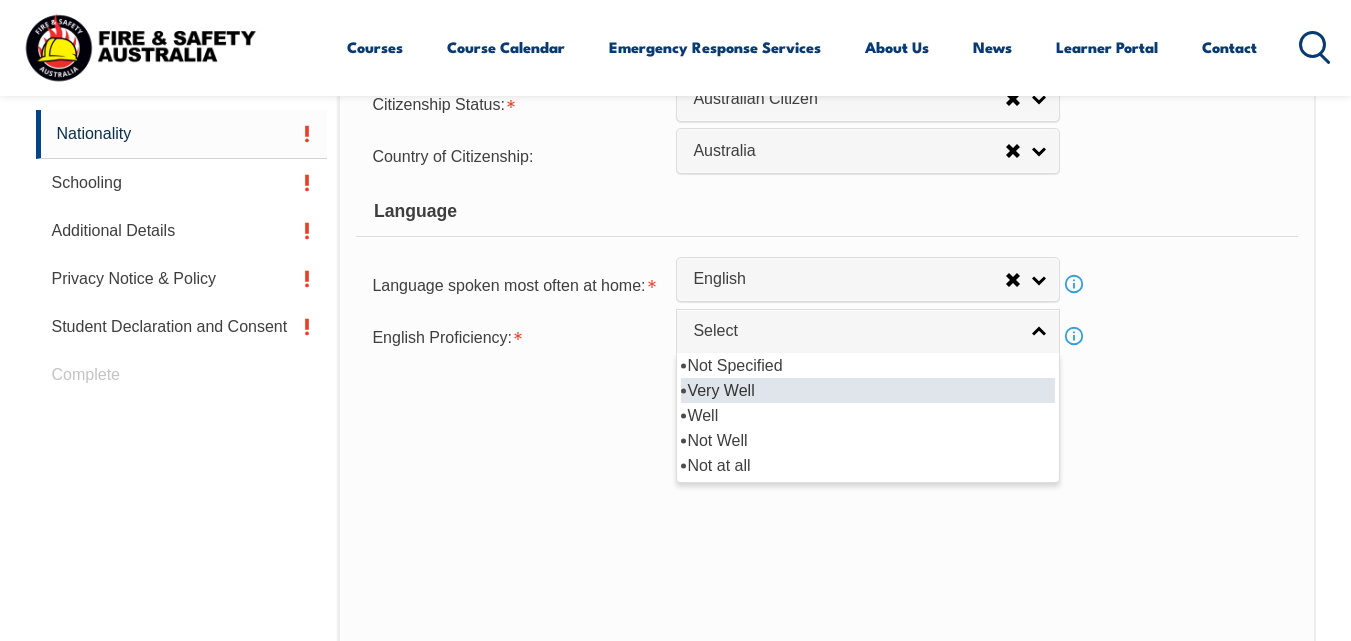 click on "Very Well" at bounding box center (868, 390) 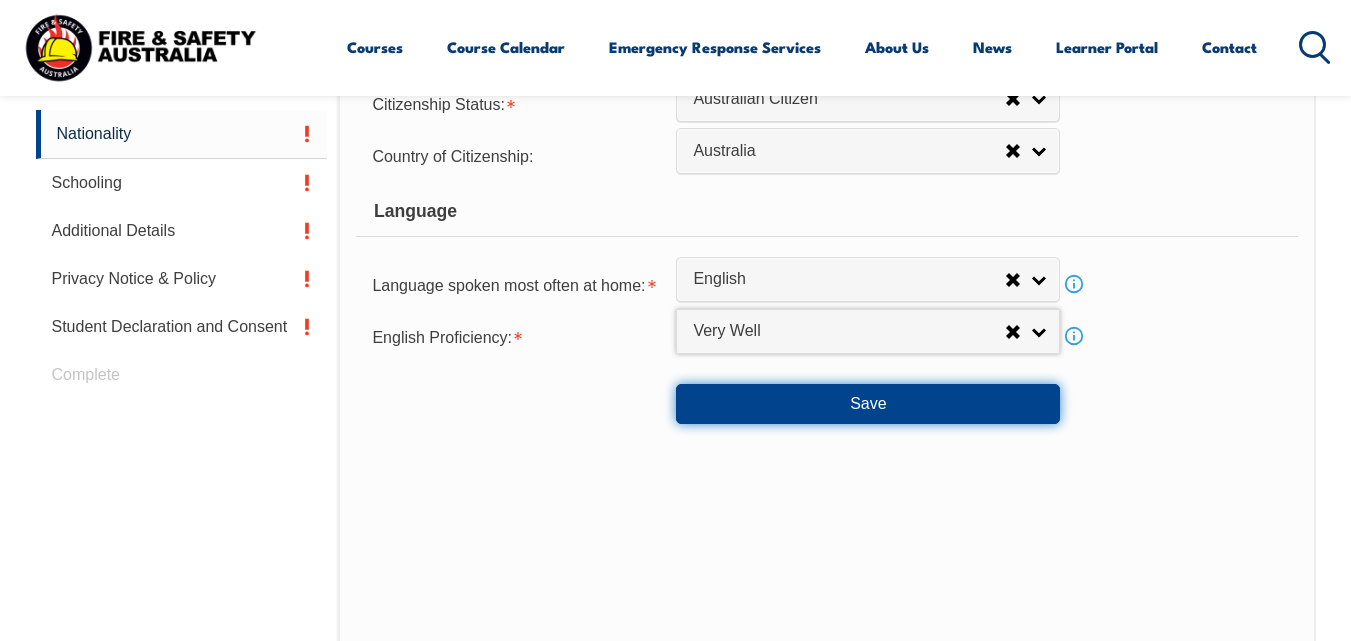 click on "Save" at bounding box center [868, 404] 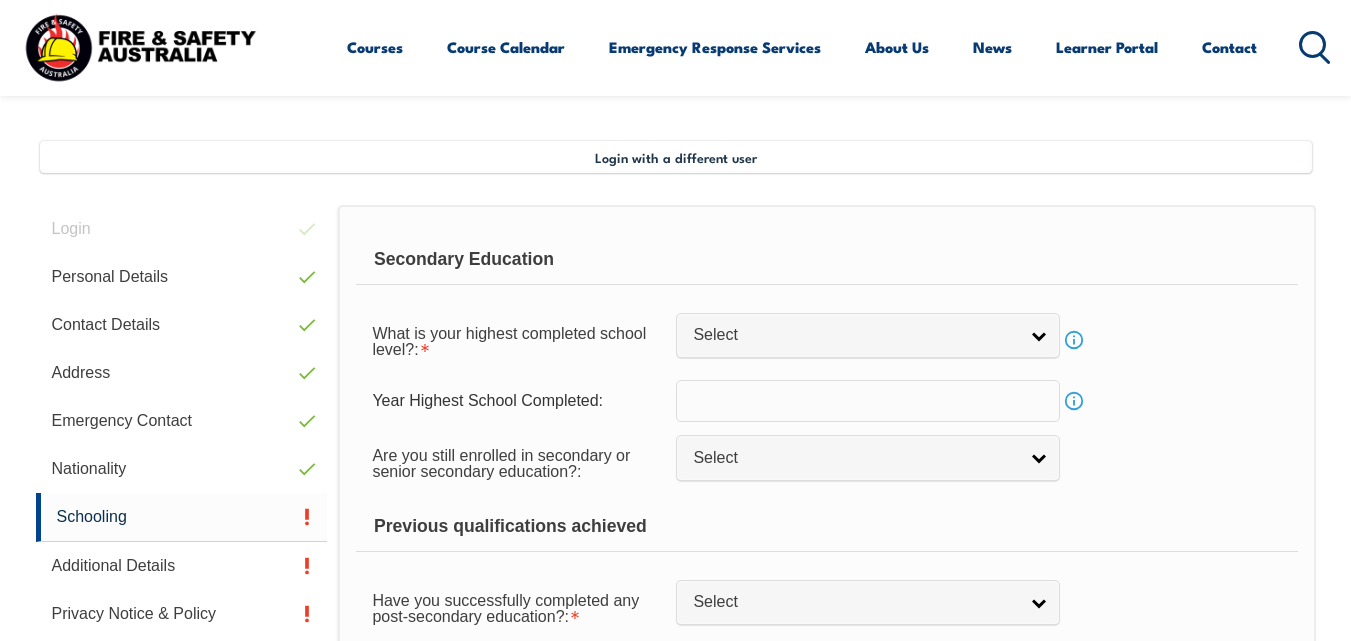 scroll, scrollTop: 443, scrollLeft: 0, axis: vertical 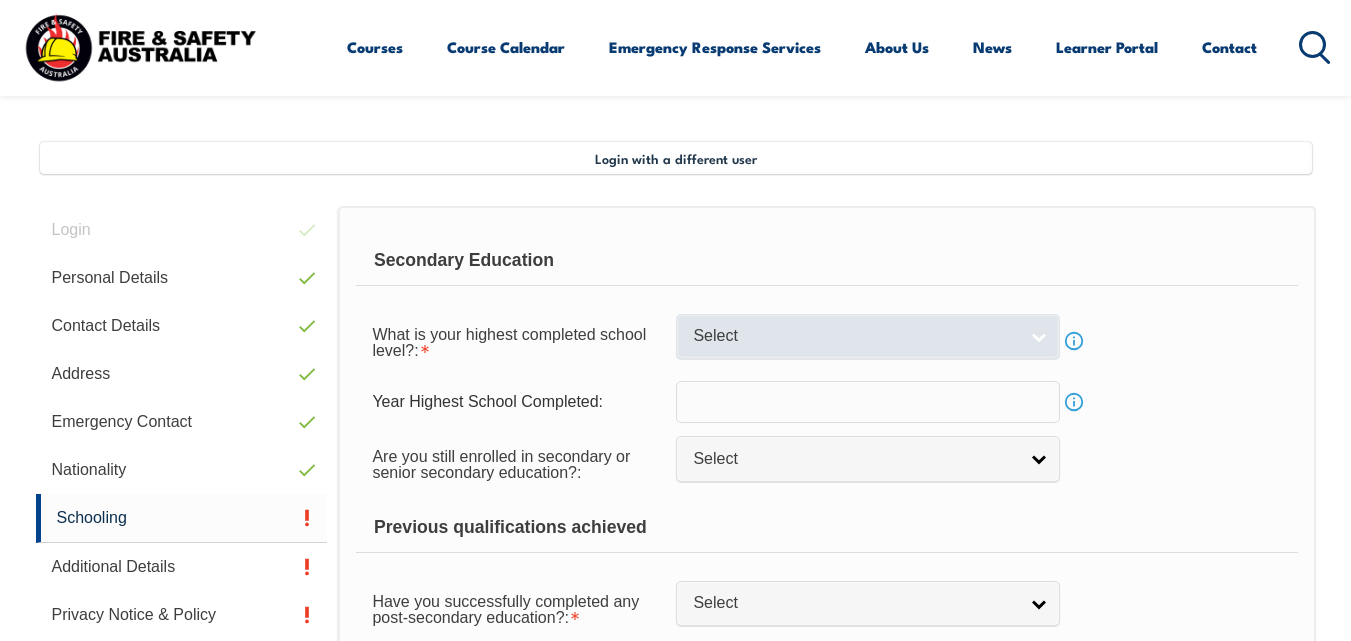click on "Select" at bounding box center (868, 336) 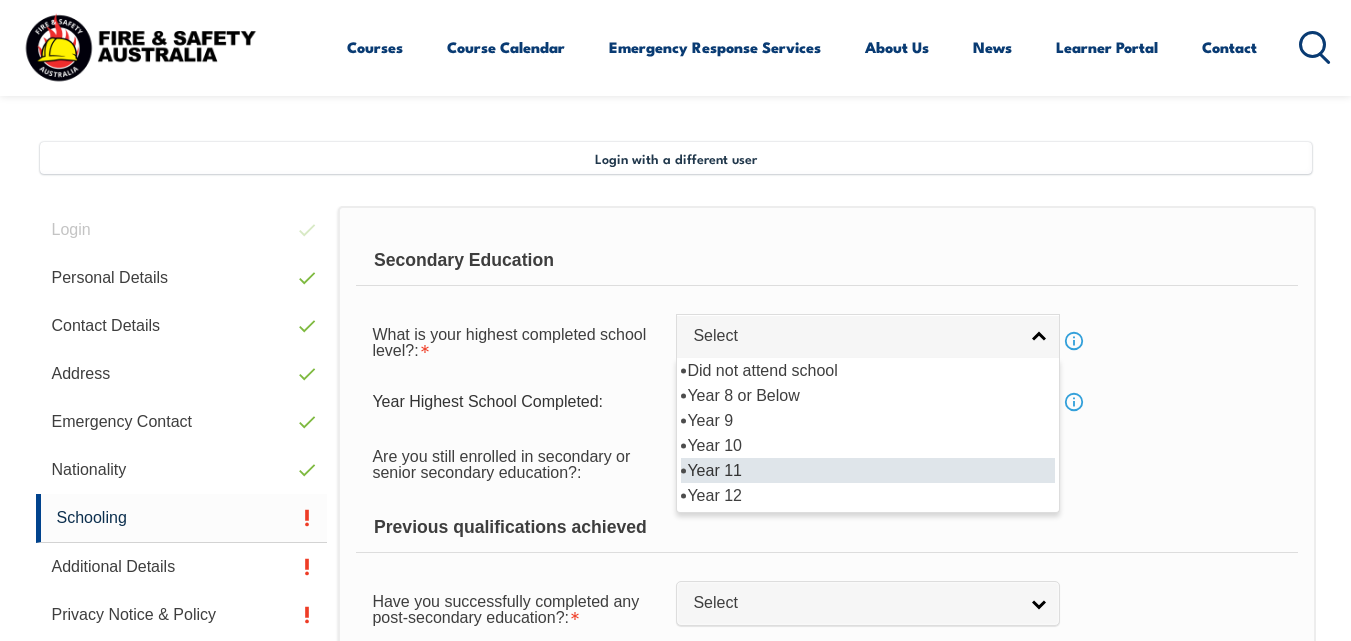 click on "Year 11" at bounding box center [868, 470] 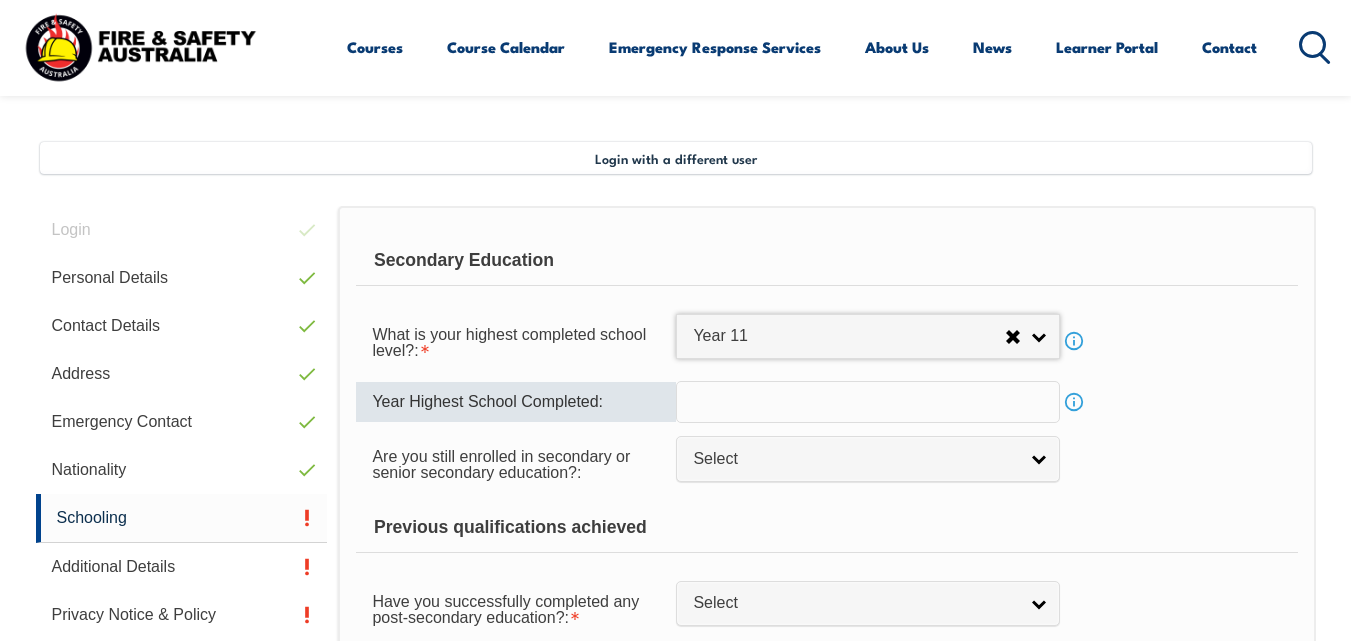click at bounding box center [868, 402] 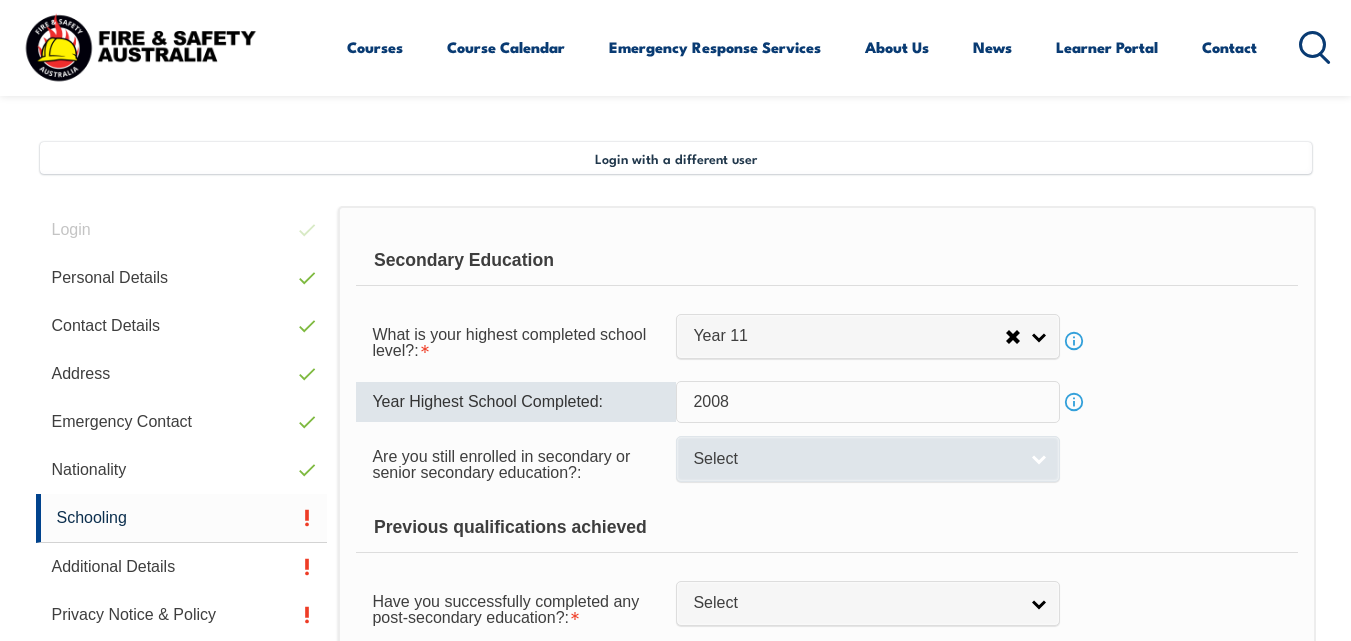 type on "2008" 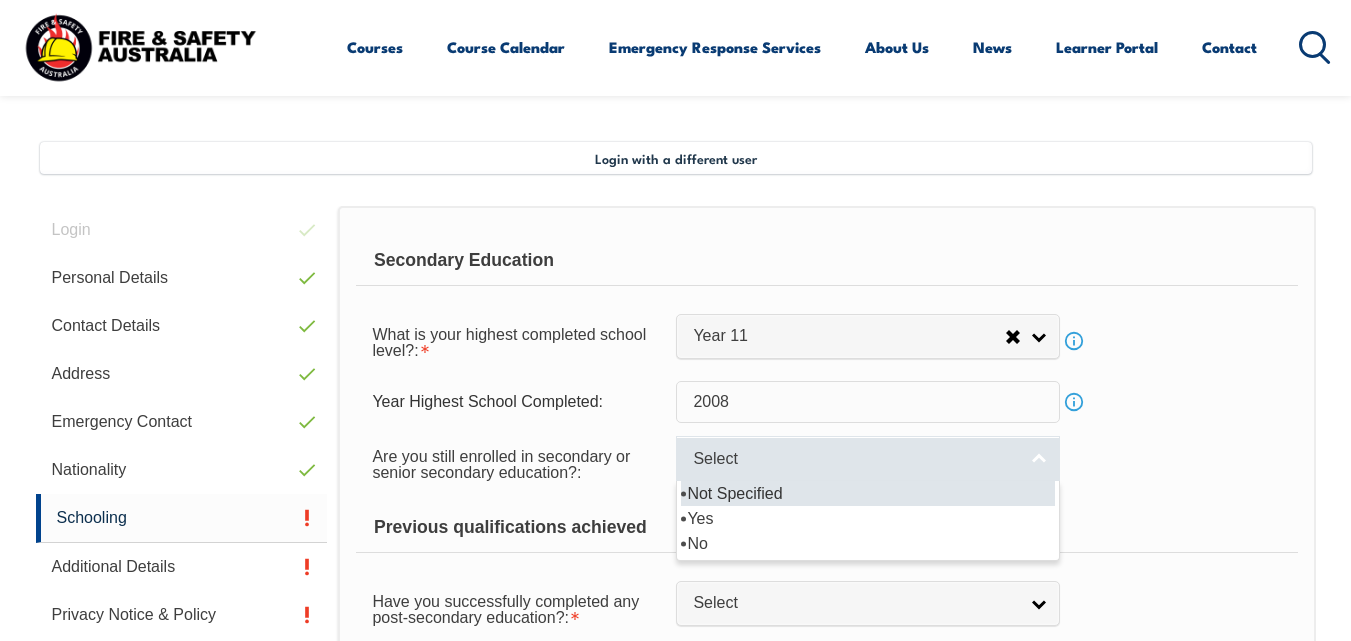 click on "Select" at bounding box center (868, 458) 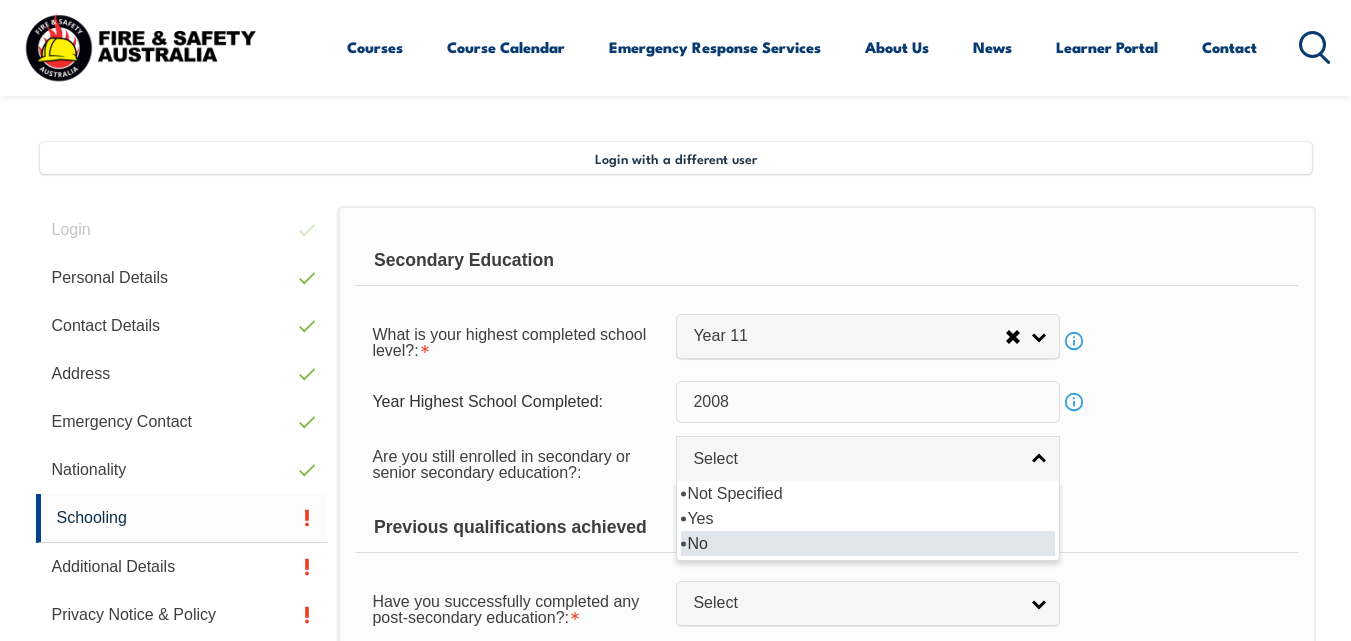 click on "No" at bounding box center [868, 543] 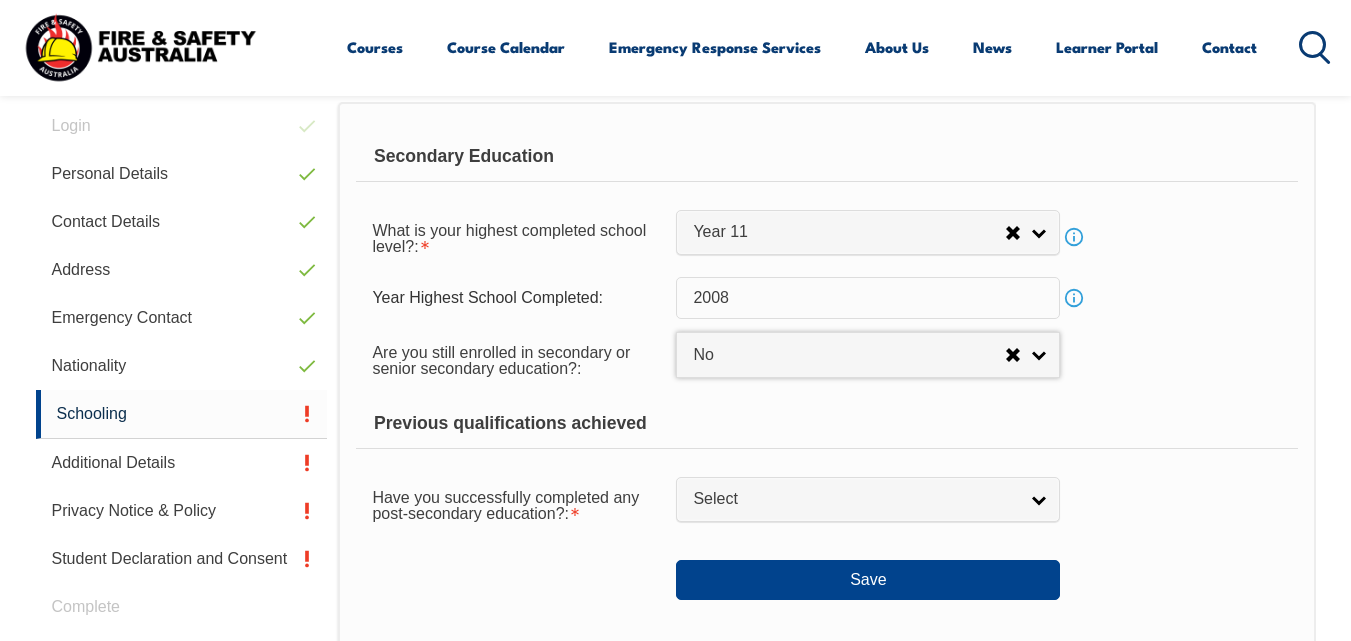 scroll, scrollTop: 560, scrollLeft: 0, axis: vertical 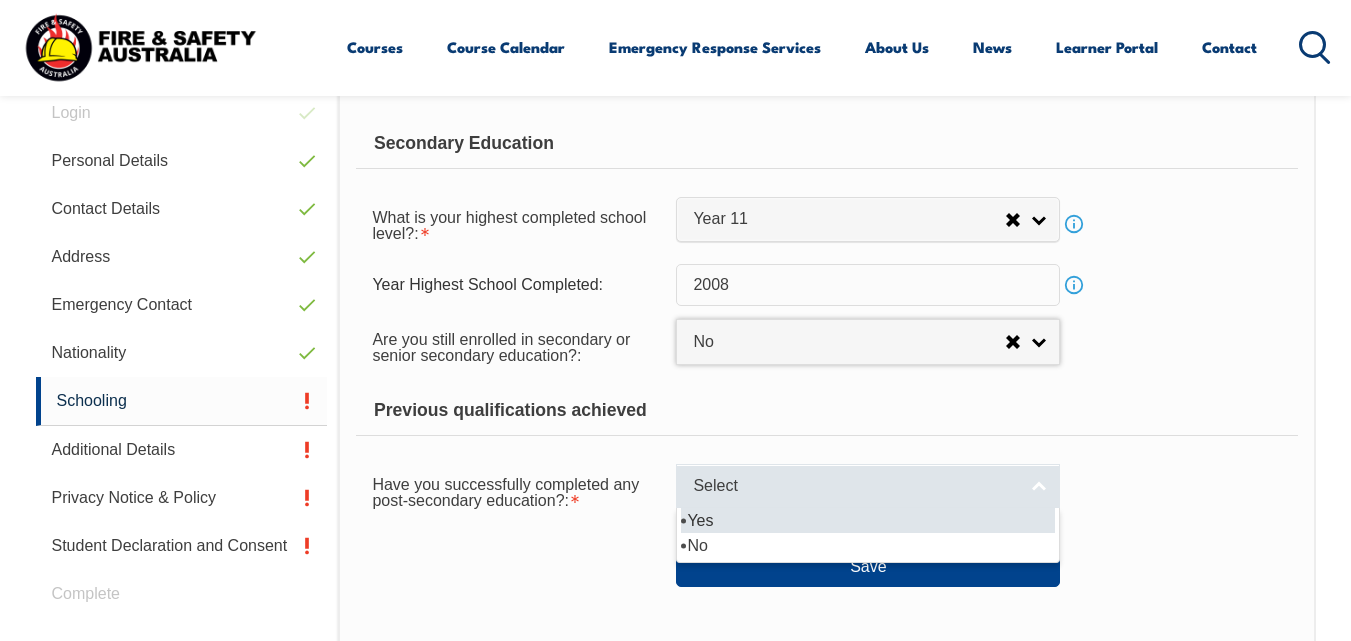 click on "Select" at bounding box center (868, 486) 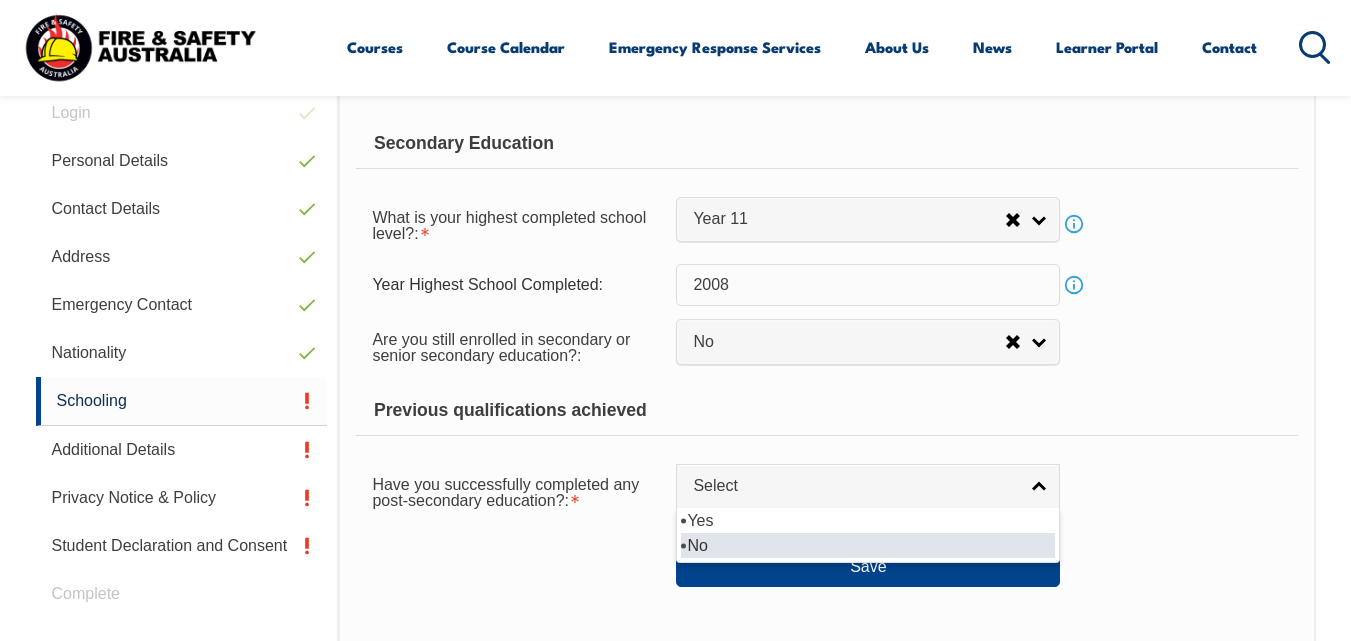 click on "No" at bounding box center (868, 545) 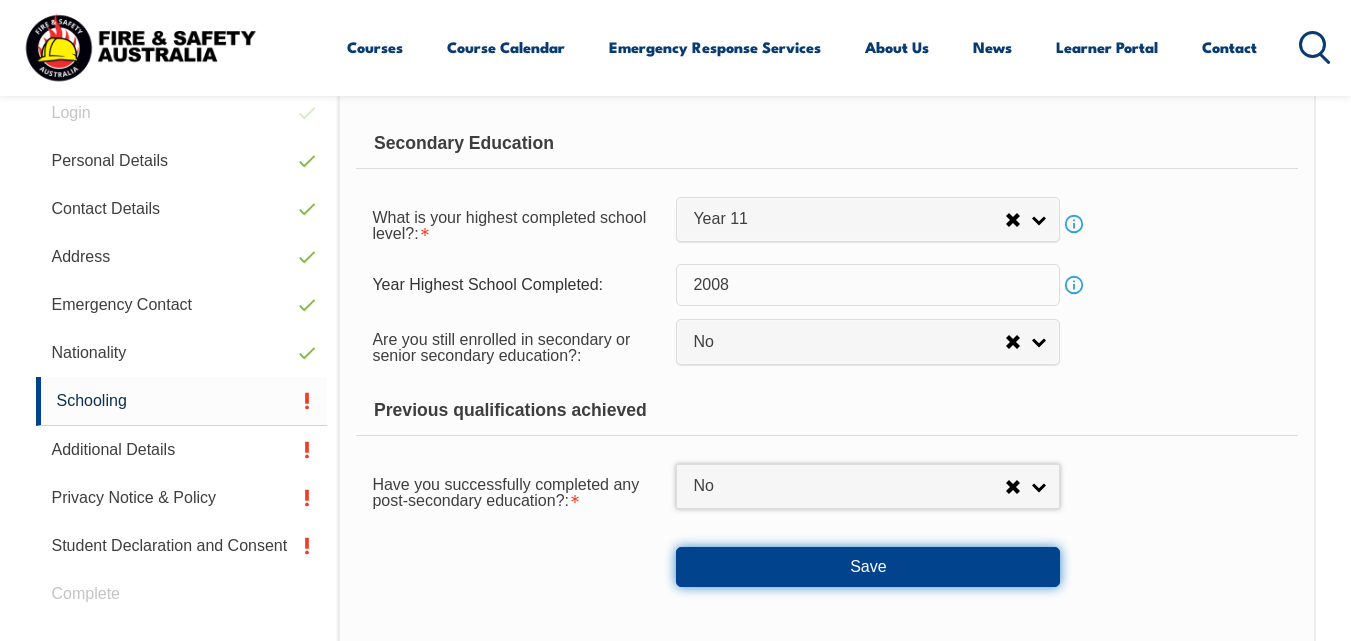 click on "Save" at bounding box center [868, 567] 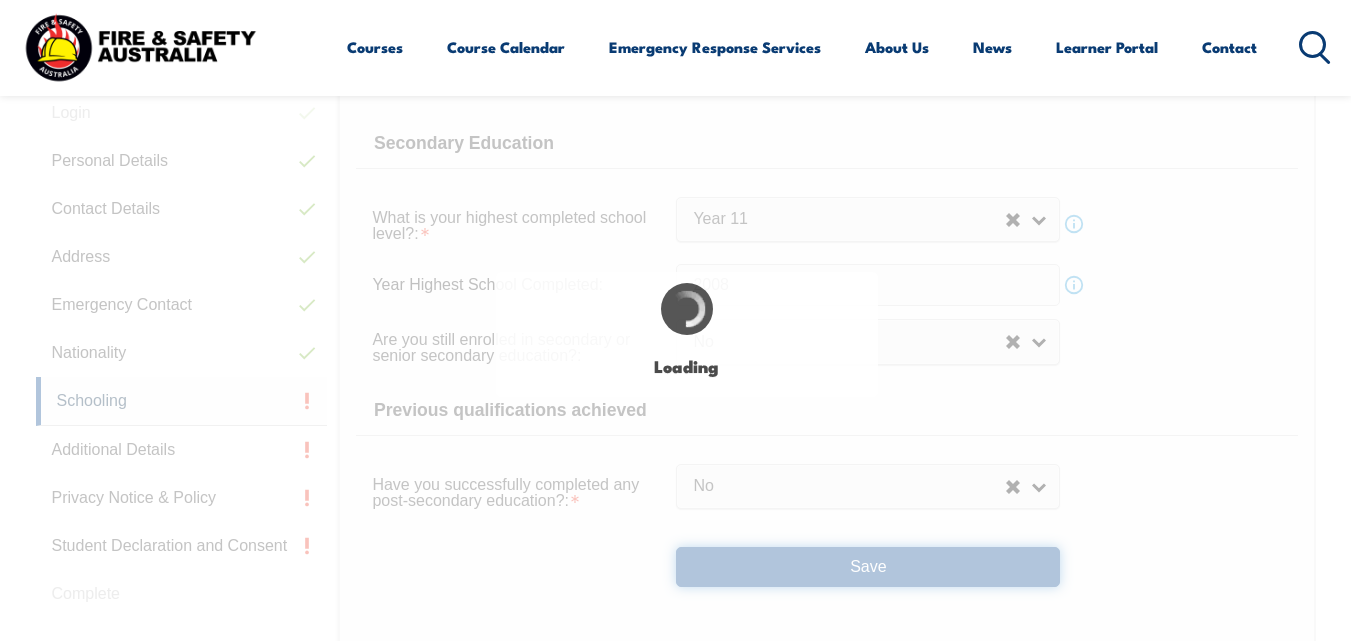 select 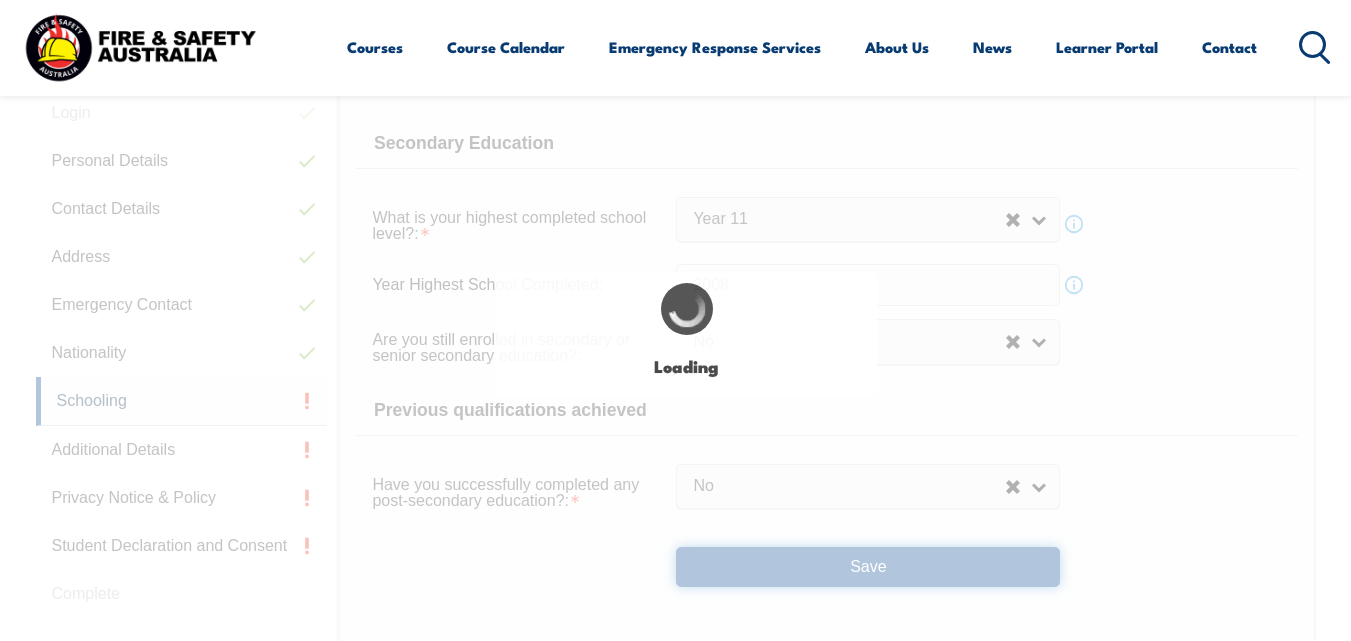 select on "false" 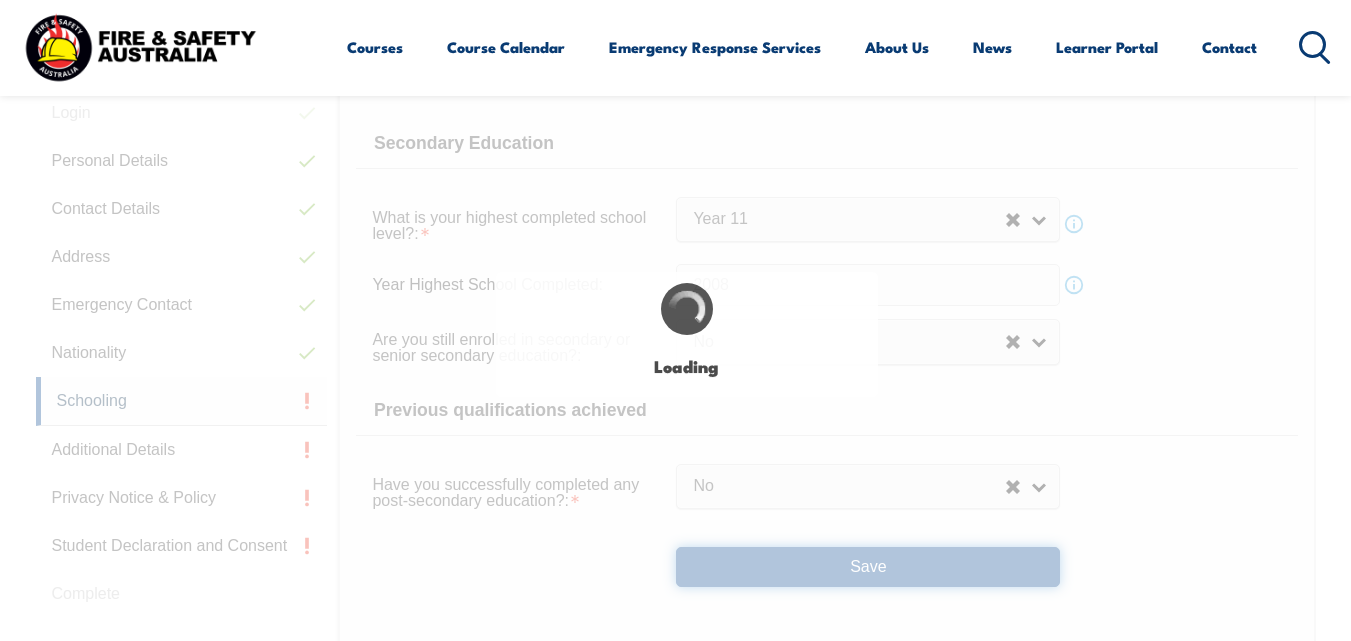 select on "false" 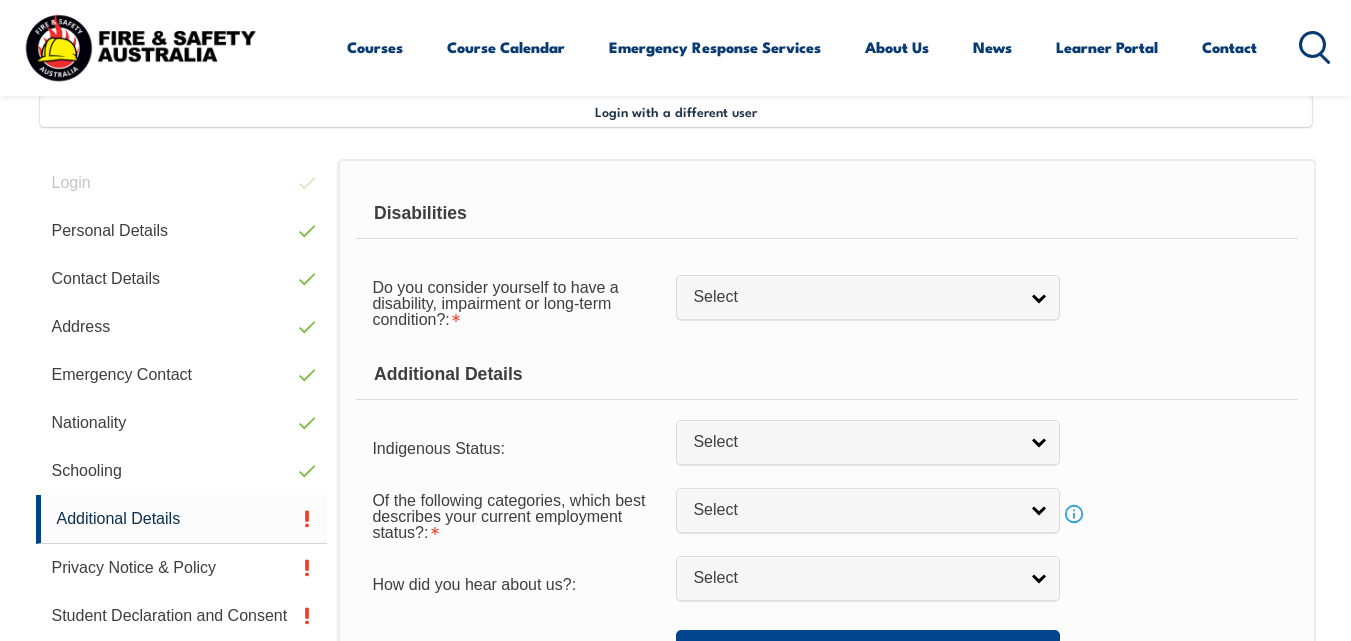 scroll, scrollTop: 485, scrollLeft: 0, axis: vertical 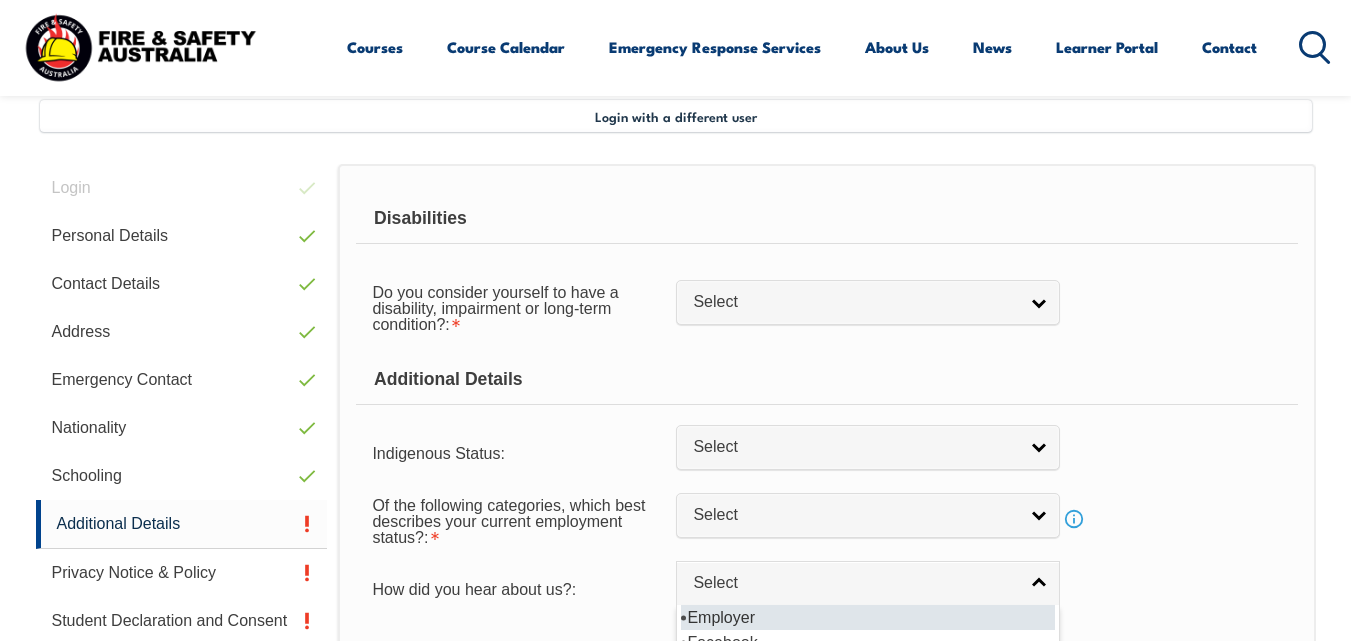 drag, startPoint x: 864, startPoint y: 561, endPoint x: 862, endPoint y: 380, distance: 181.01105 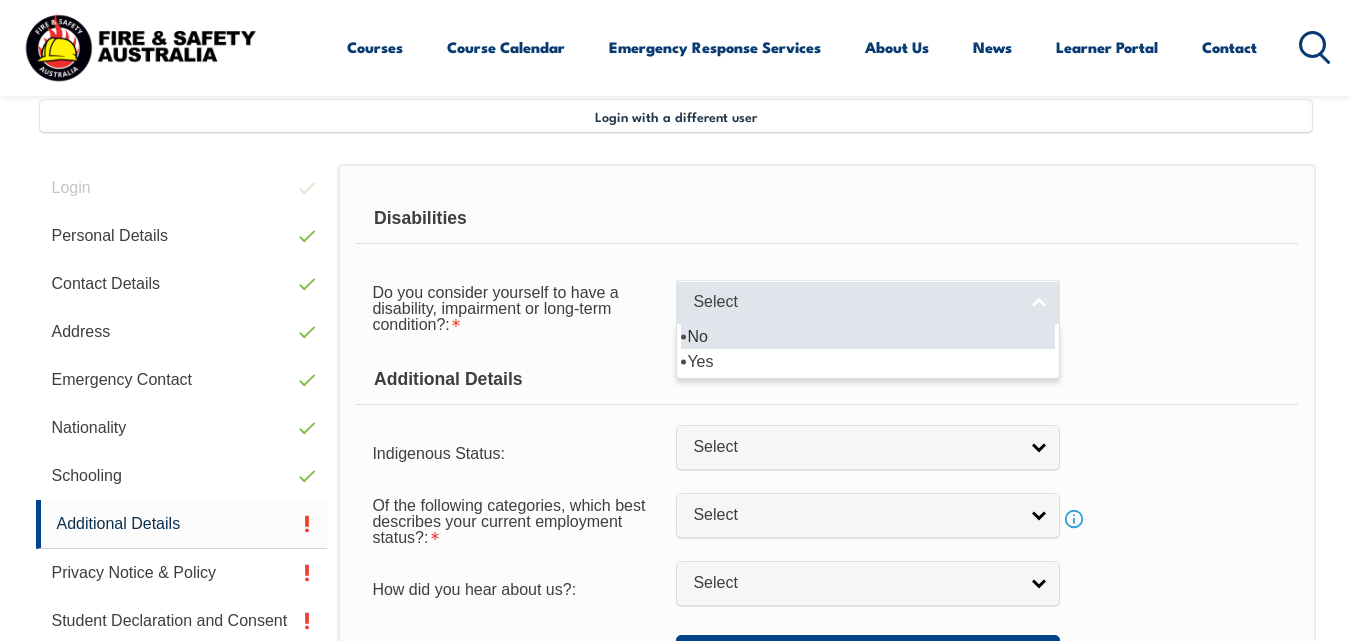 click on "Select" at bounding box center [868, 302] 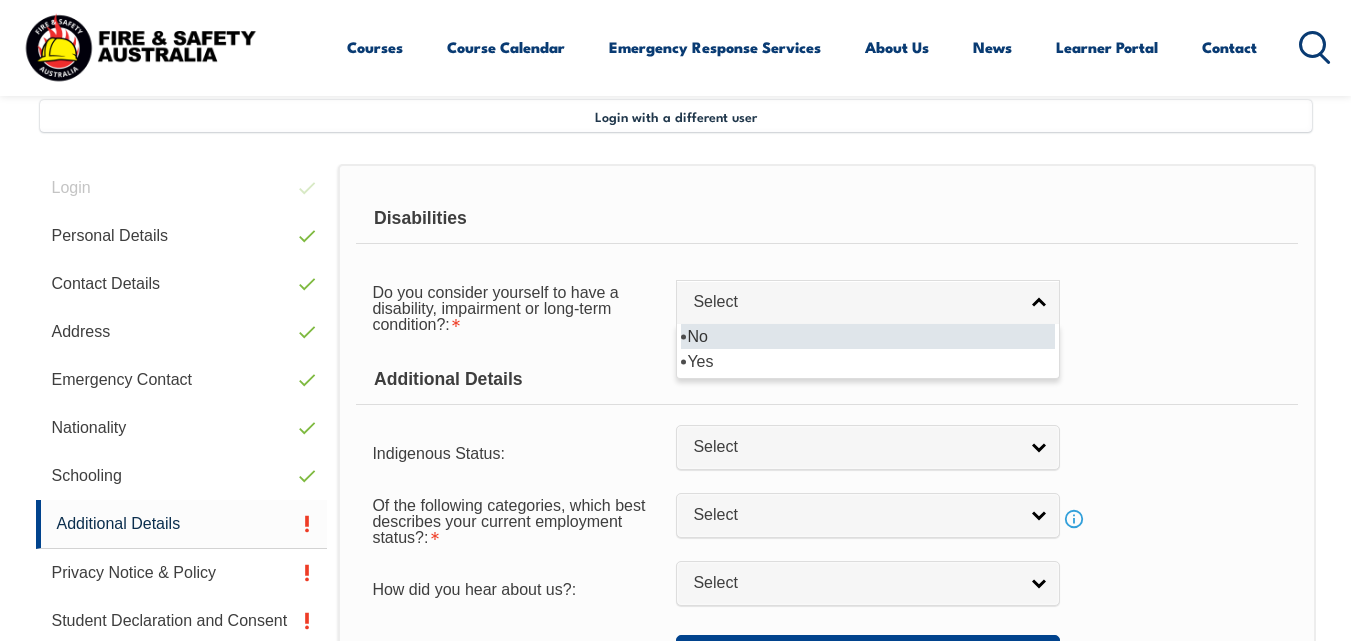 click on "No" at bounding box center (868, 336) 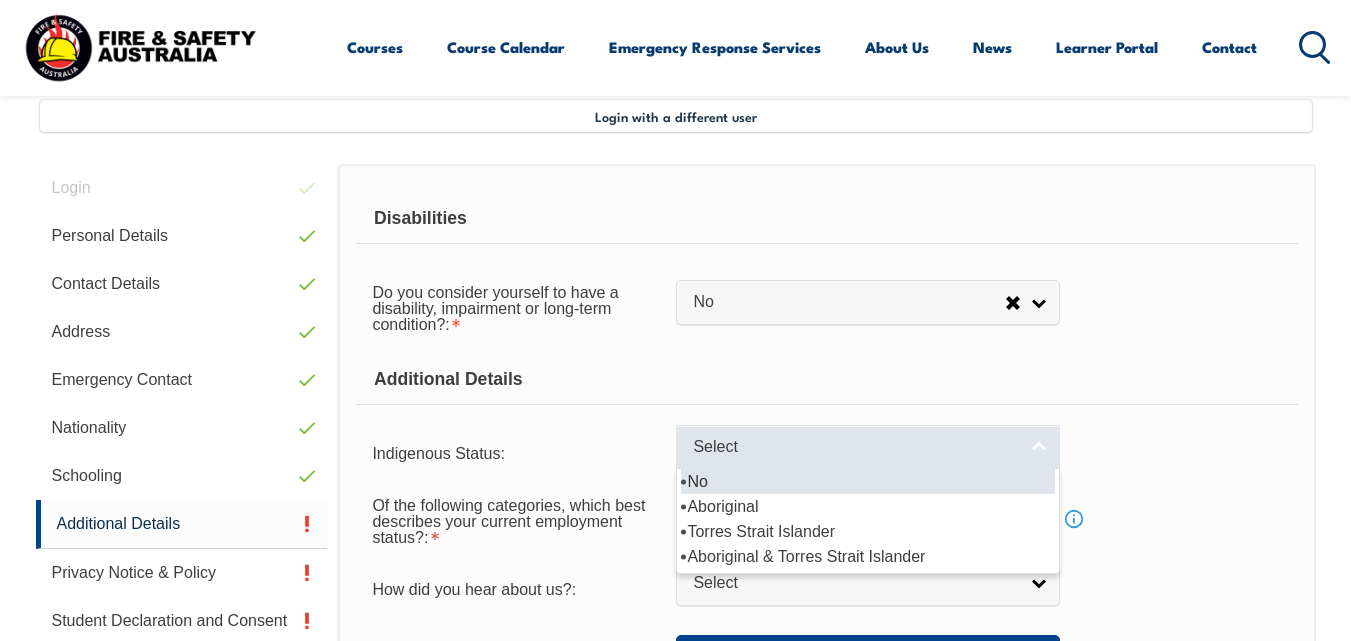 click on "Select" at bounding box center [868, 447] 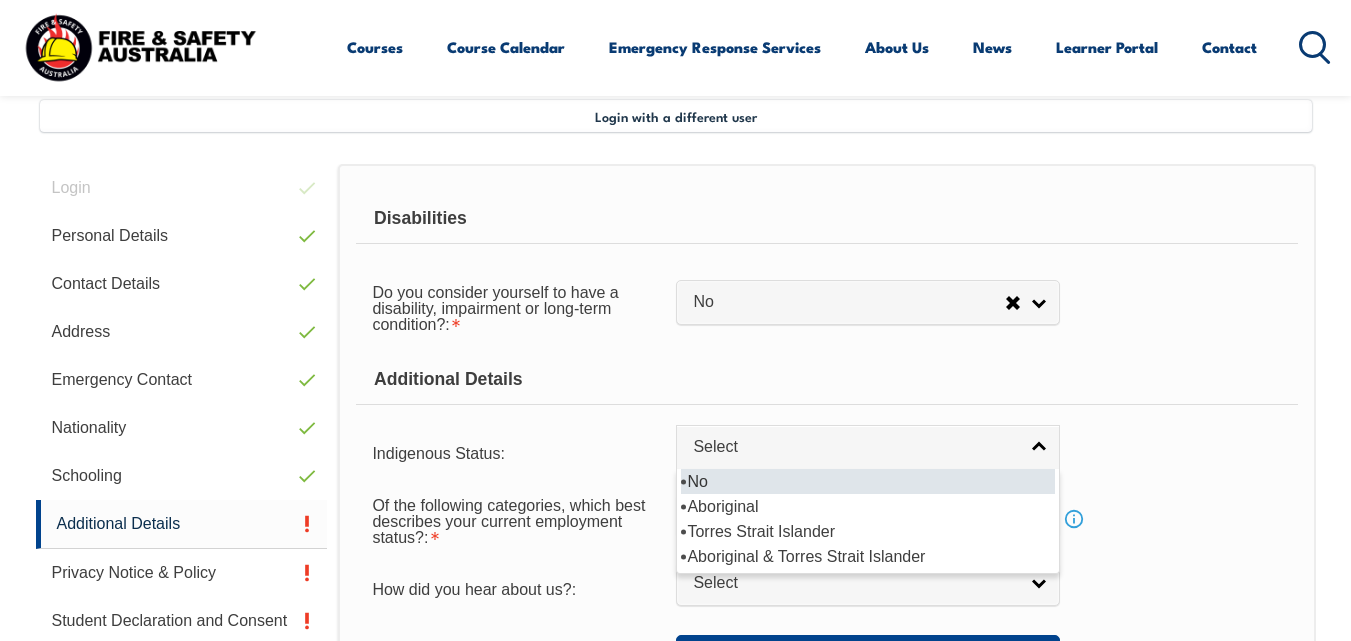 click on "No" at bounding box center (868, 481) 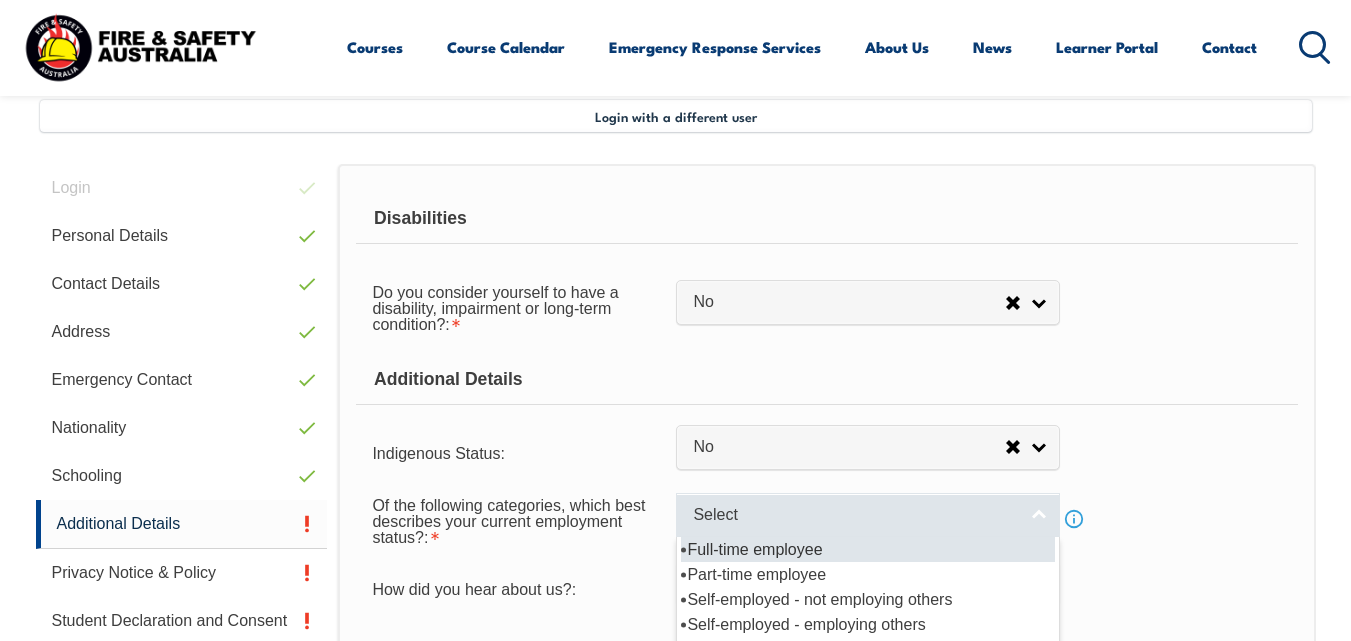 click on "Select" at bounding box center [855, 515] 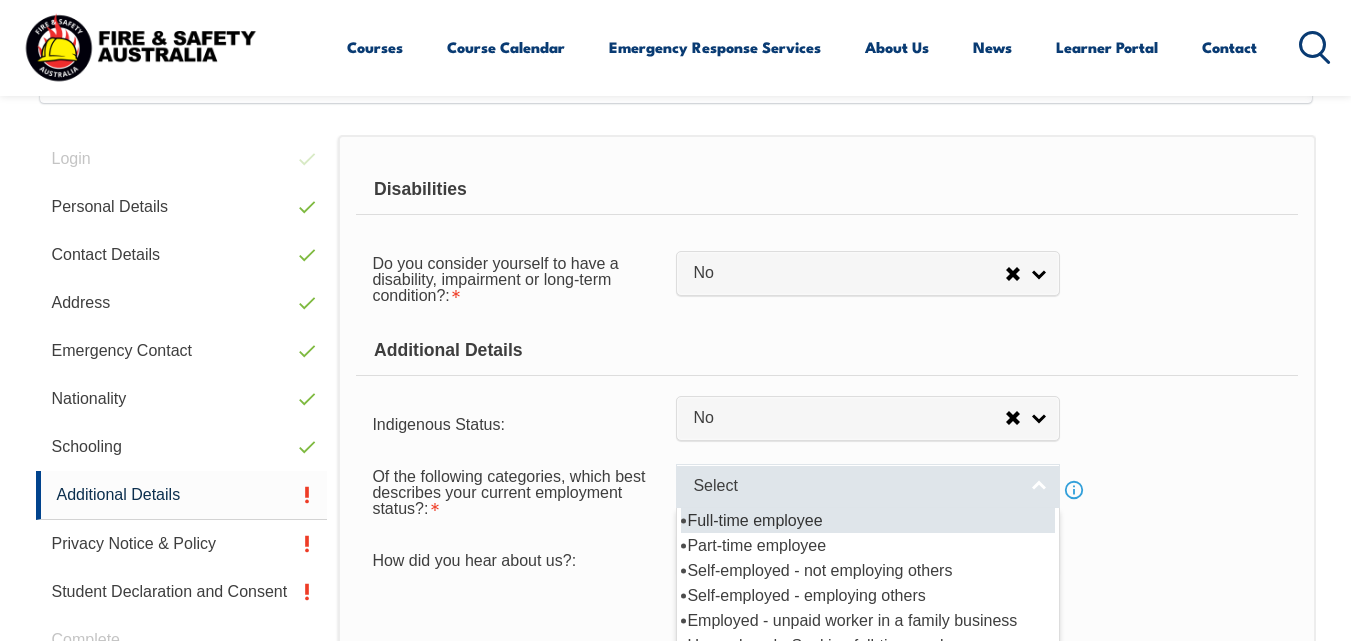 scroll, scrollTop: 518, scrollLeft: 0, axis: vertical 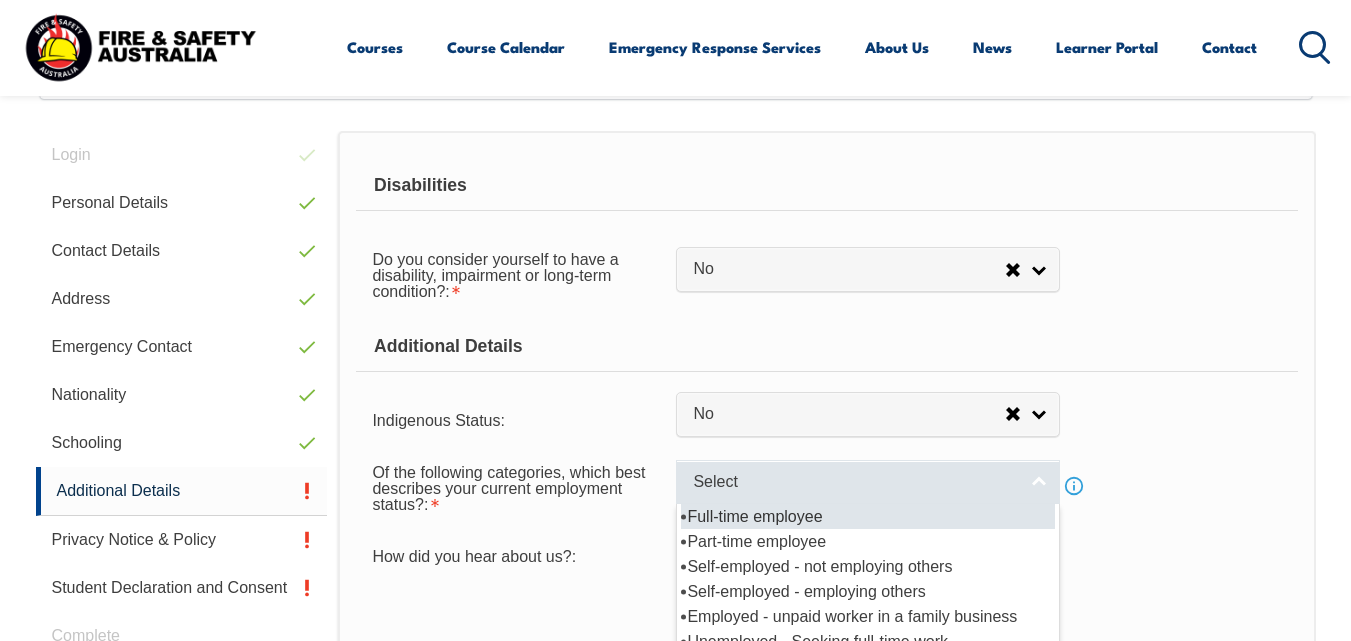click on "Full-time employee" at bounding box center [868, 516] 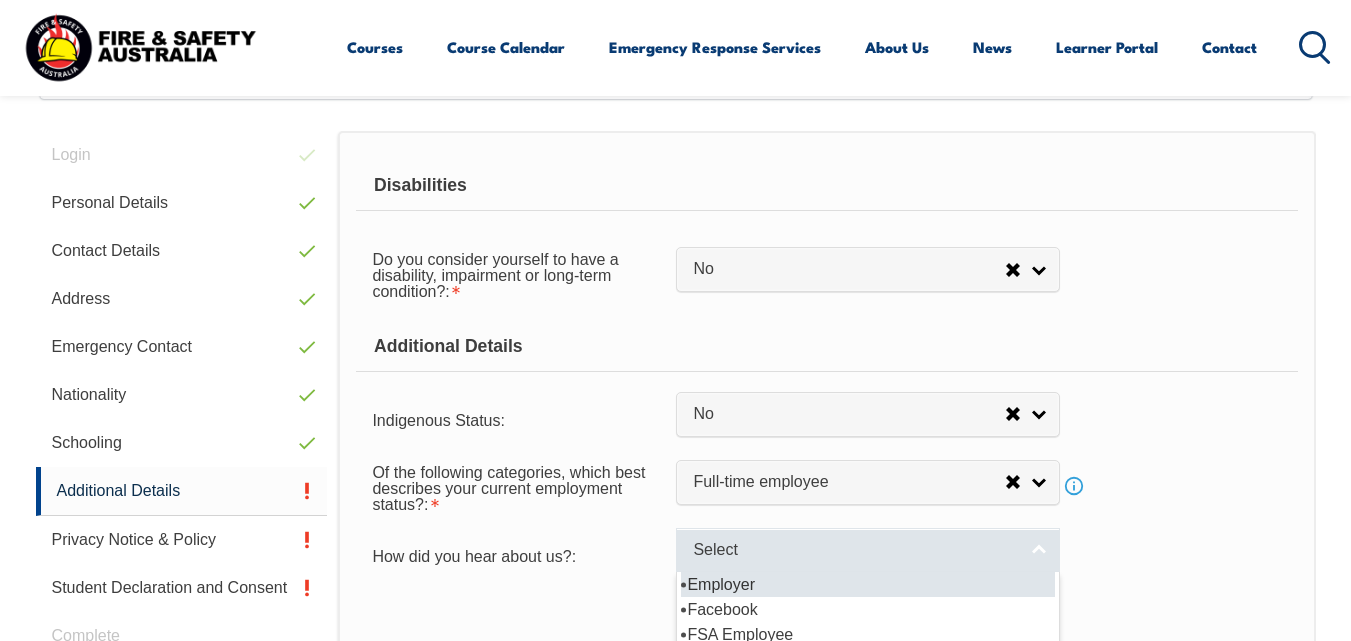 click on "Select" at bounding box center (855, 550) 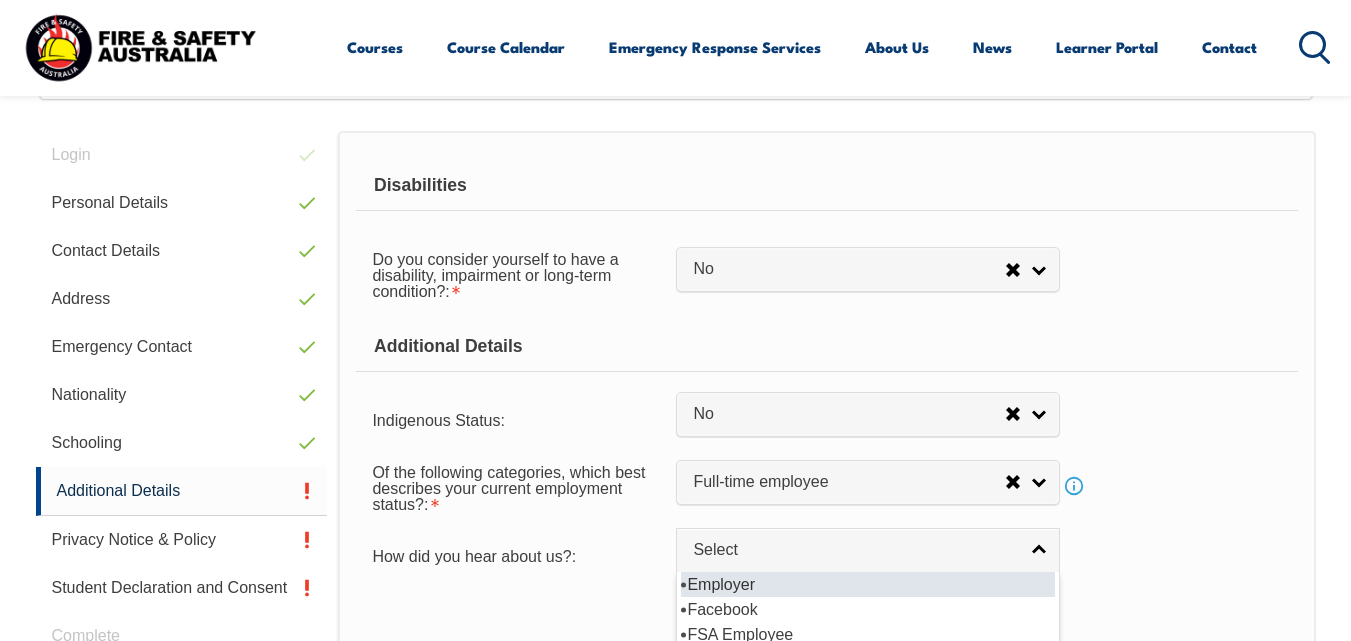 click on "Employer" at bounding box center (868, 584) 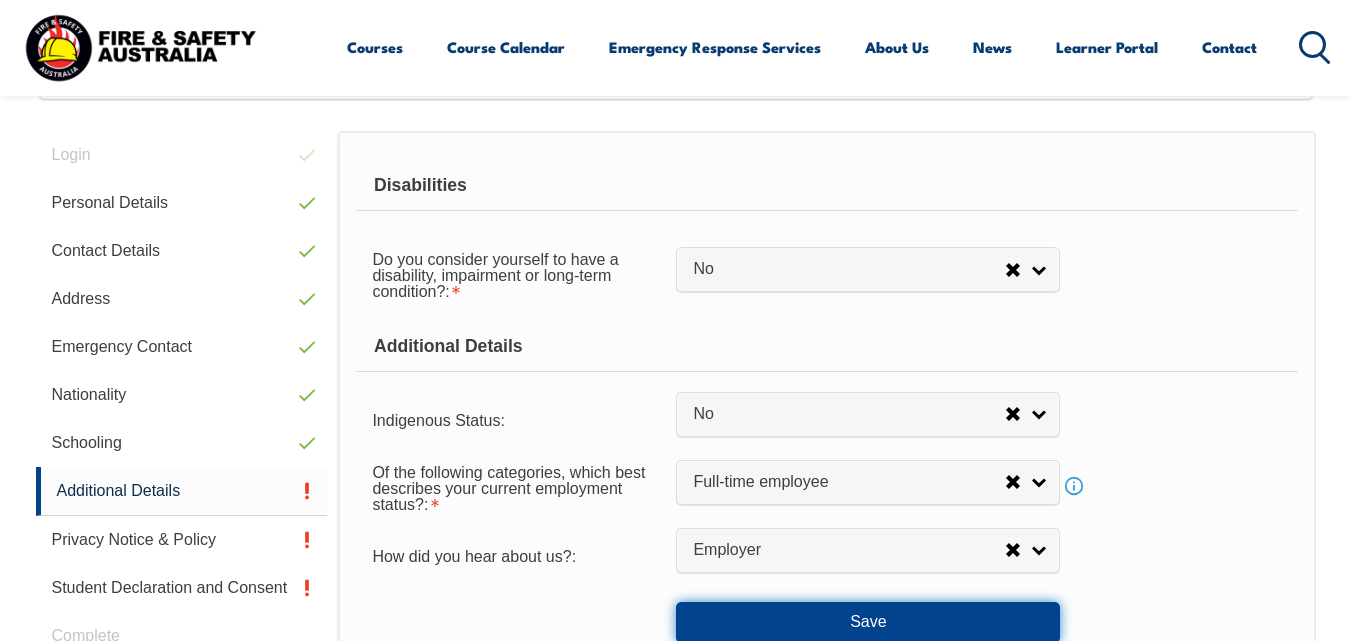 click on "Save" at bounding box center (868, 622) 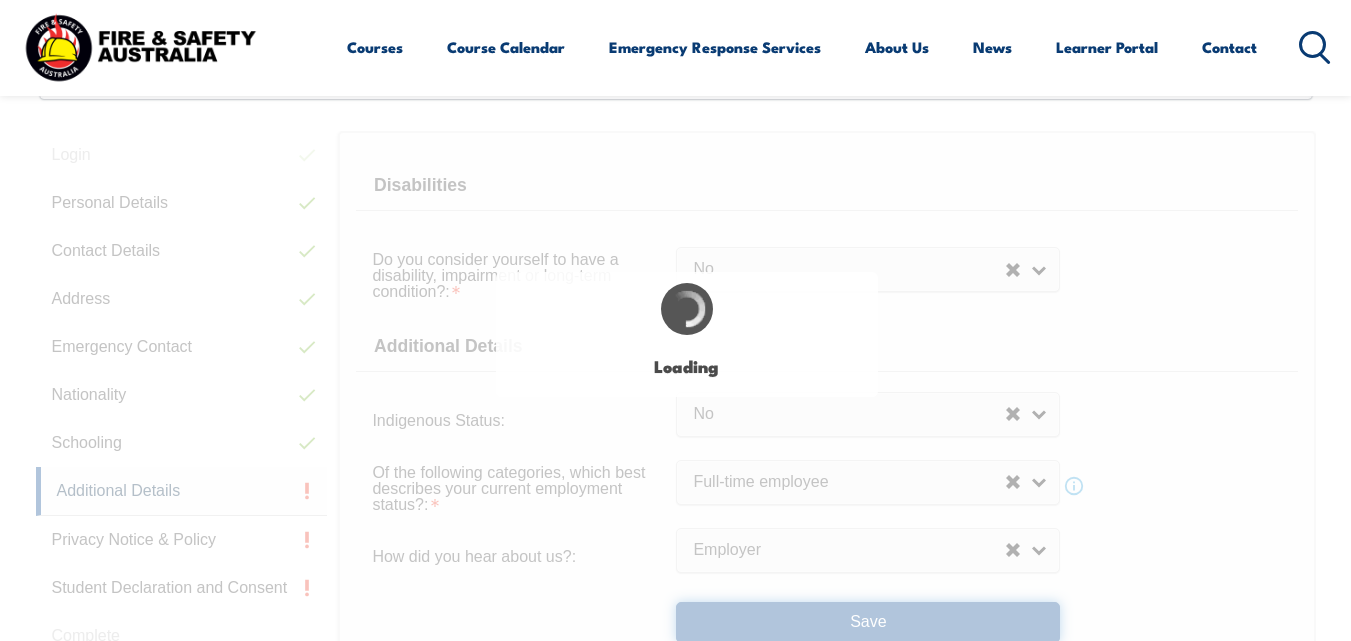 select on "false" 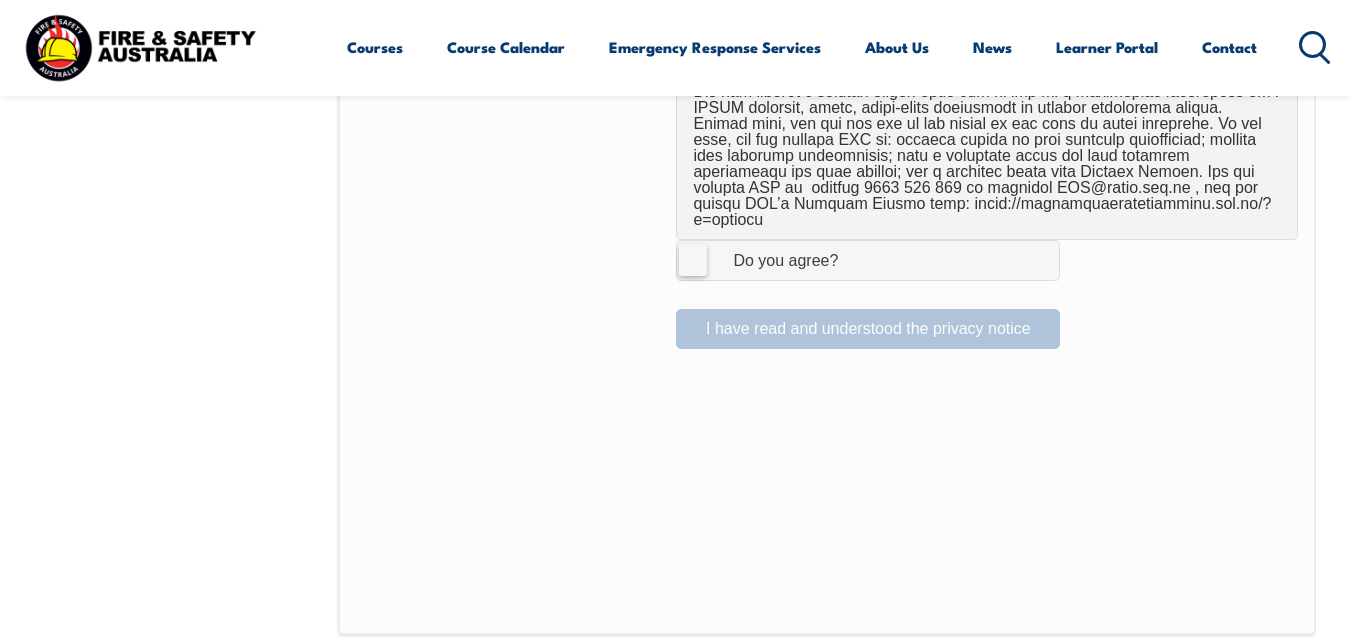 scroll, scrollTop: 1386, scrollLeft: 0, axis: vertical 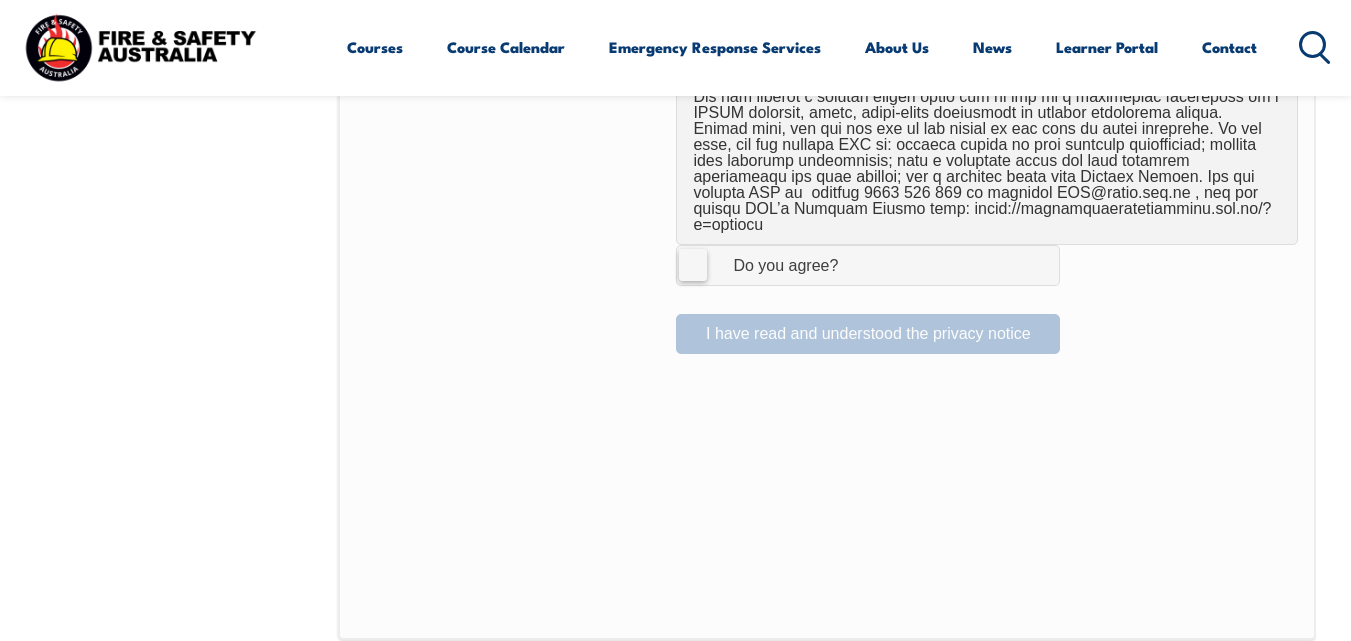 click on "I Agree Do you agree?" at bounding box center [868, 265] 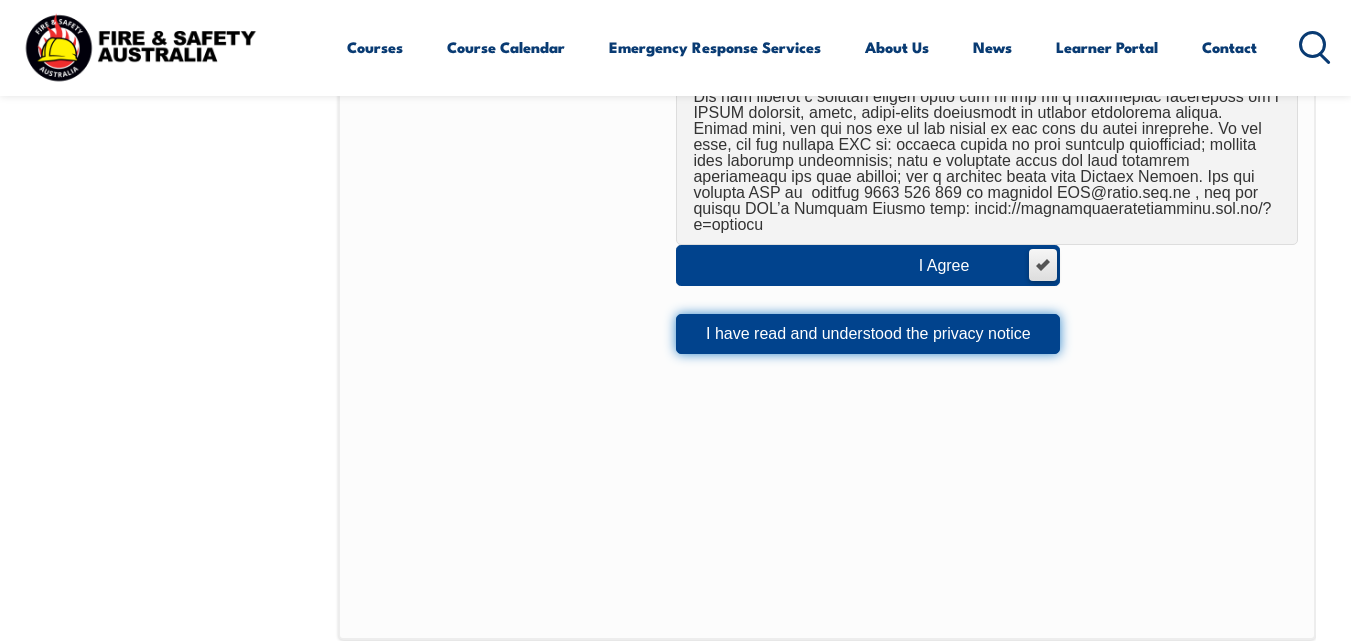 click on "I have read and understood the privacy notice" at bounding box center [868, 334] 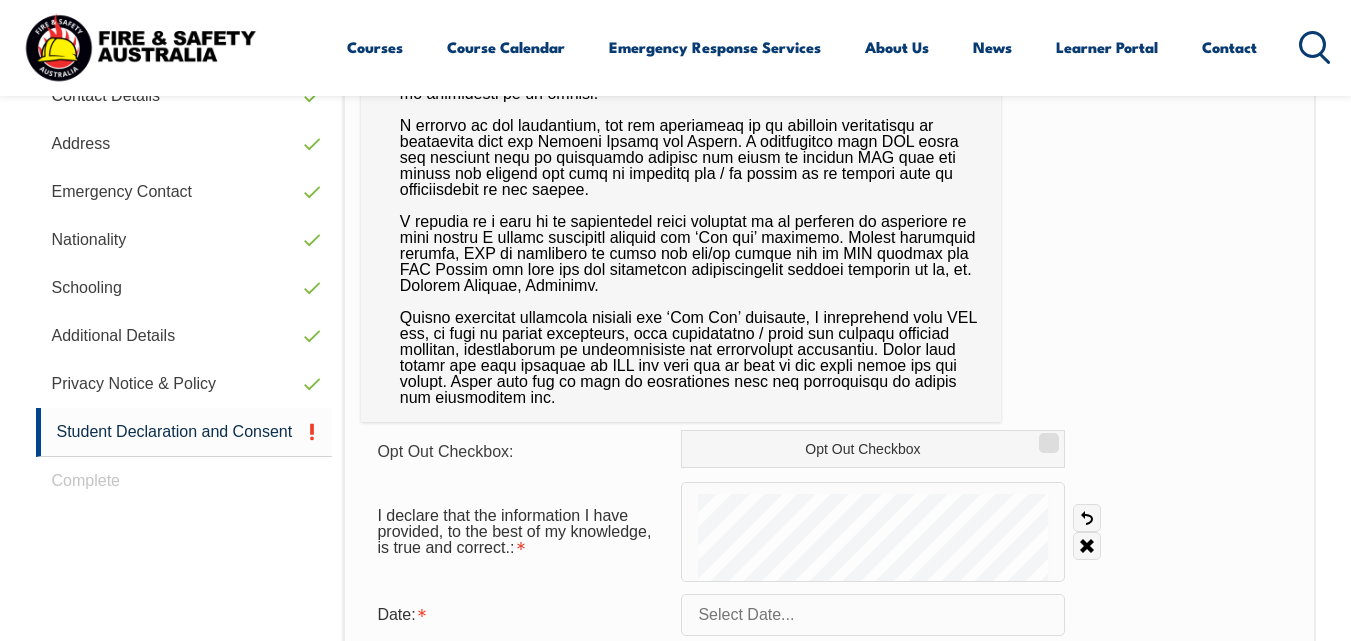 scroll, scrollTop: 674, scrollLeft: 0, axis: vertical 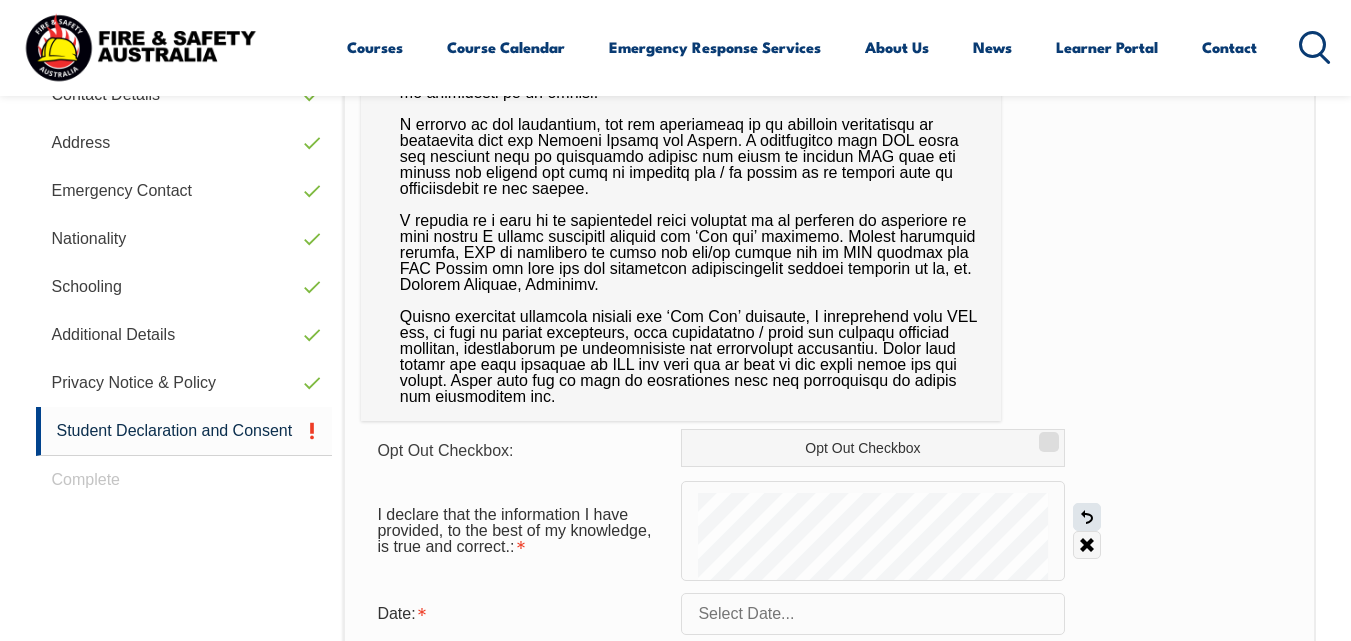 click on "Undo" at bounding box center [1087, 517] 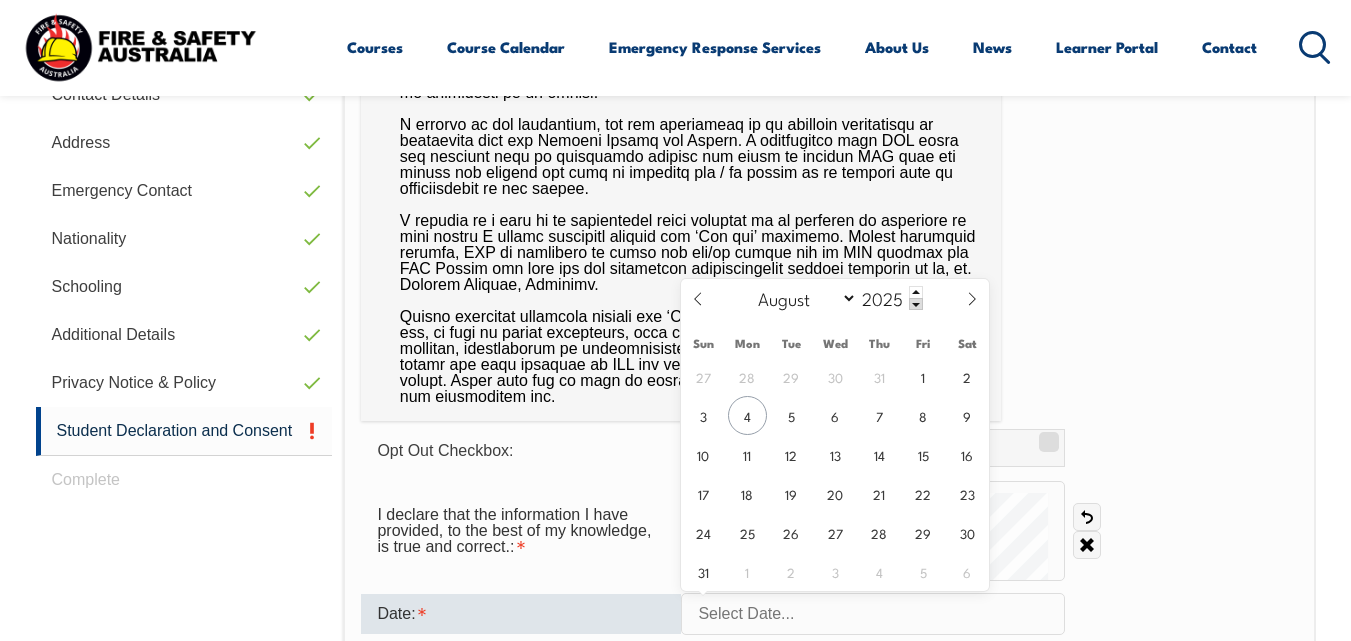 click at bounding box center [873, 614] 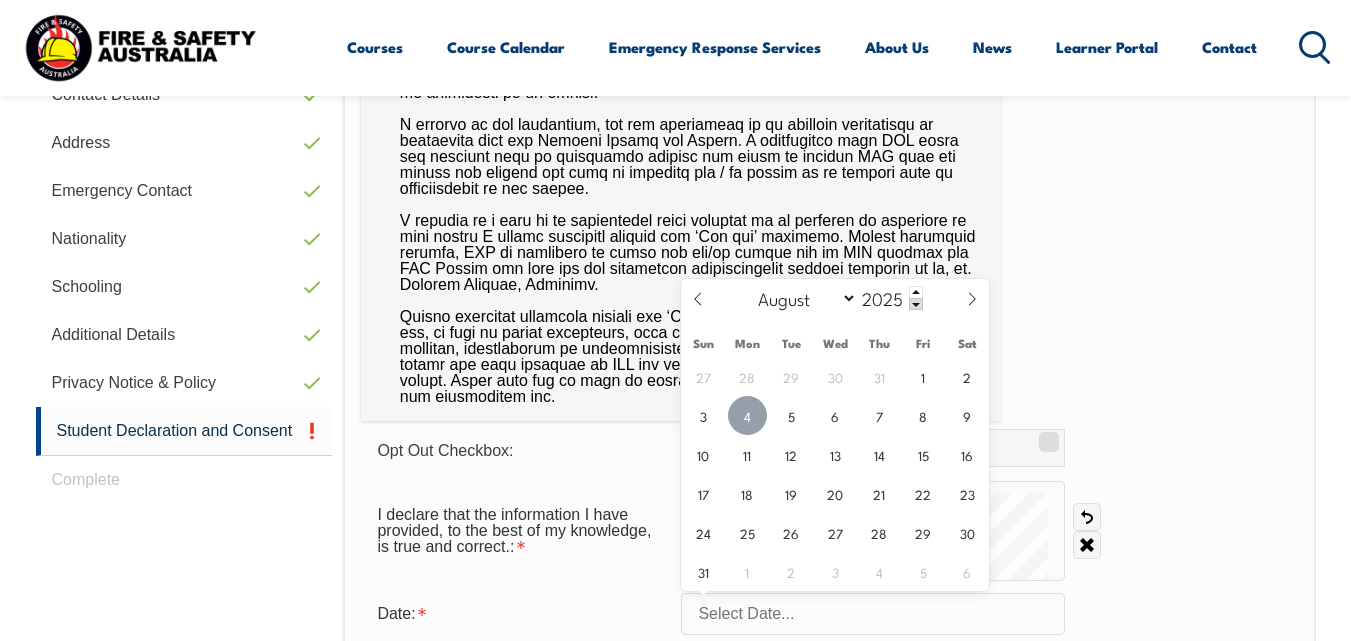 click on "4" at bounding box center [747, 415] 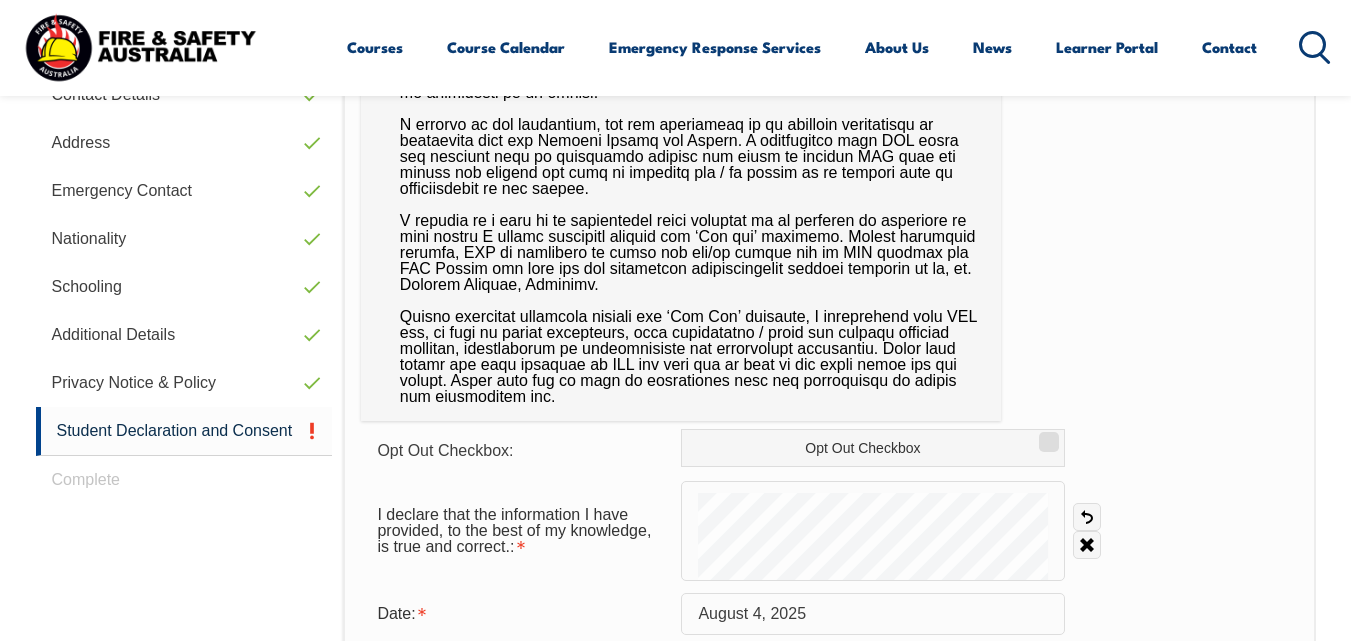 click on "Opt Out Checkbox: Opt Out Checkbox I declare that the information I have provided, to the best of my knowledge, is true and correct.: Undo Clear Date: August 4, 2025 Save" at bounding box center (829, 482) 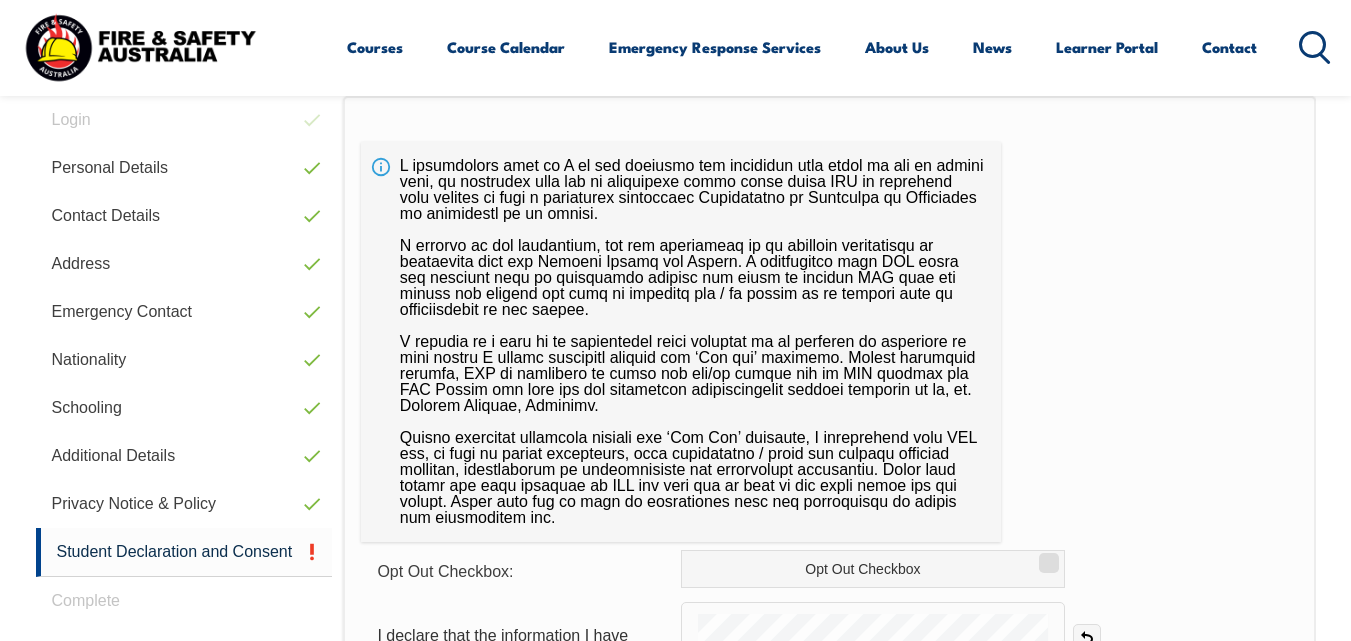 scroll, scrollTop: 552, scrollLeft: 0, axis: vertical 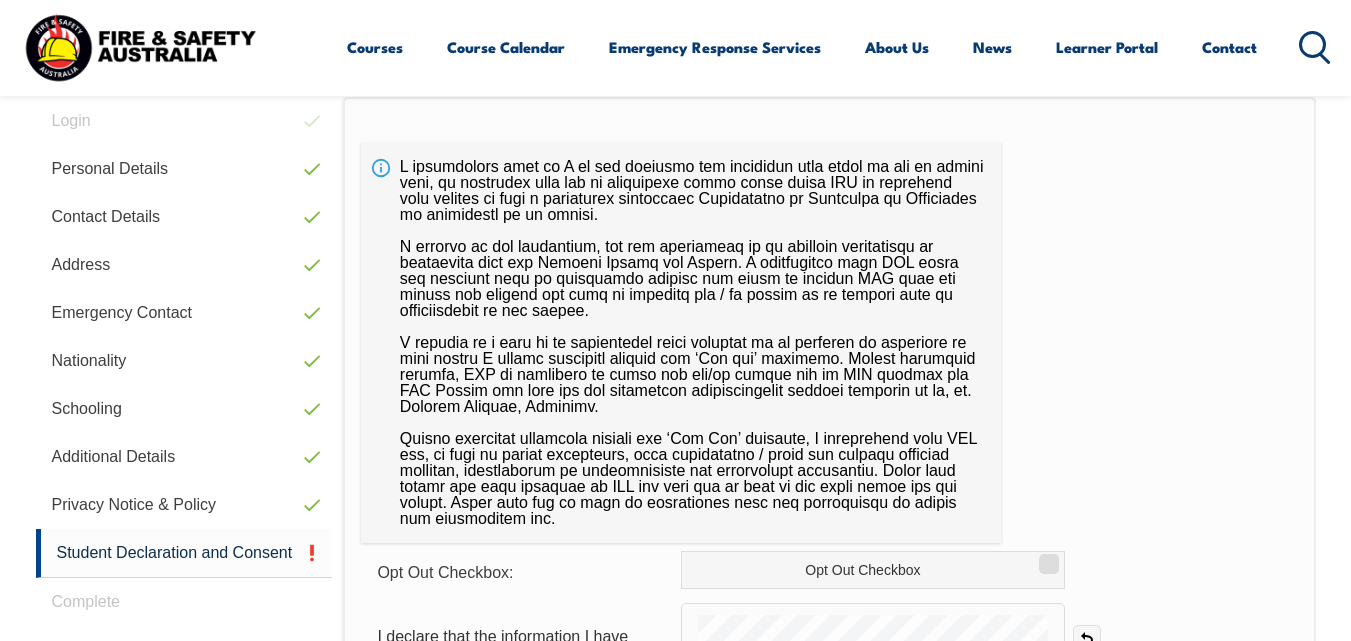 click on "Opt Out Checkbox: Opt Out Checkbox I declare that the information I have provided, to the best of my knowledge, is true and correct.: Undo Clear Date: August 4, 2025 Save" at bounding box center [829, 604] 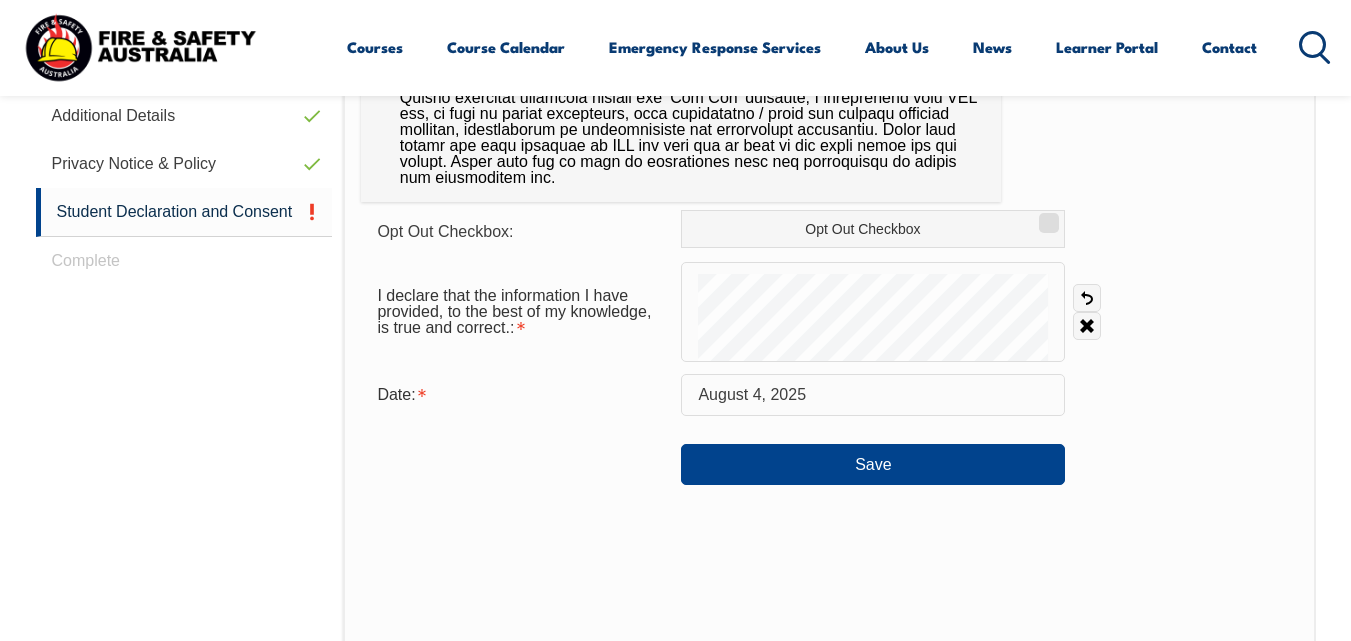 scroll, scrollTop: 894, scrollLeft: 0, axis: vertical 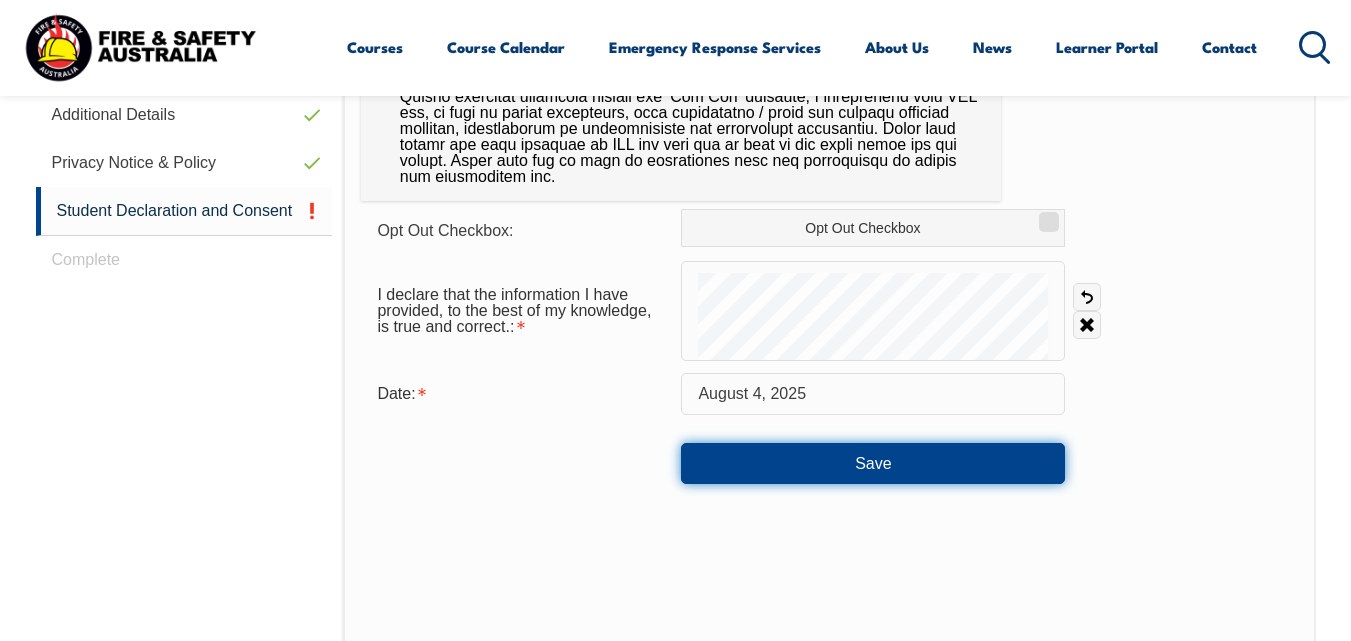 click on "Save" at bounding box center [873, 463] 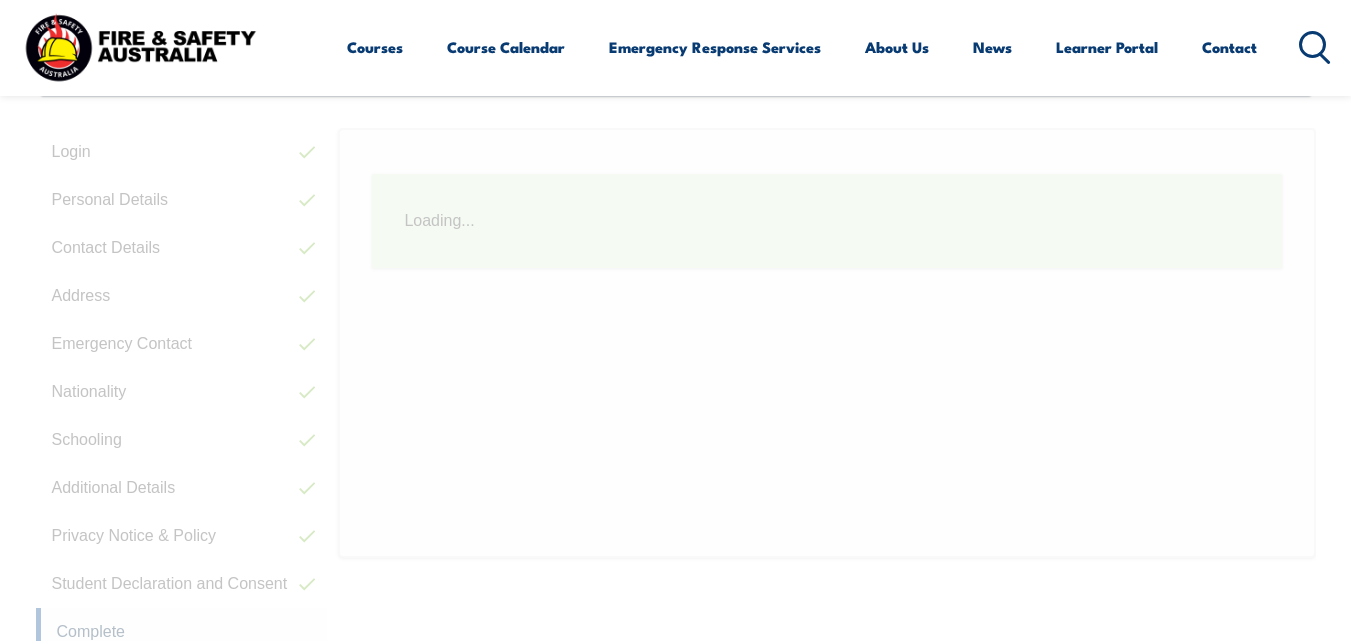 scroll, scrollTop: 485, scrollLeft: 0, axis: vertical 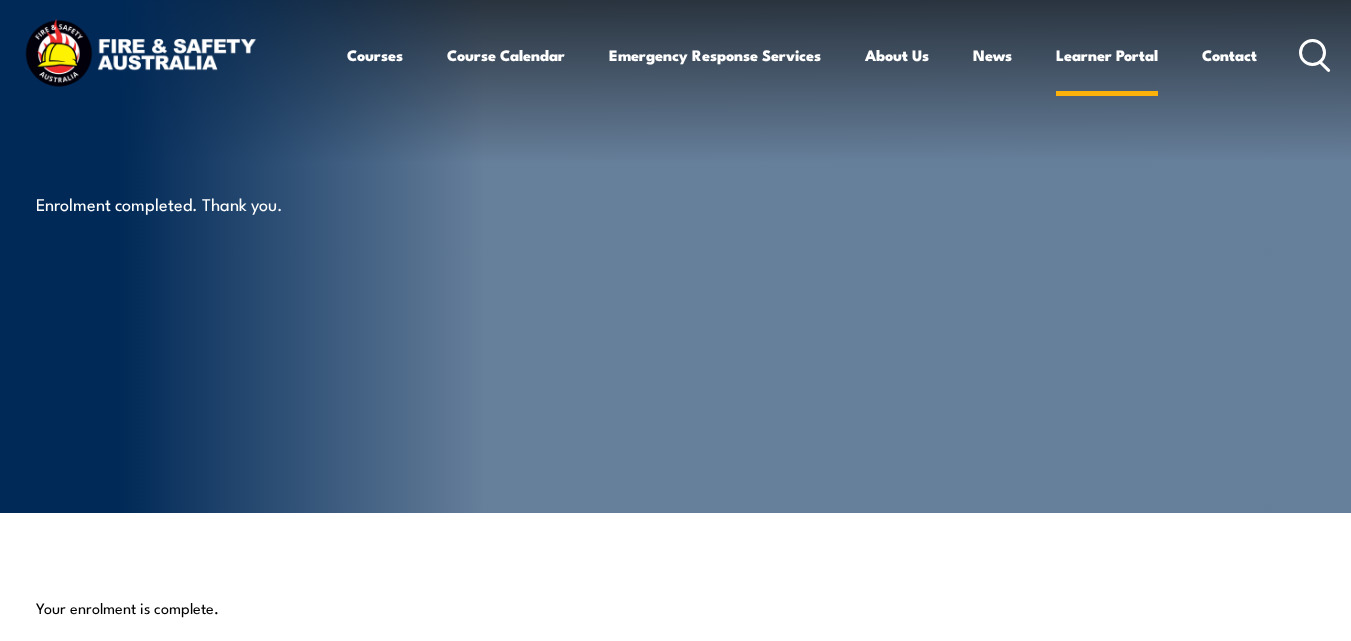 click on "Learner Portal" at bounding box center (1107, 55) 